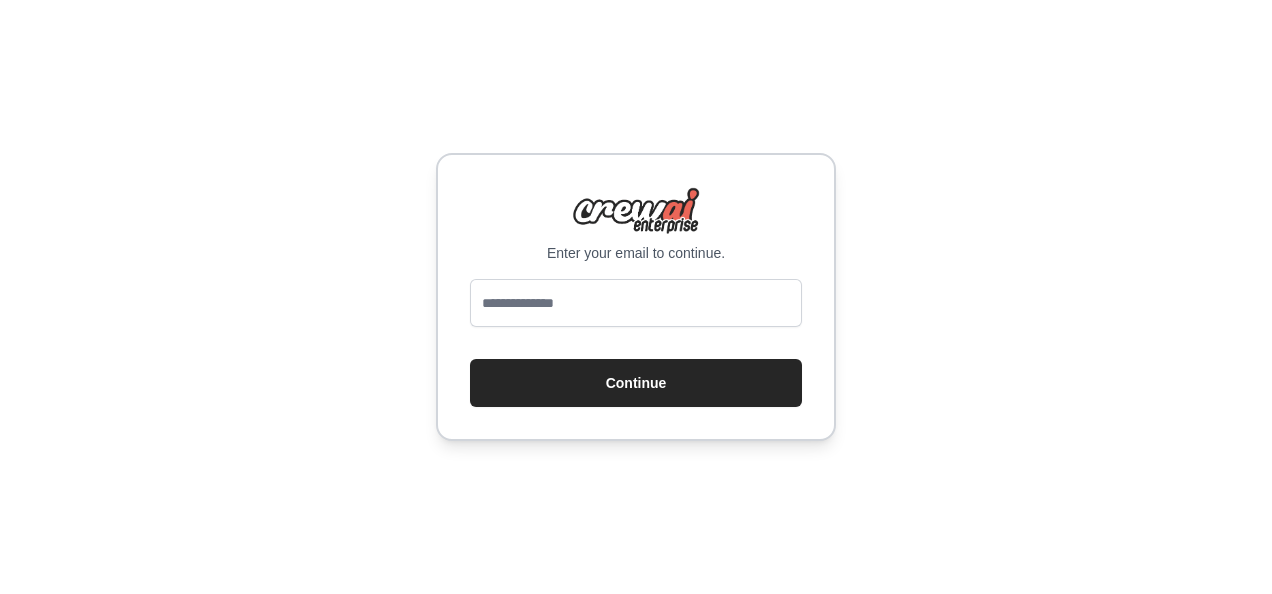 scroll, scrollTop: 0, scrollLeft: 0, axis: both 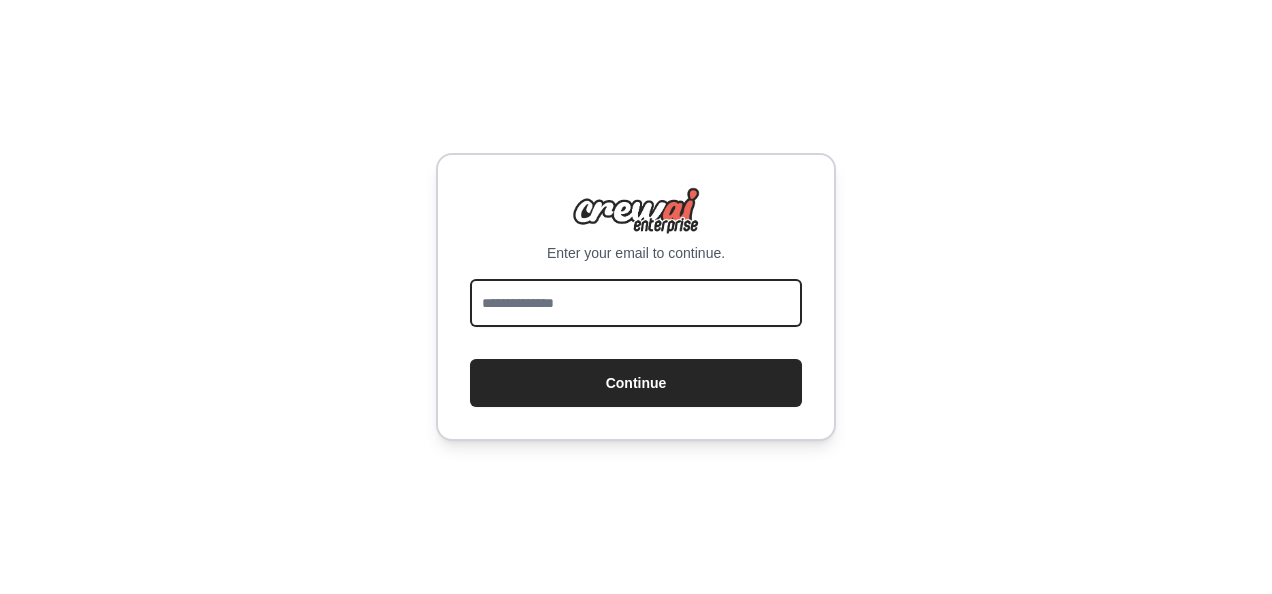 click at bounding box center [636, 303] 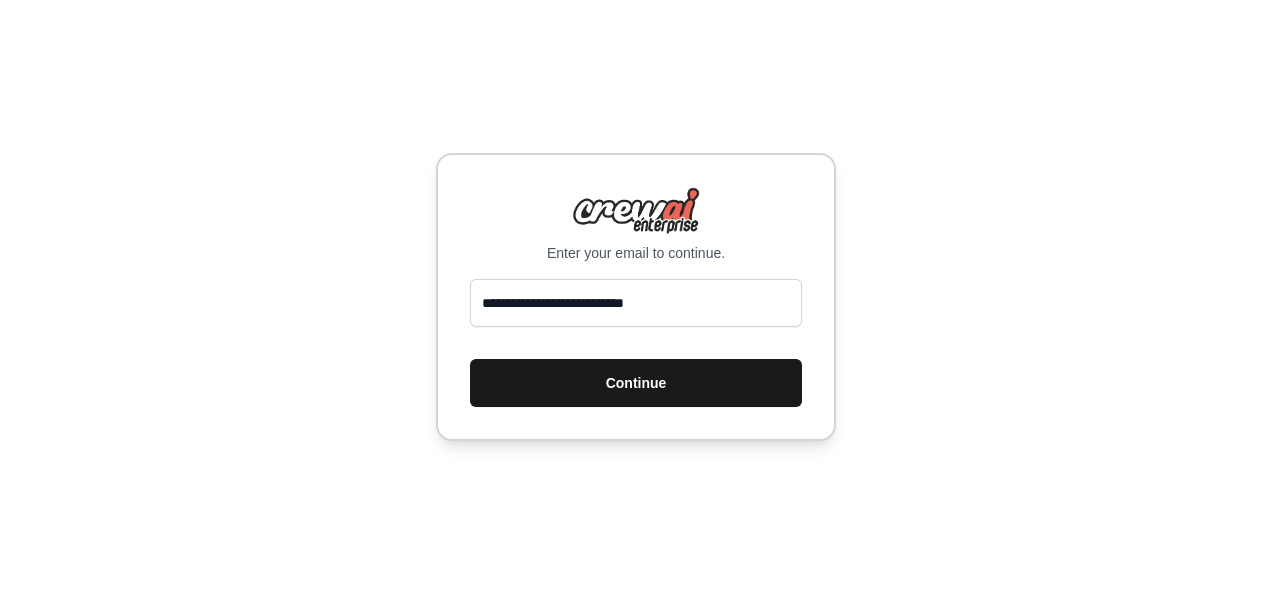 click on "Continue" at bounding box center (636, 383) 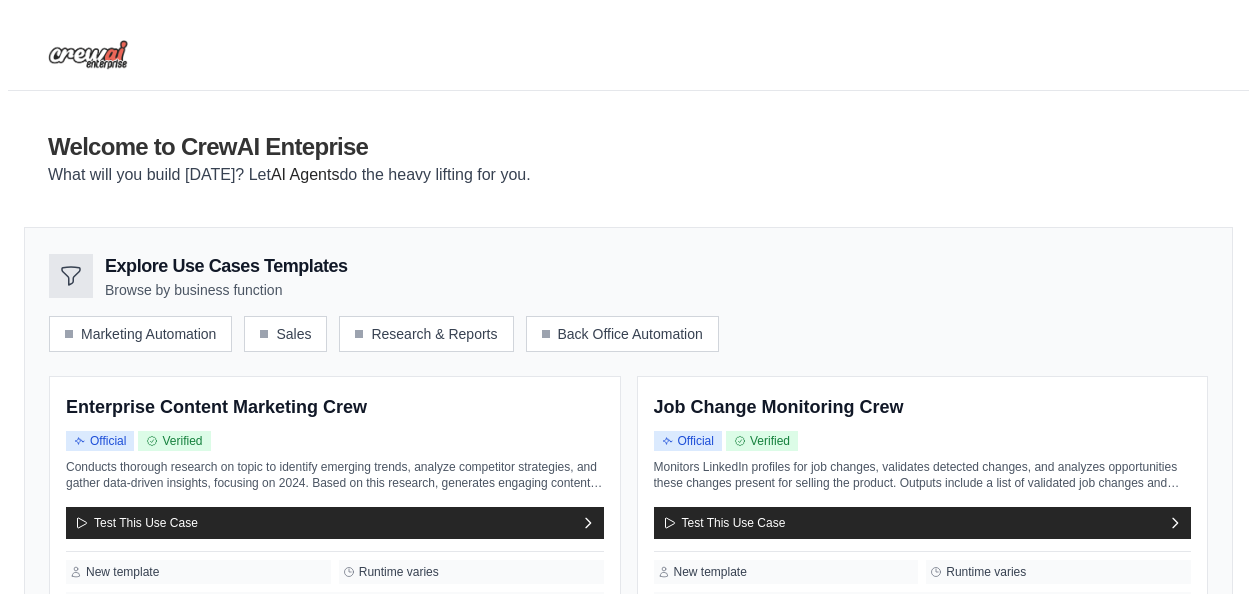 scroll, scrollTop: 0, scrollLeft: 0, axis: both 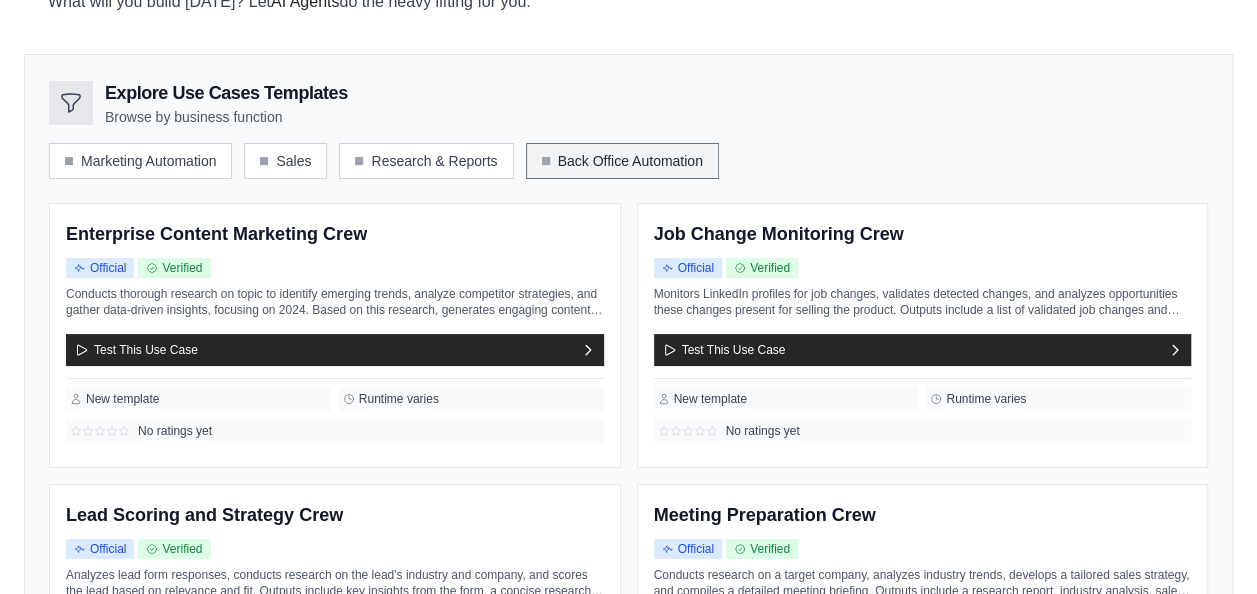 click on "Back Office Automation" at bounding box center (622, 161) 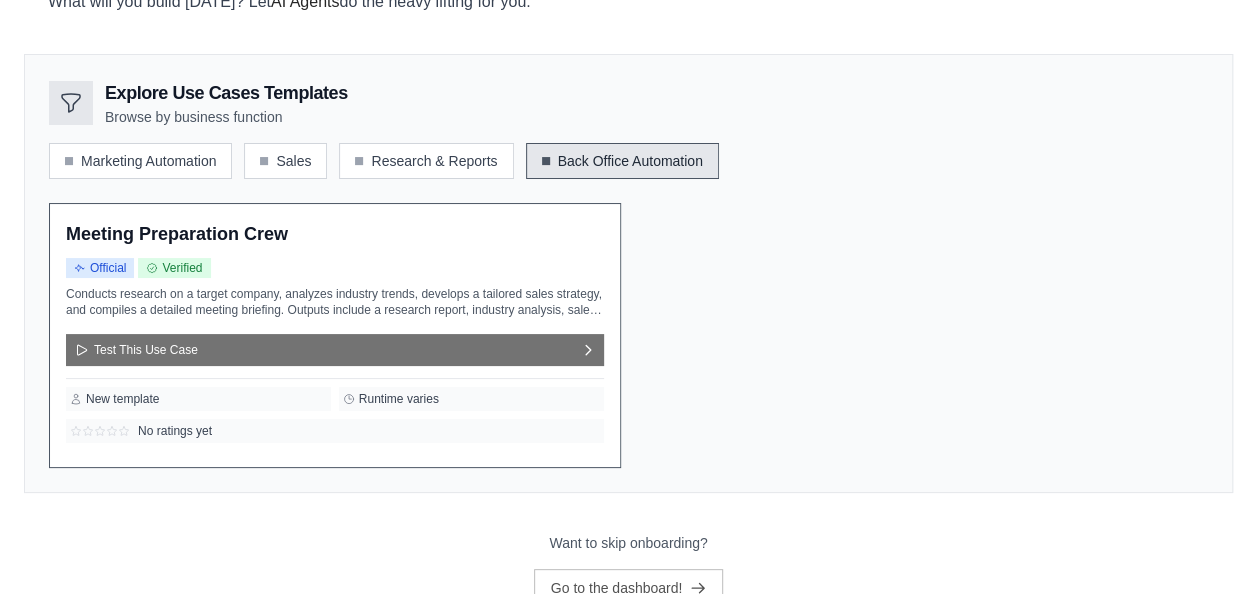 click on "Test This Use Case" at bounding box center [335, 350] 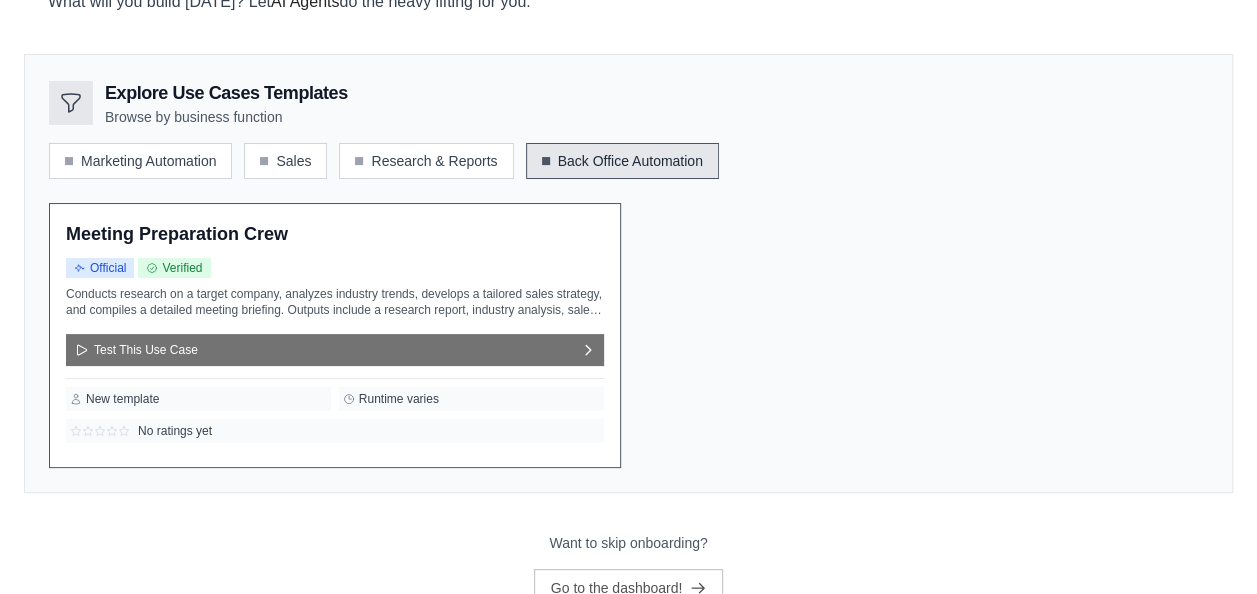 scroll, scrollTop: 0, scrollLeft: 0, axis: both 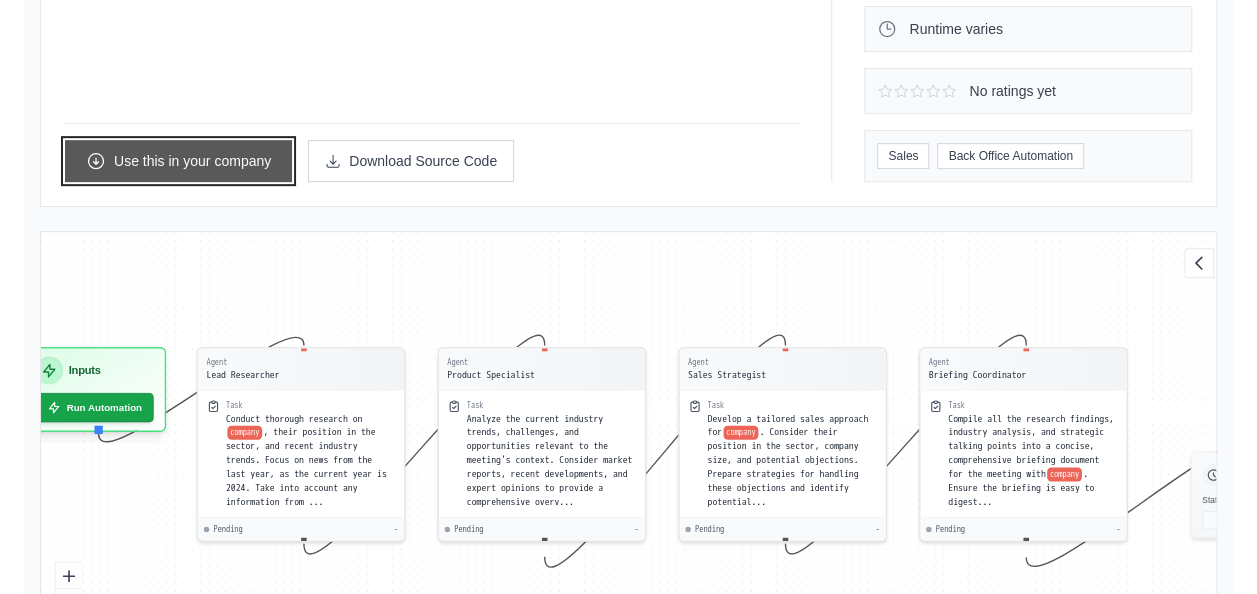 click on "Use this in your company" at bounding box center [178, 161] 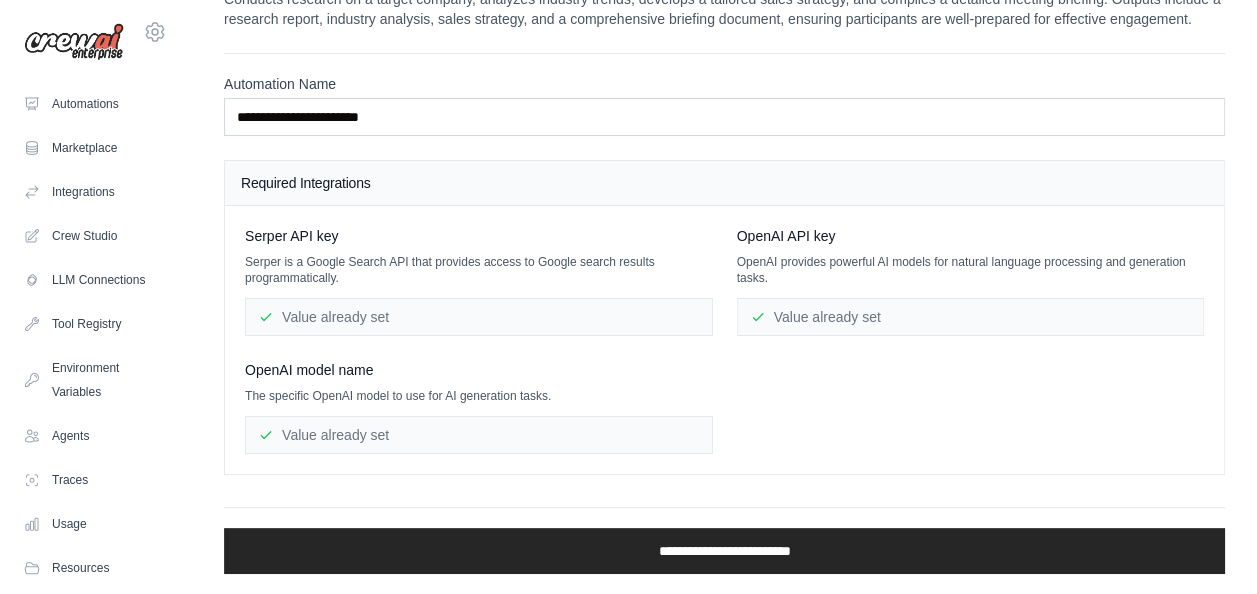 scroll, scrollTop: 0, scrollLeft: 0, axis: both 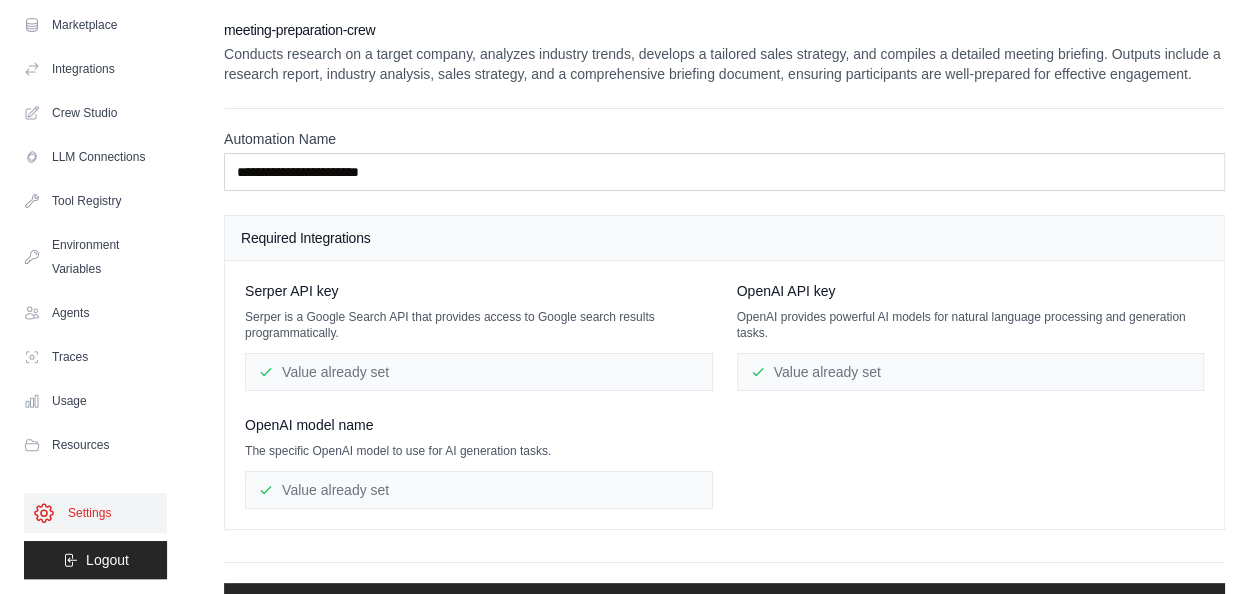click on "Settings" at bounding box center [95, 513] 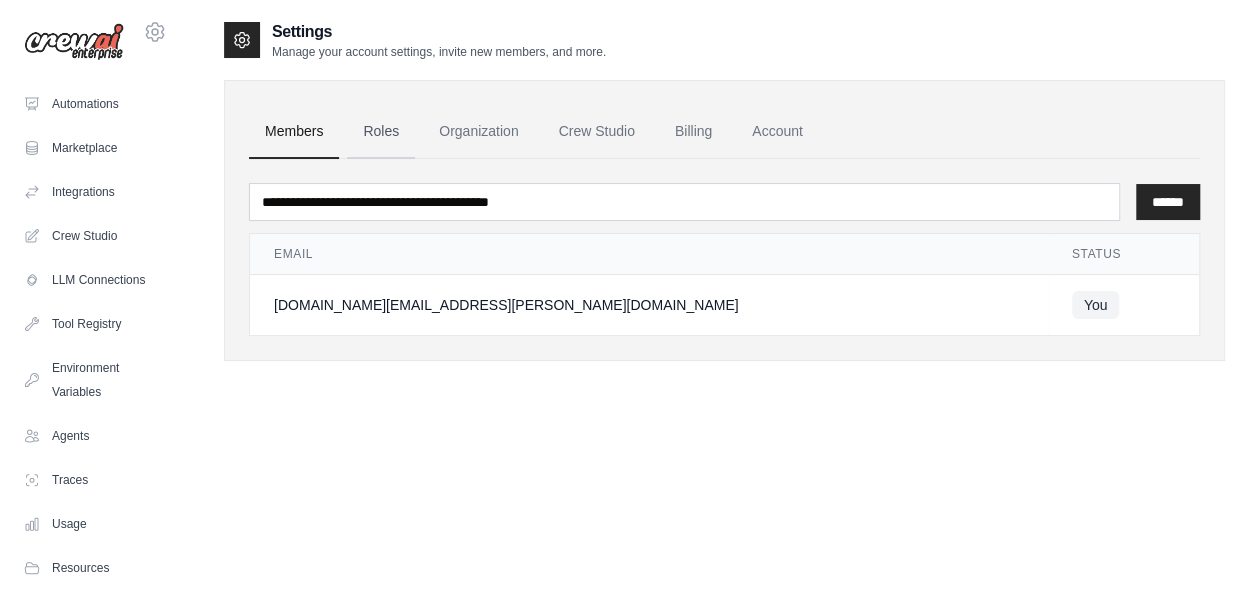 click on "Roles" at bounding box center [381, 132] 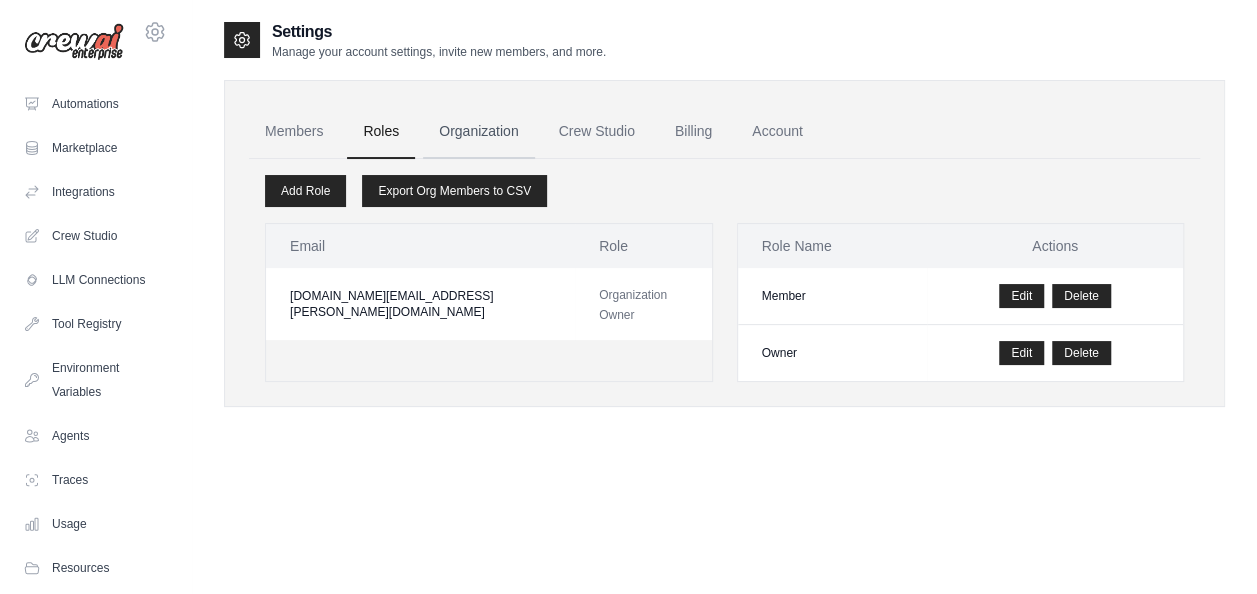 click on "Organization" at bounding box center (478, 132) 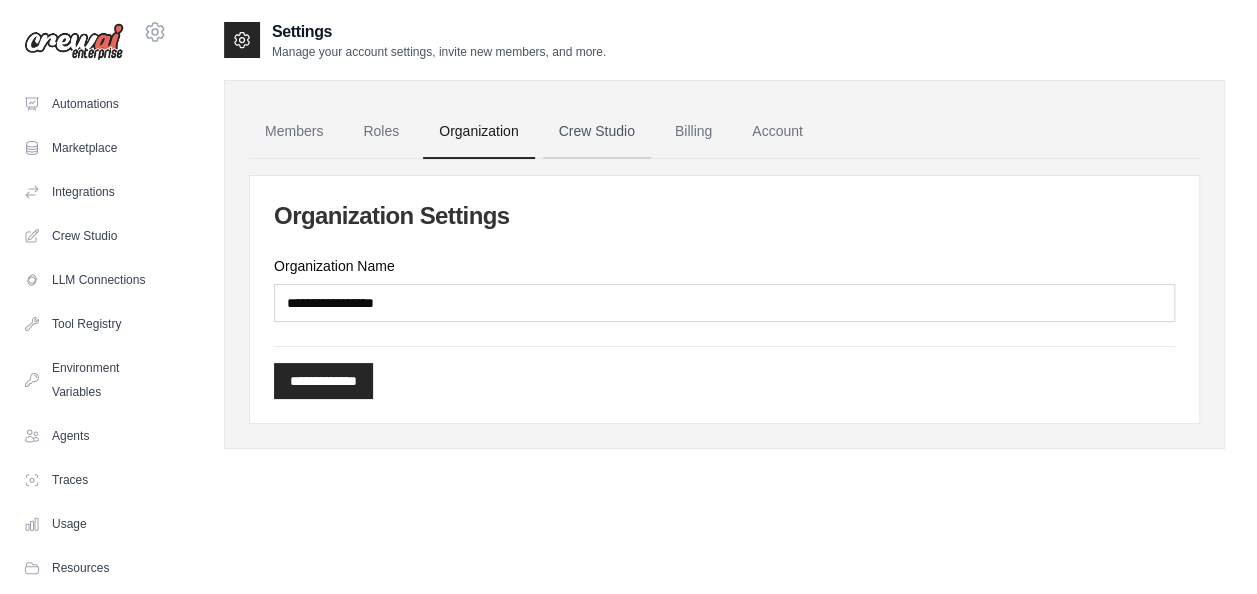 click on "Crew Studio" at bounding box center [597, 132] 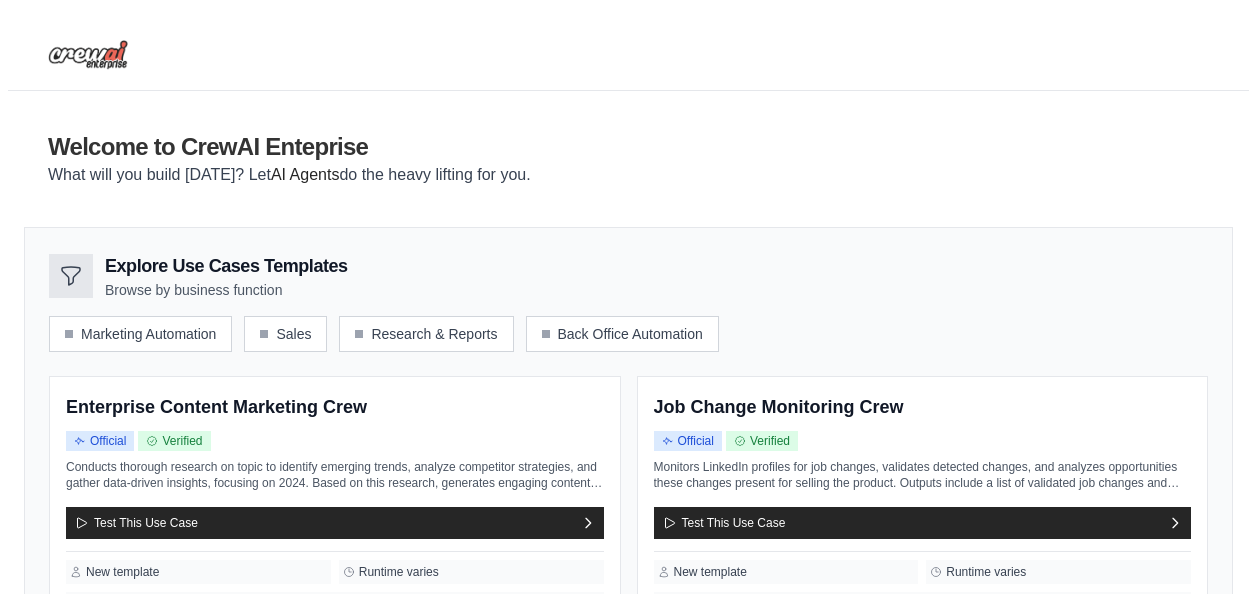scroll, scrollTop: 0, scrollLeft: 0, axis: both 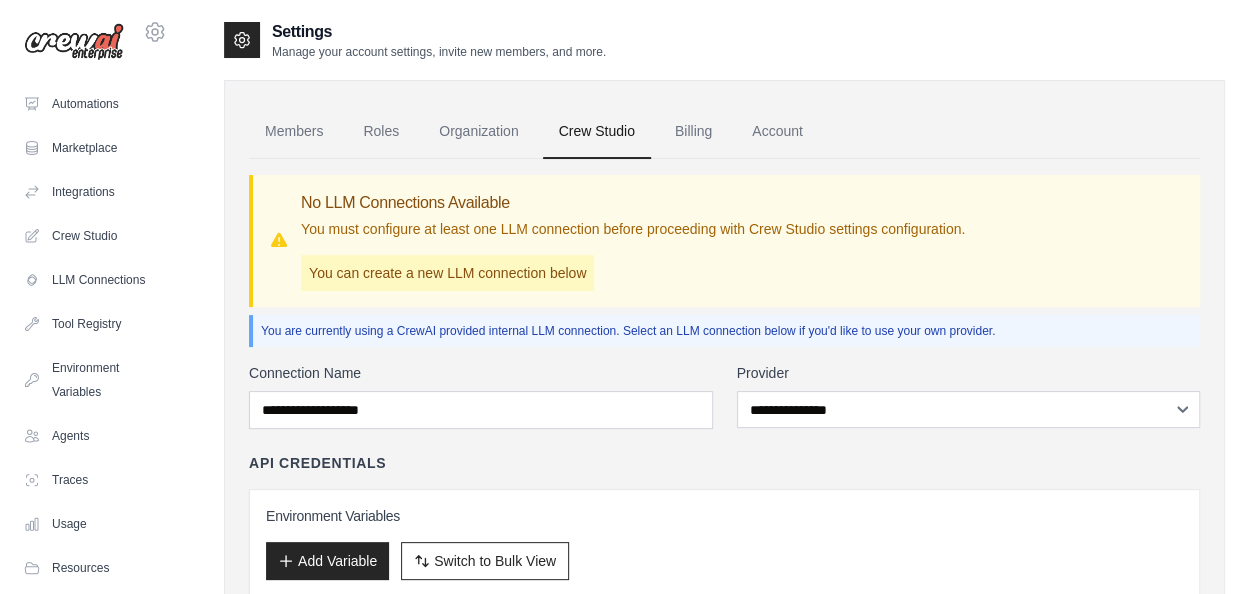 click on "Provider" at bounding box center [969, 373] 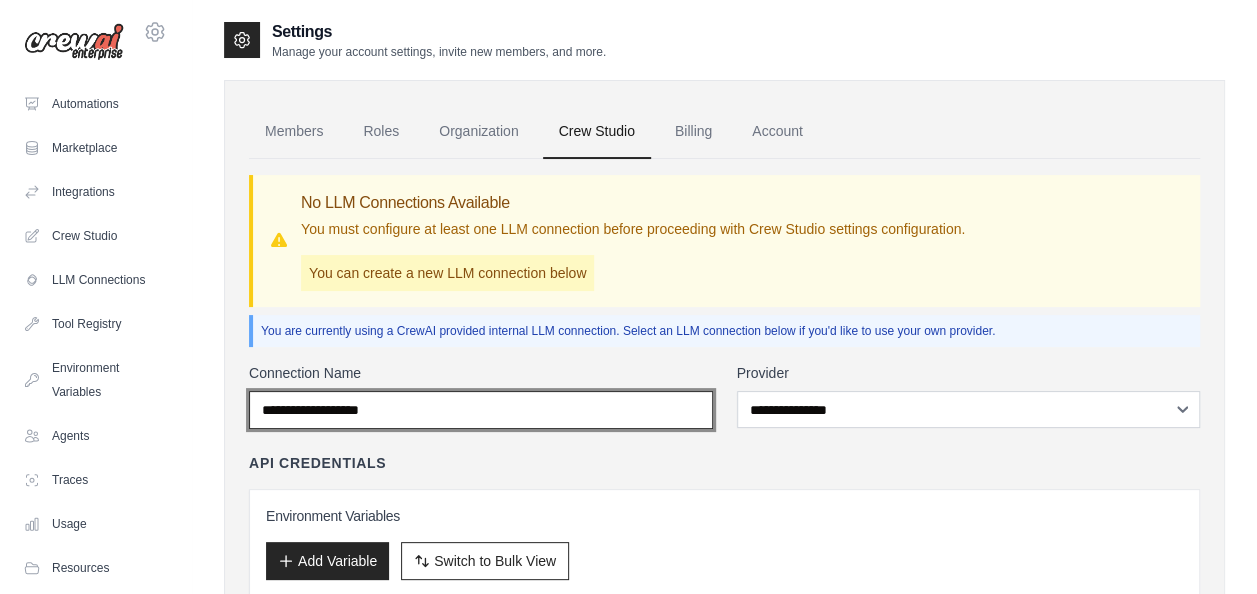 click on "Connection Name" at bounding box center [481, 410] 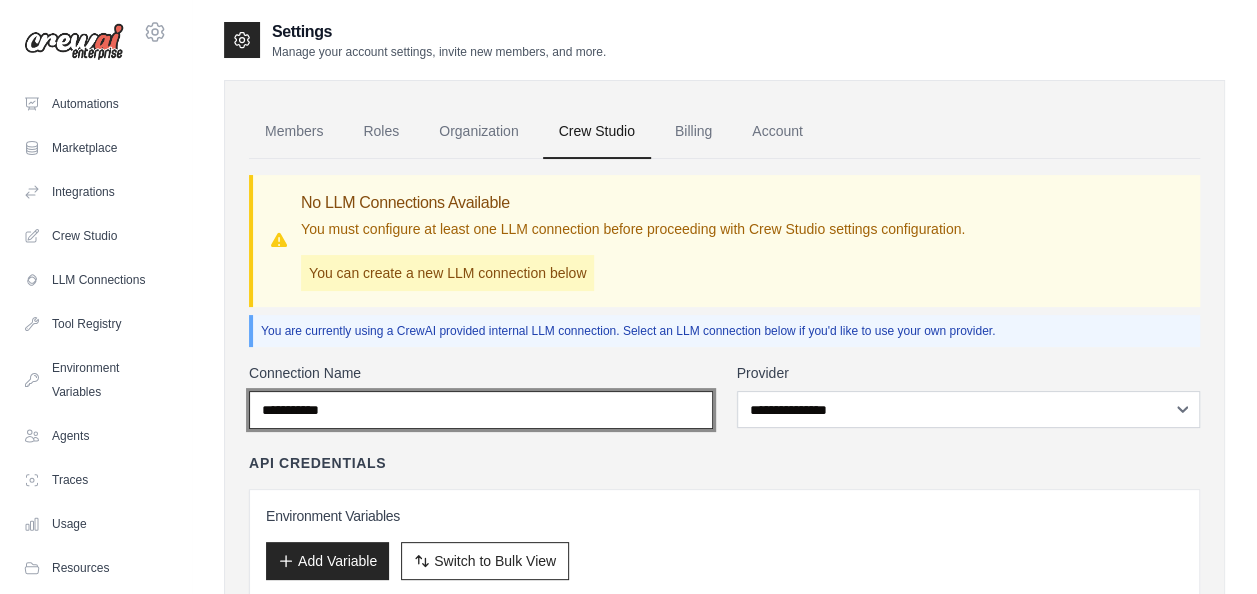 type on "**********" 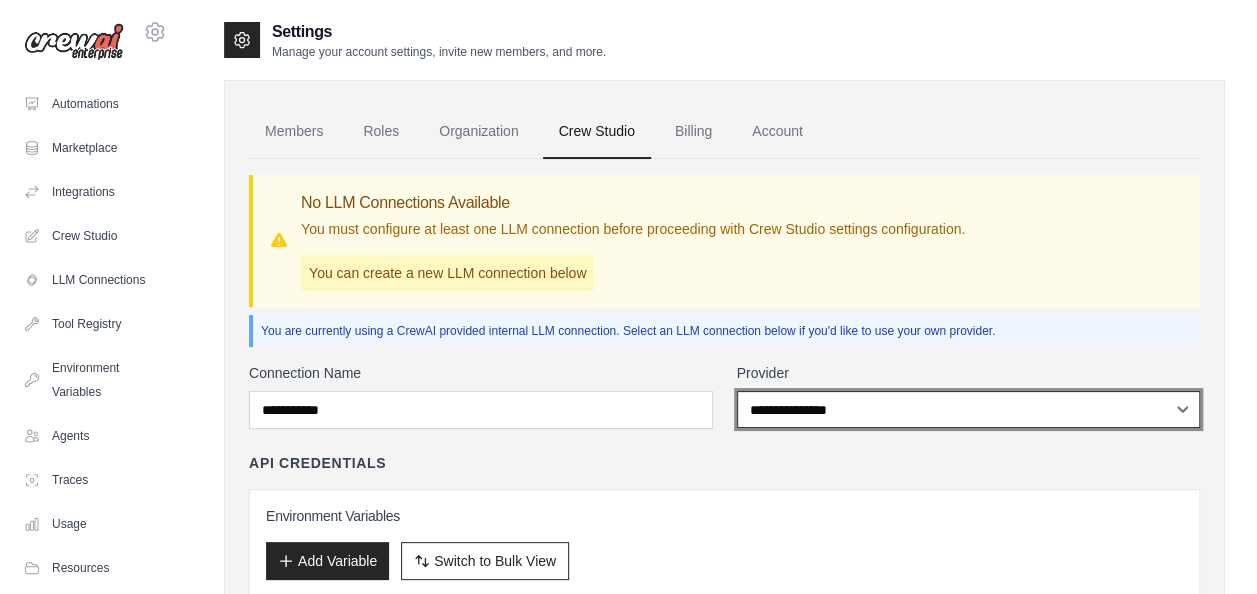 click on "**********" at bounding box center [969, 409] 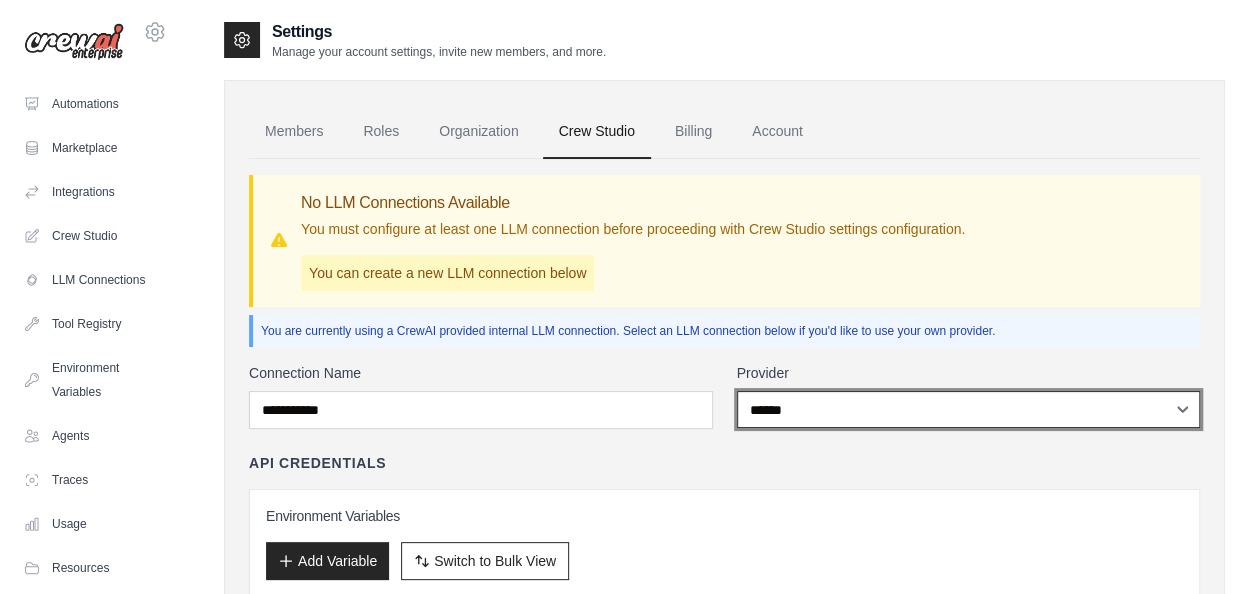 click on "**********" at bounding box center [969, 409] 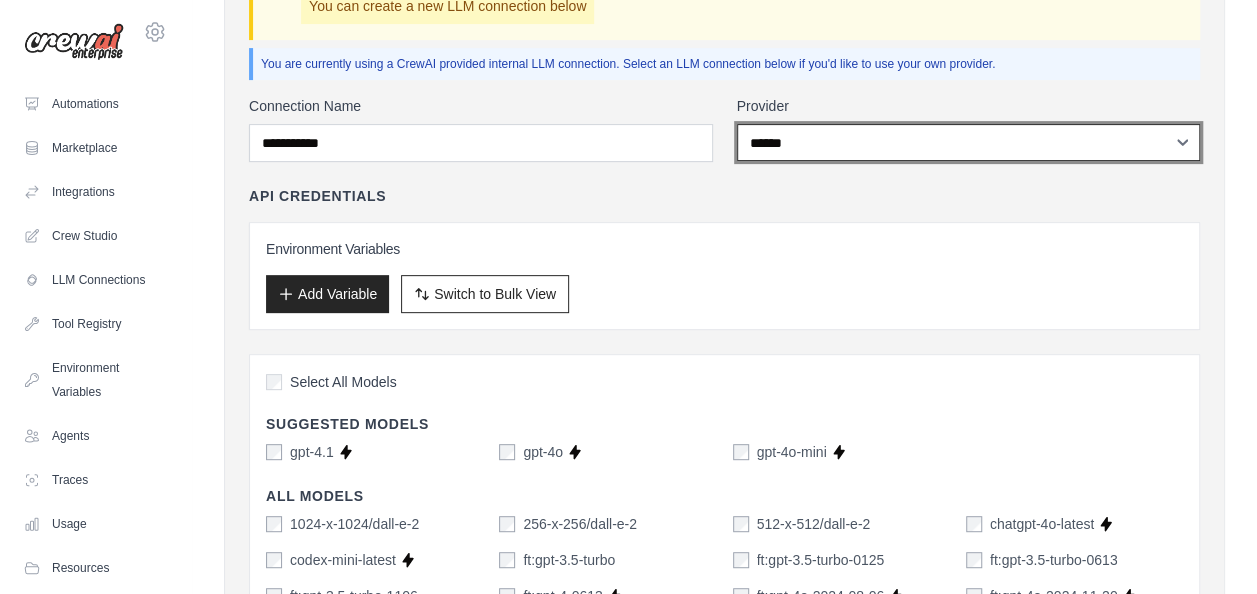 scroll, scrollTop: 381, scrollLeft: 0, axis: vertical 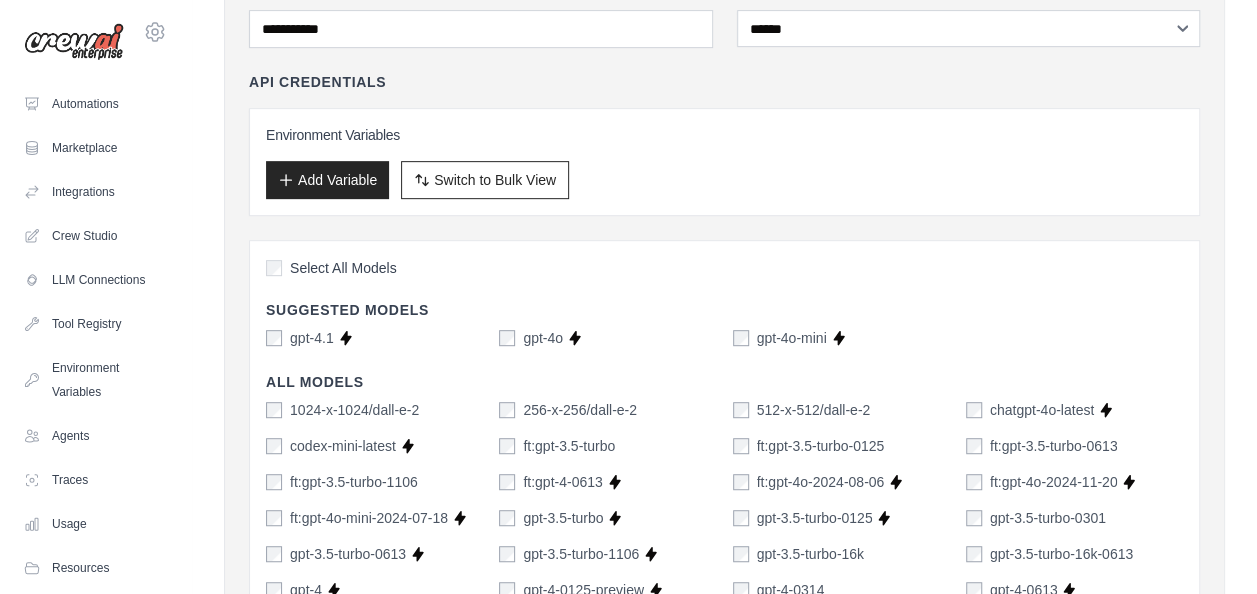 click on "Select All Models
Suggested Models gpt-4.1
Supports Crew Studio gpt-4o
Supports Crew Studio gpt-4o-mini
Supports Crew Studio All Models 1024-x-1024/dall-e-2 256-x-256/dall-e-2 512-x-512/dall-e-2 chatgpt-4o-latest
Supports Crew Studio codex-mini-latest
Supports Crew Studio ft:gpt-3.5-turbo ft:gpt-3.5-turbo-0125 ft:gpt-3.5-turbo-0613 ft:gpt-3.5-turbo-1106 ft:gpt-4-0613
Supports Crew Studio ft:gpt-4o-2024-08-06
Supports Crew Studio ft:gpt-4o-2024-11-20
Supports Crew Studio ft:gpt-4o-mini-2024-07-18
Supports Crew Studio gpt-3.5-turbo
Supports Crew Studio gpt-3.5-turbo-0125
Supports Crew Studio gpt-3.5-turbo-0301" at bounding box center [724, 875] 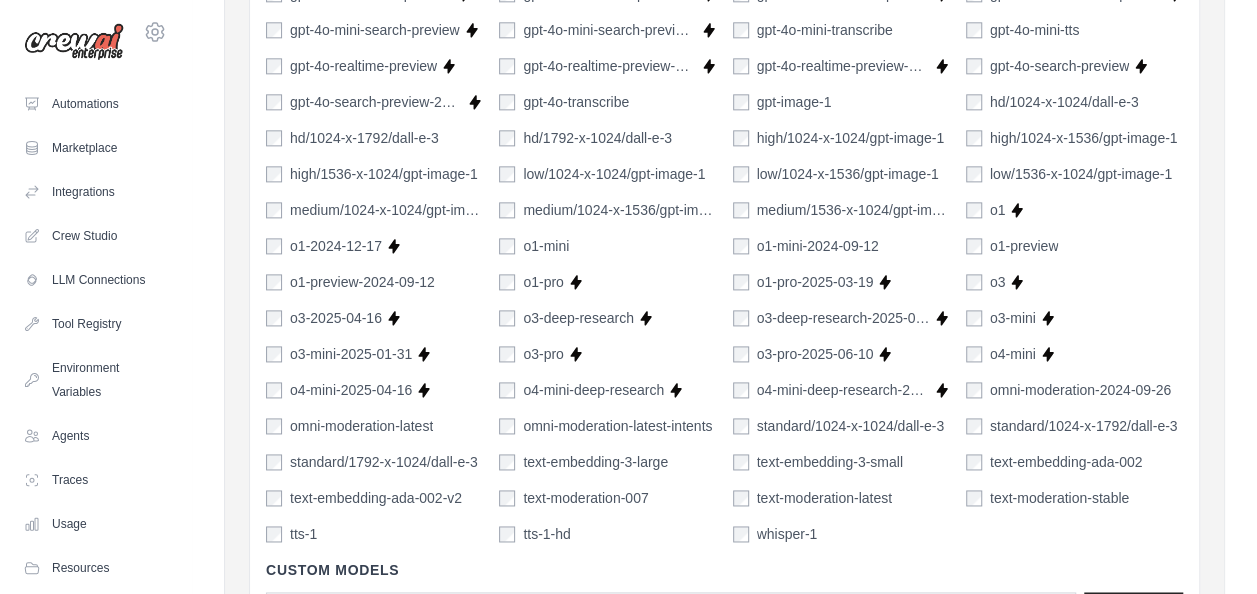 scroll, scrollTop: 1228, scrollLeft: 0, axis: vertical 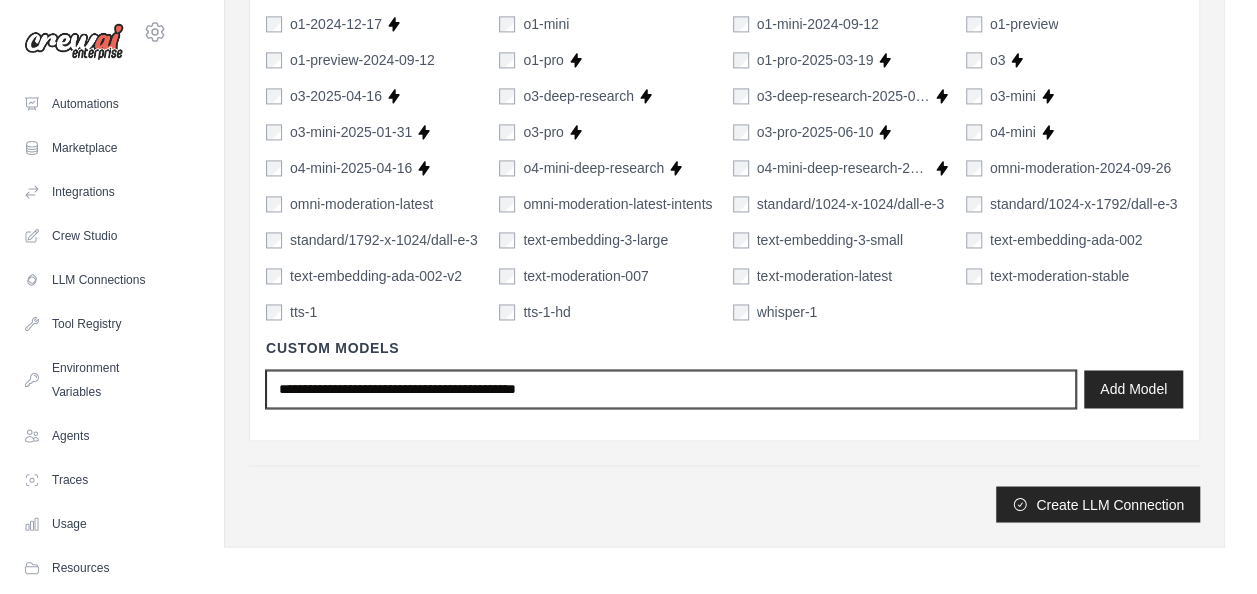 click at bounding box center (671, 389) 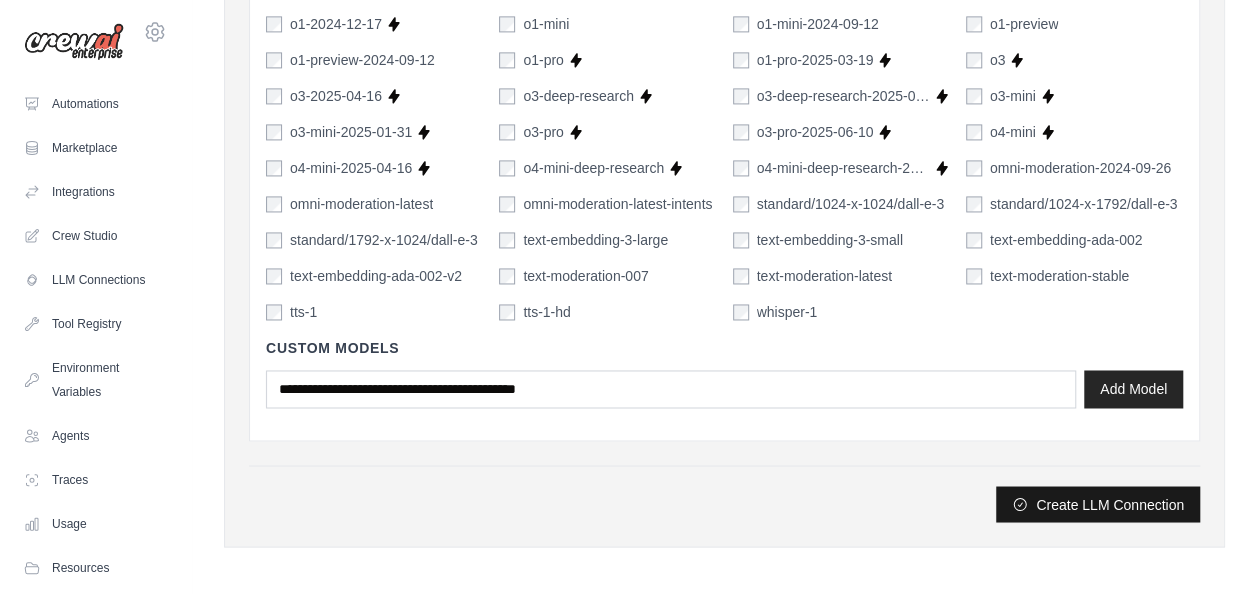 click on "Create LLM Connection" at bounding box center (1098, 504) 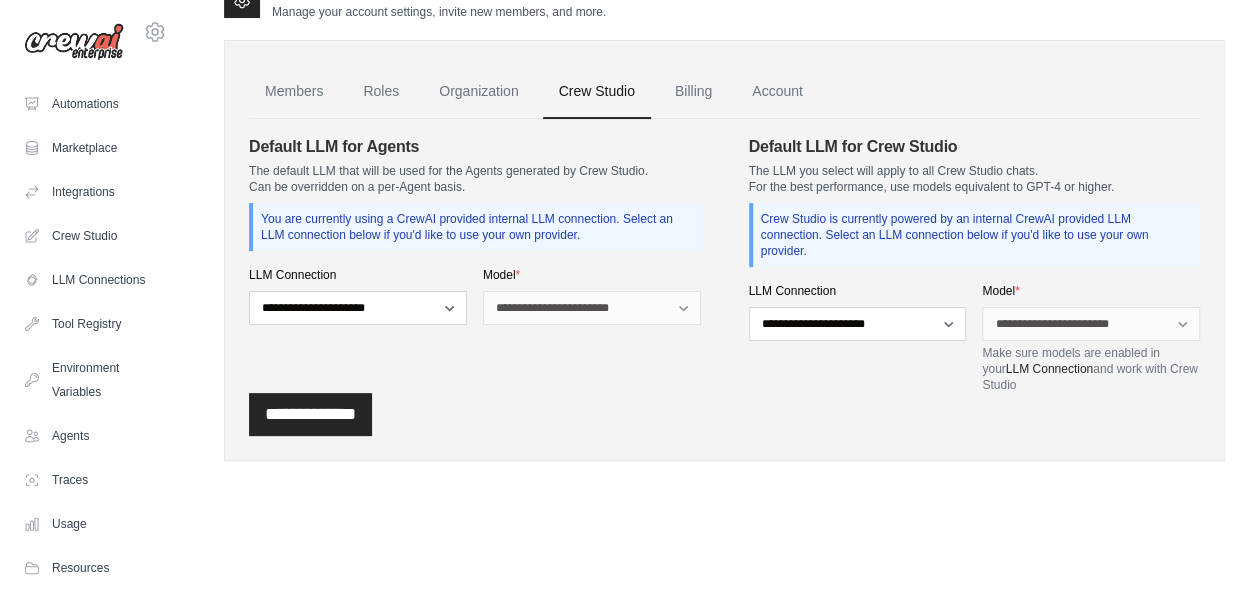 scroll, scrollTop: 0, scrollLeft: 0, axis: both 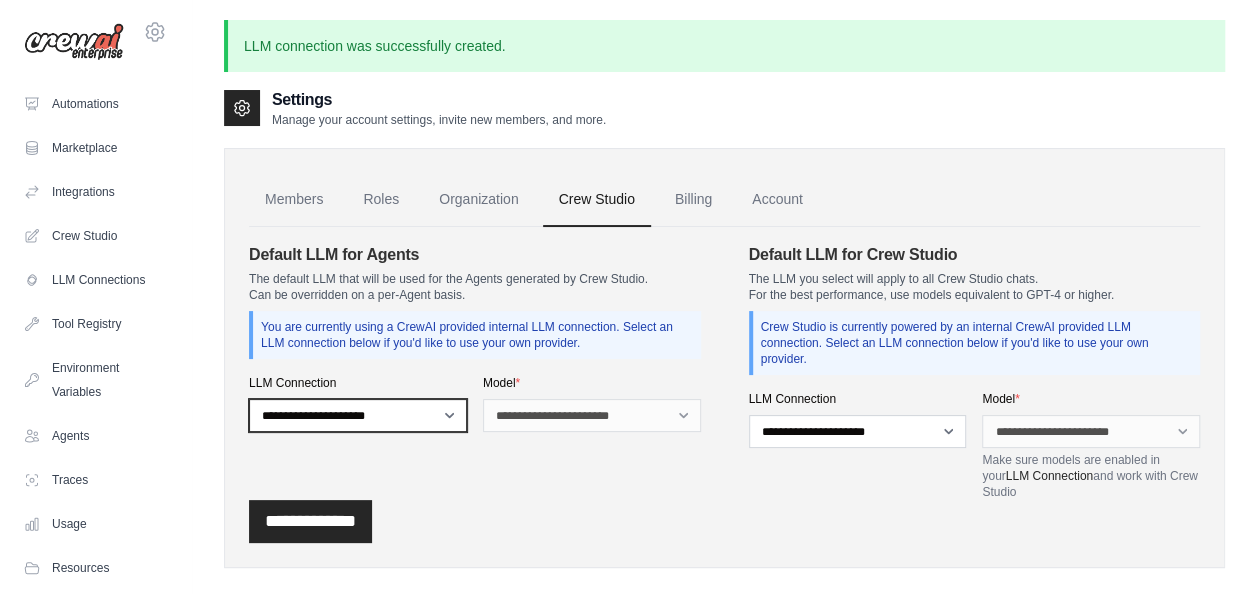 click on "**********" at bounding box center [358, 415] 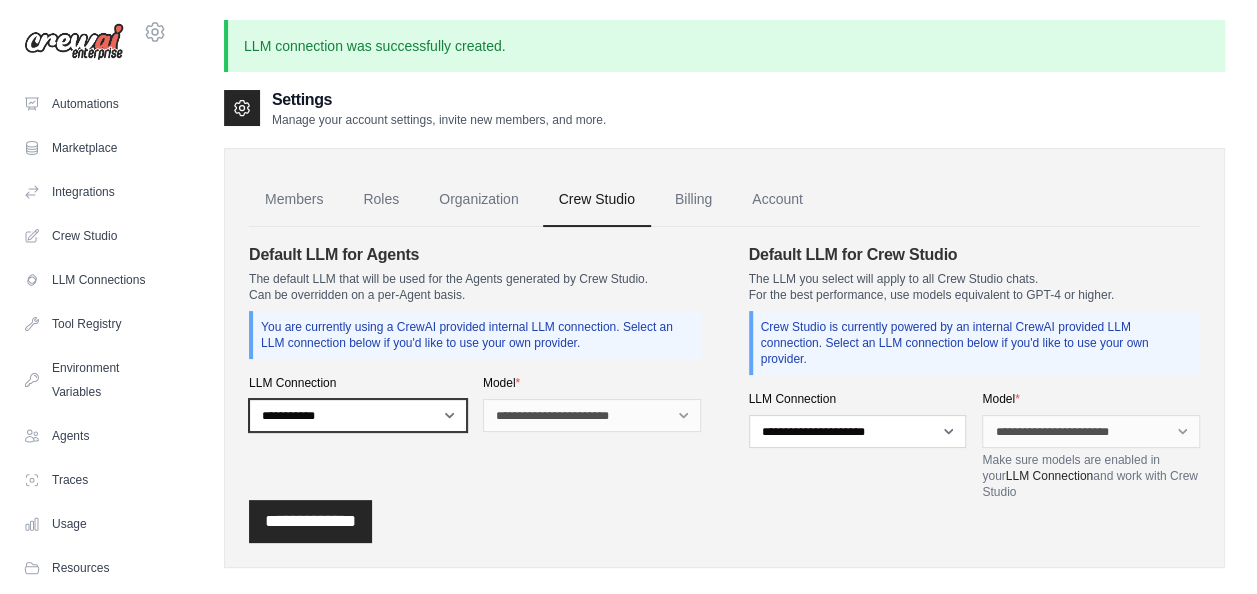 click on "**********" at bounding box center (358, 415) 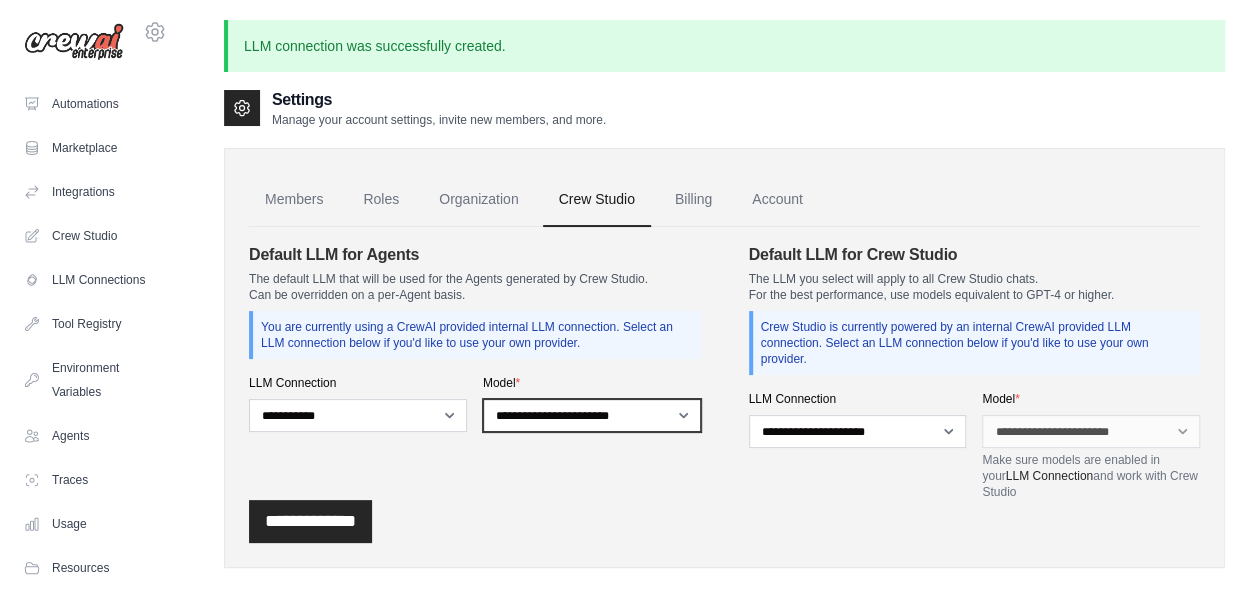 click on "**********" at bounding box center (592, 415) 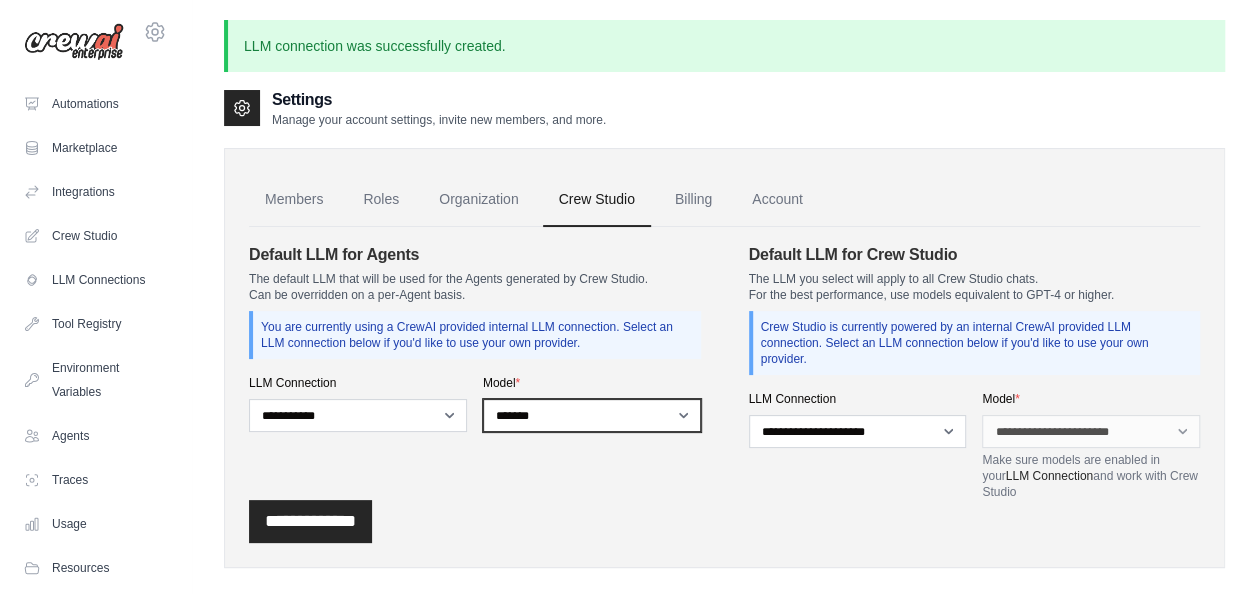 click on "**********" at bounding box center [592, 415] 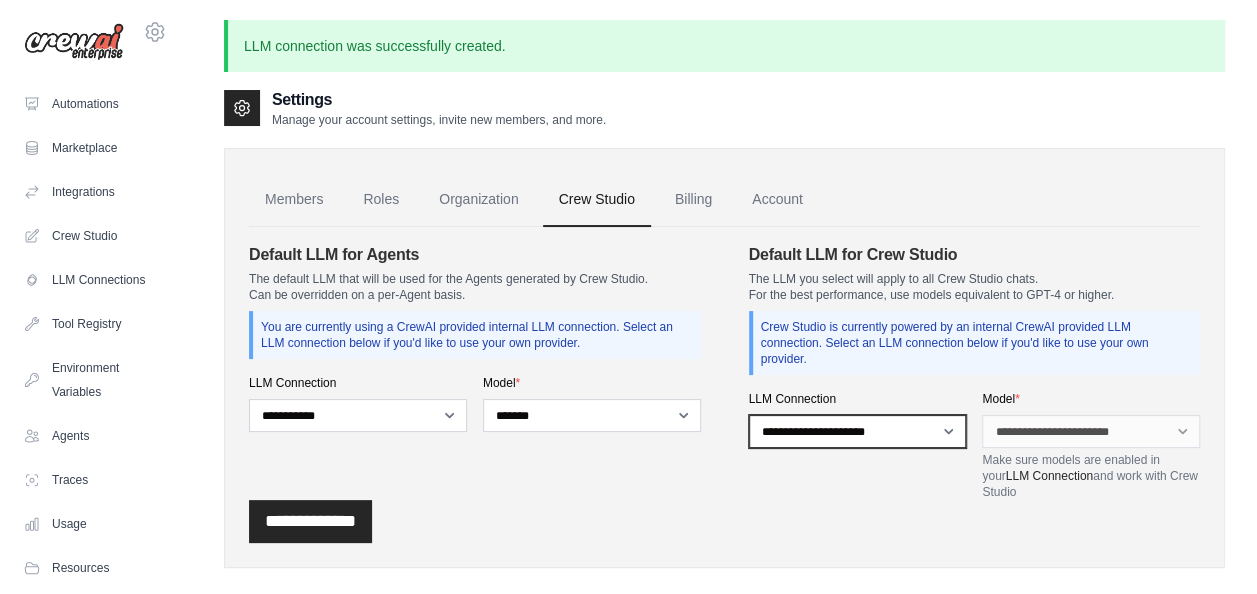 click on "**********" at bounding box center [858, 431] 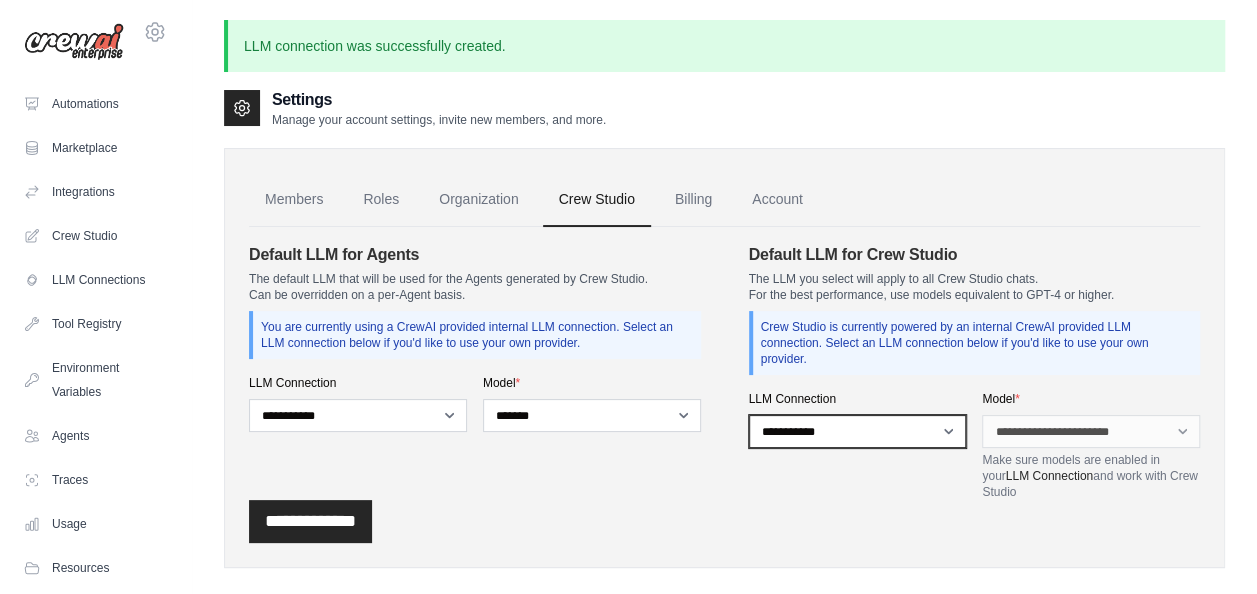 click on "**********" at bounding box center [858, 431] 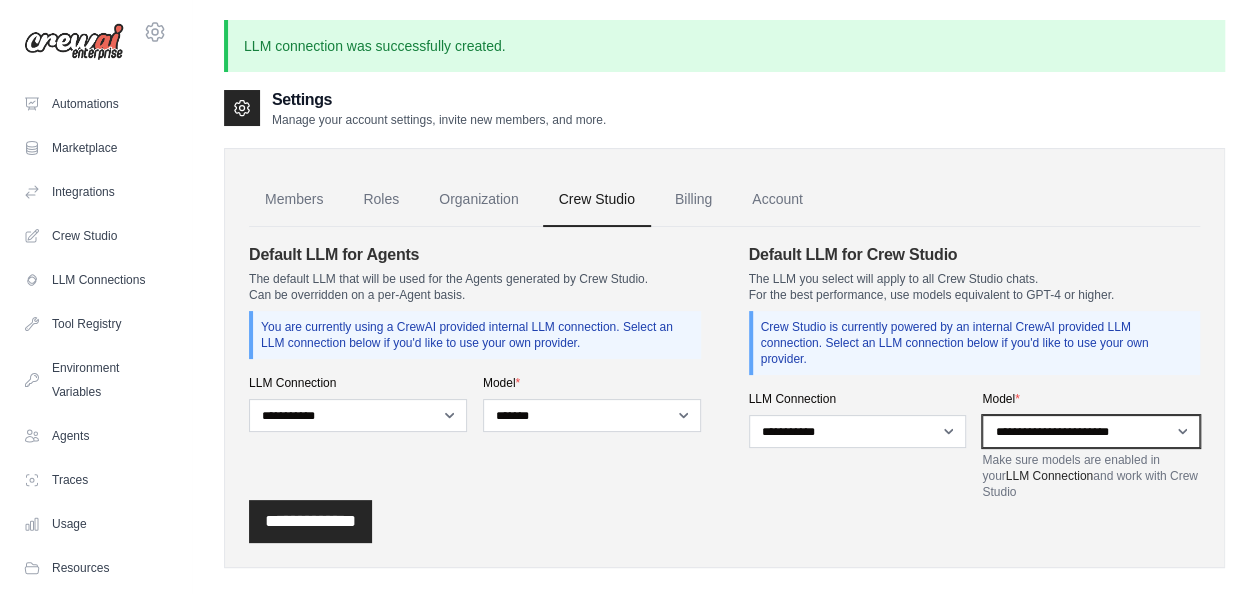 click on "**********" at bounding box center (1091, 431) 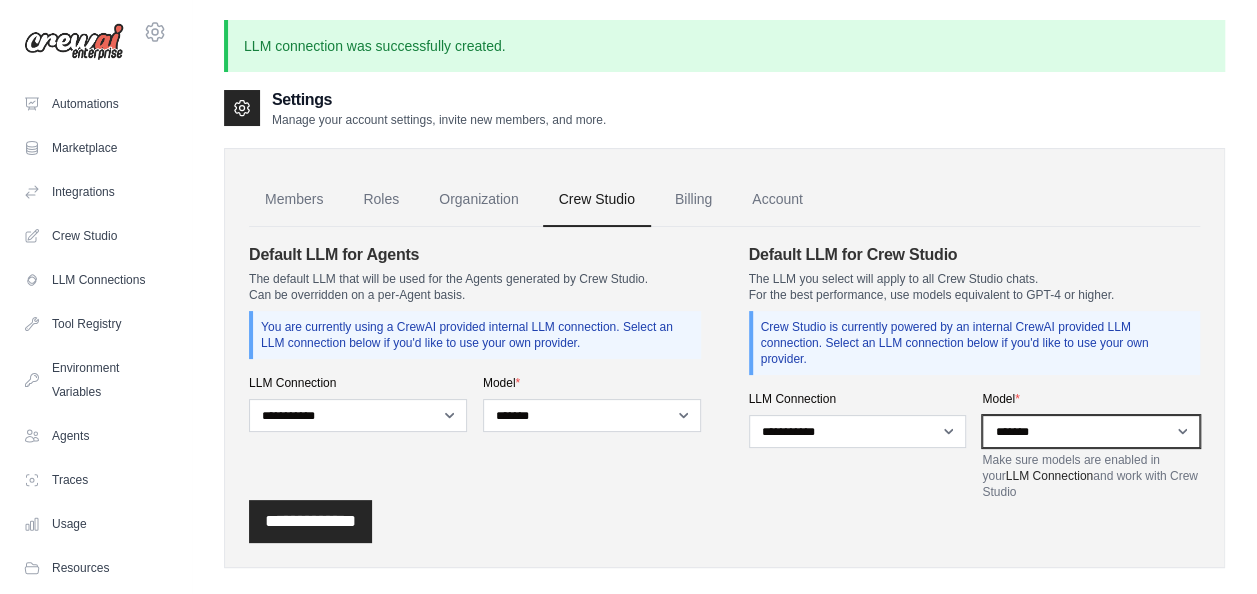click on "**********" at bounding box center (1091, 431) 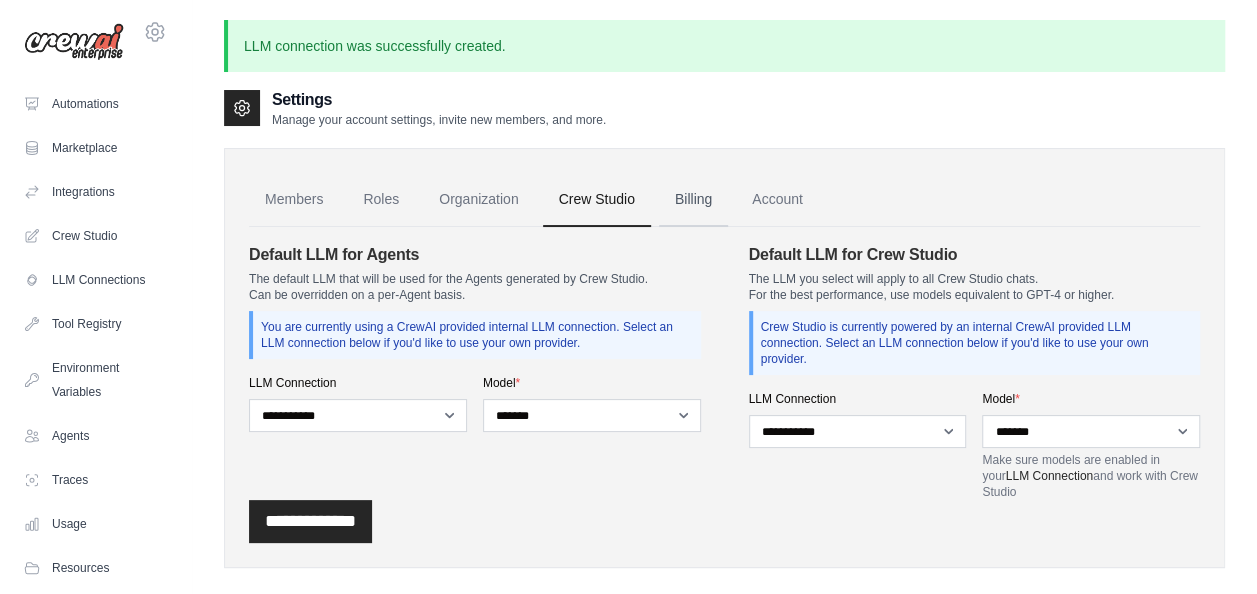 click on "Billing" at bounding box center (693, 200) 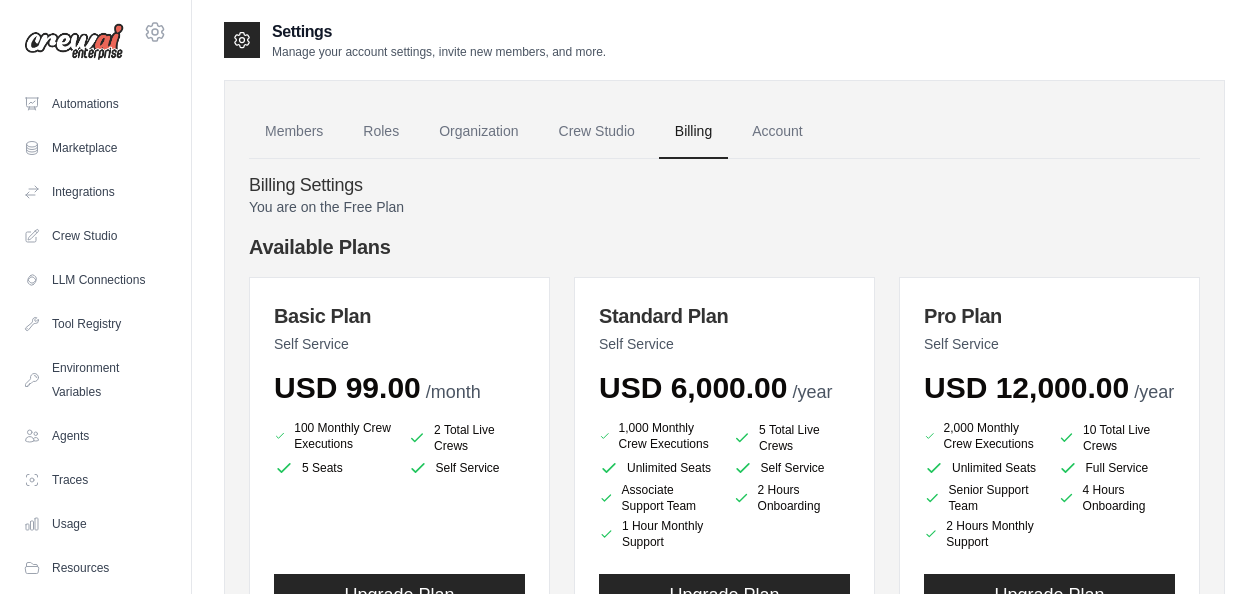 scroll, scrollTop: 0, scrollLeft: 0, axis: both 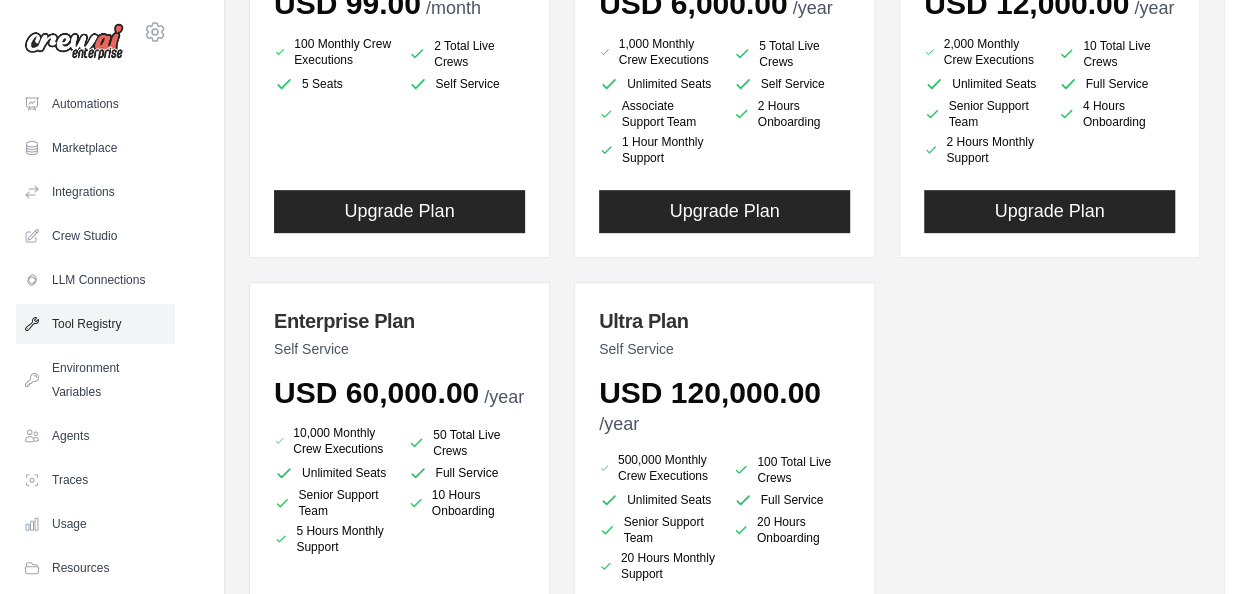 click on "Tool Registry" at bounding box center (95, 324) 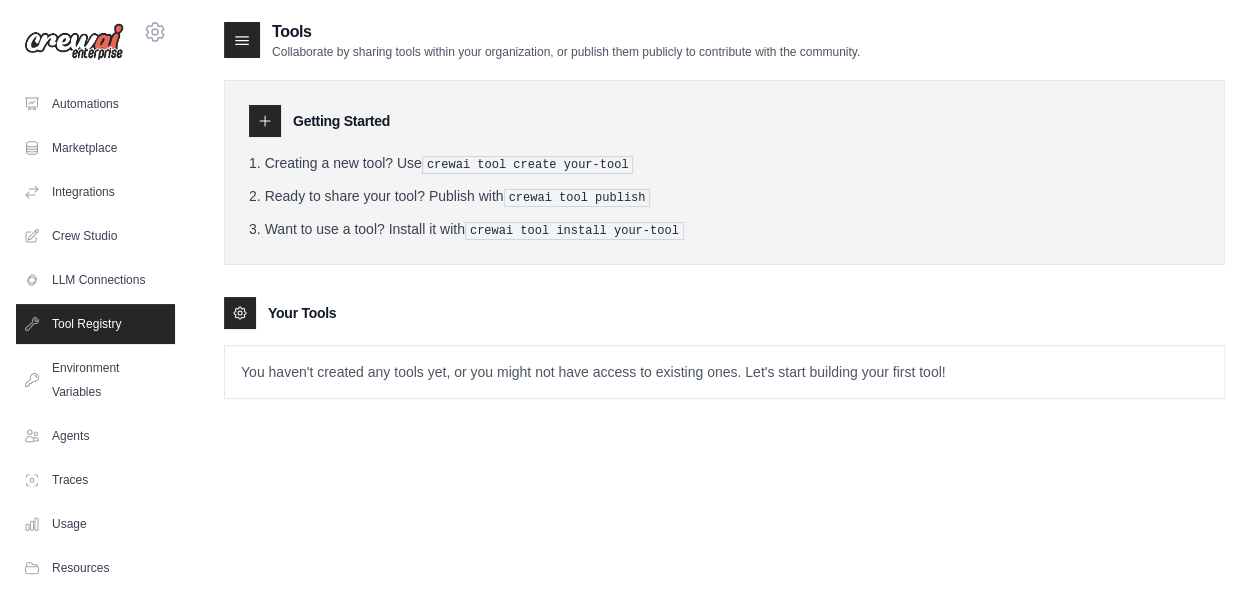 scroll, scrollTop: 40, scrollLeft: 0, axis: vertical 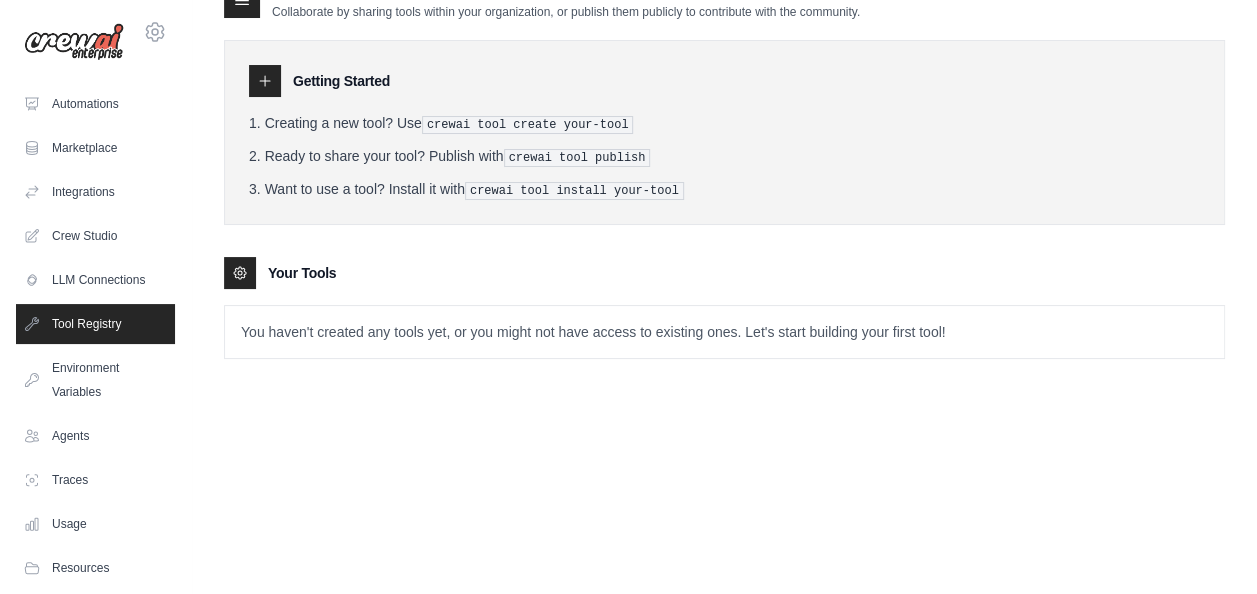 click on "You haven't created any tools yet, or you might not have access to
existing ones. Let's start building your first tool!" at bounding box center [724, 332] 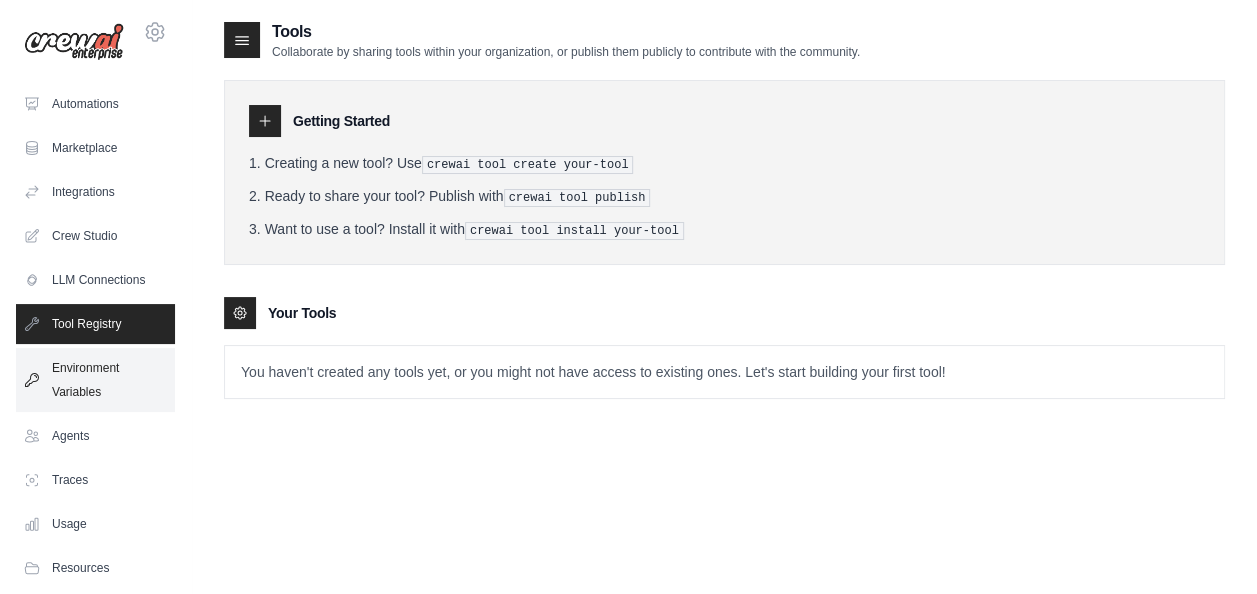 click on "Environment Variables" at bounding box center [95, 380] 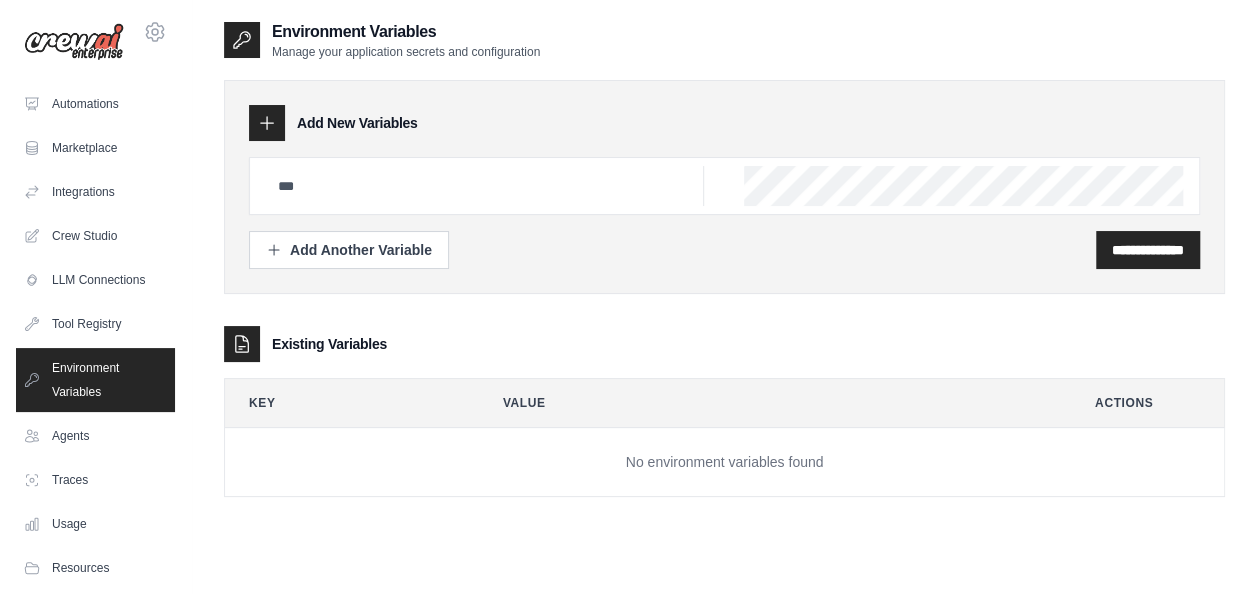 scroll, scrollTop: 40, scrollLeft: 0, axis: vertical 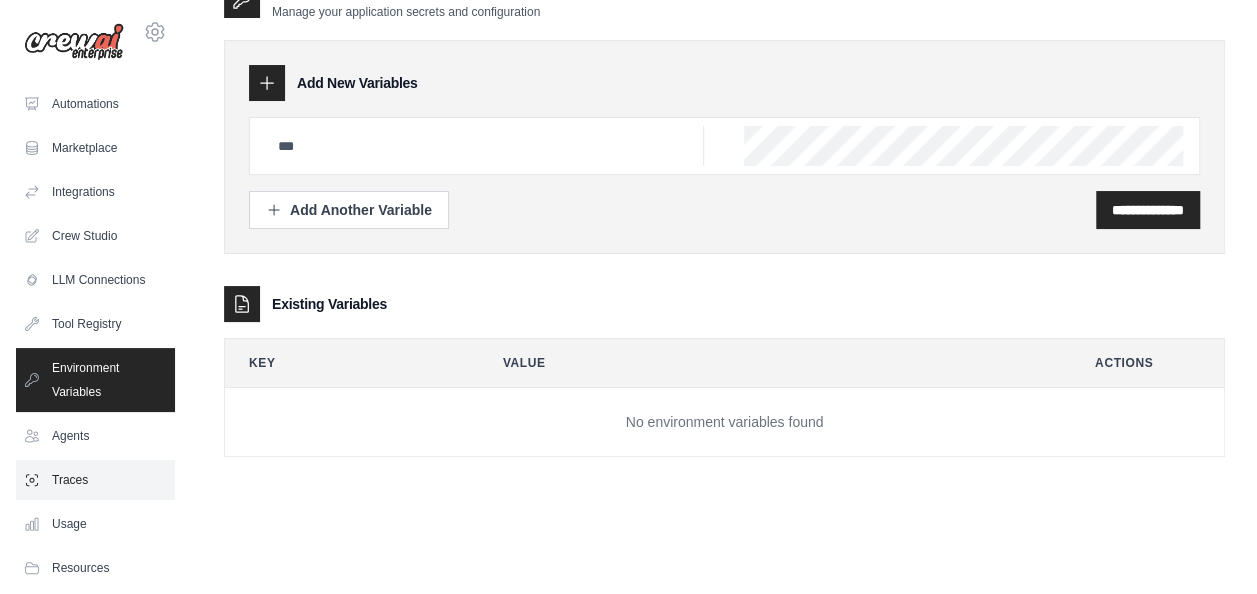 click on "Traces" at bounding box center (95, 480) 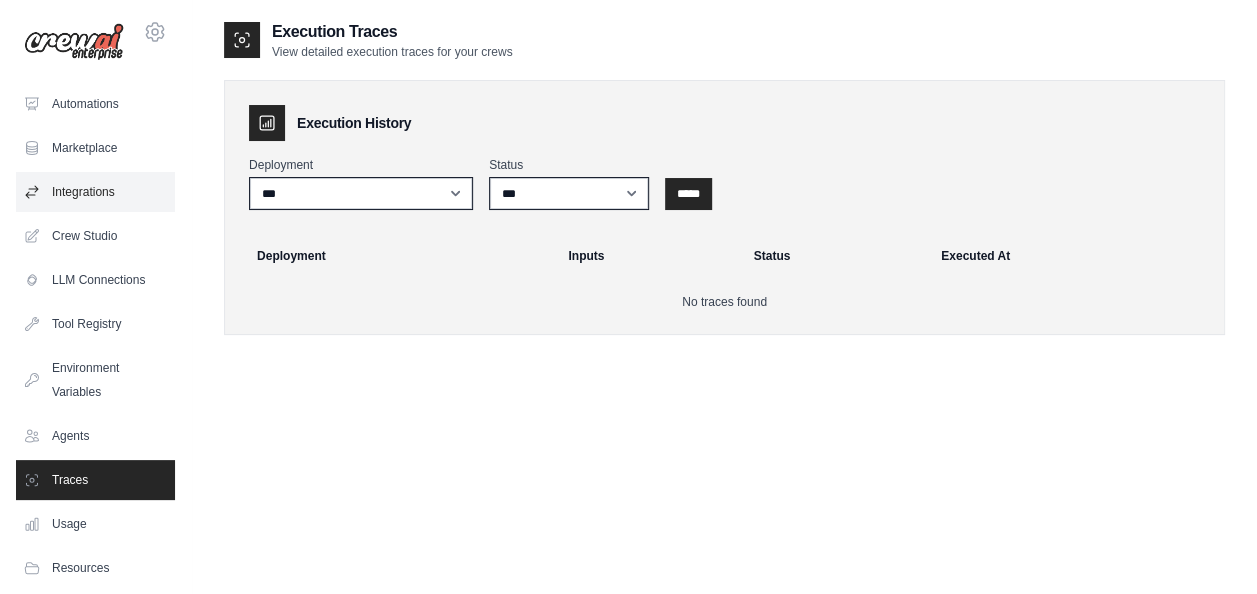 click on "Integrations" at bounding box center [95, 192] 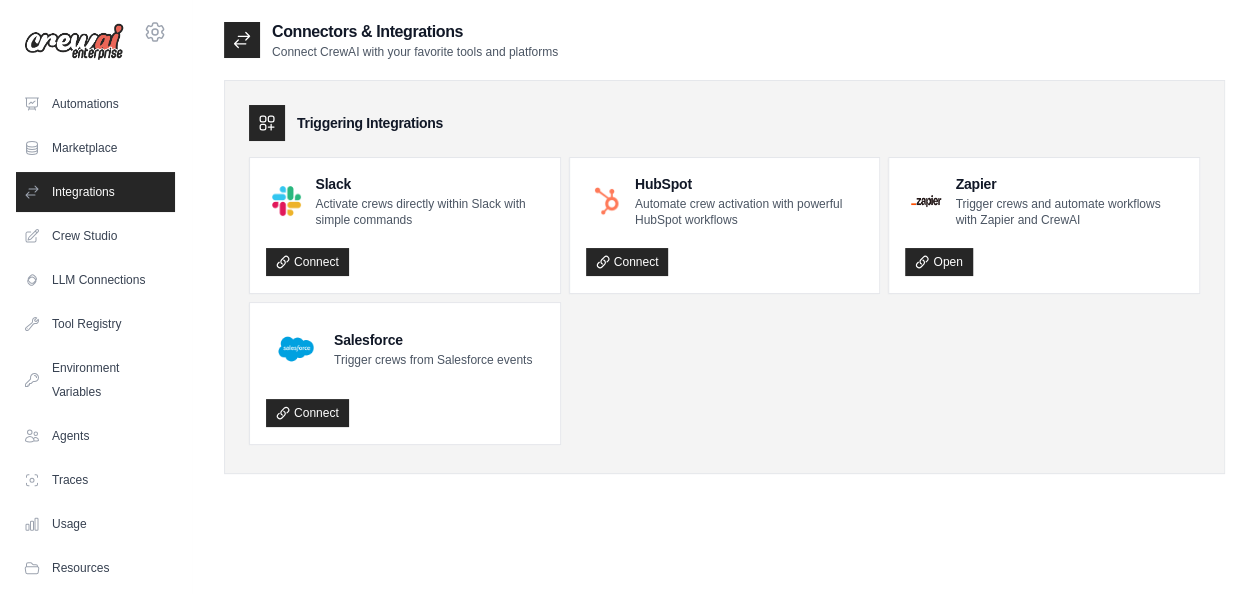 type 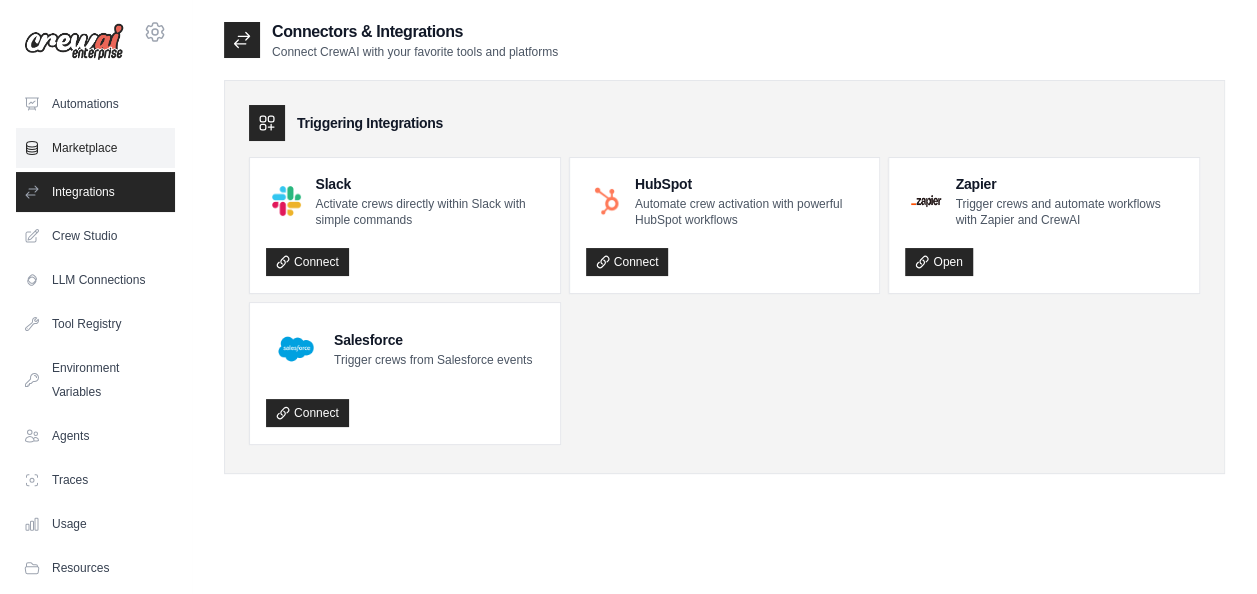 click on "Marketplace" at bounding box center [95, 148] 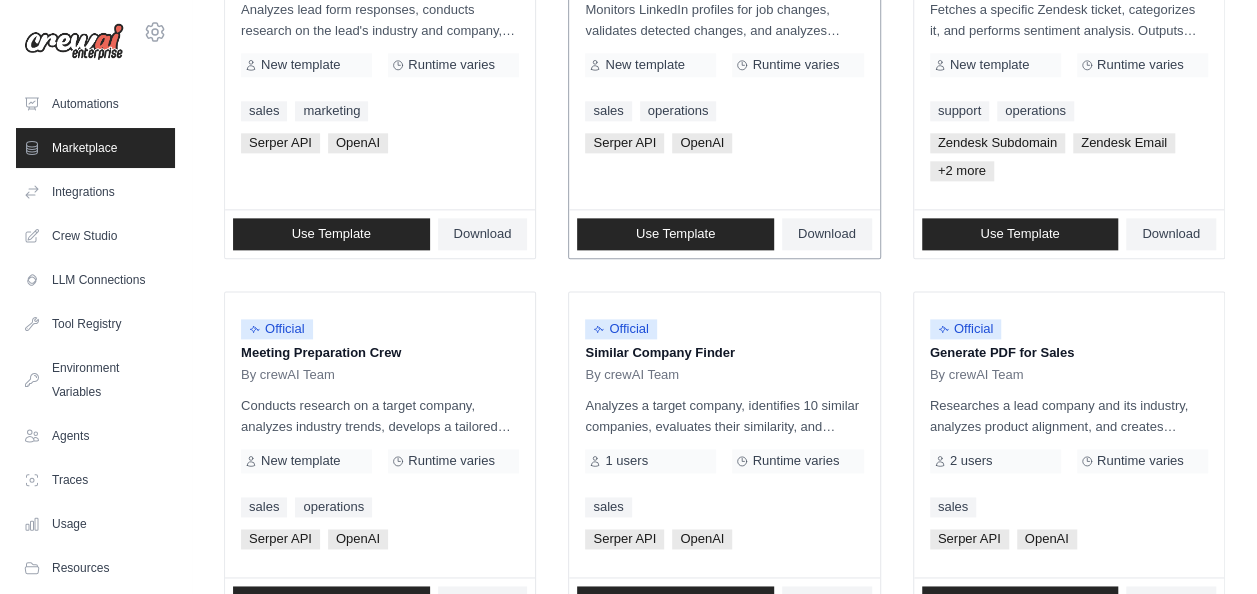 scroll, scrollTop: 1310, scrollLeft: 0, axis: vertical 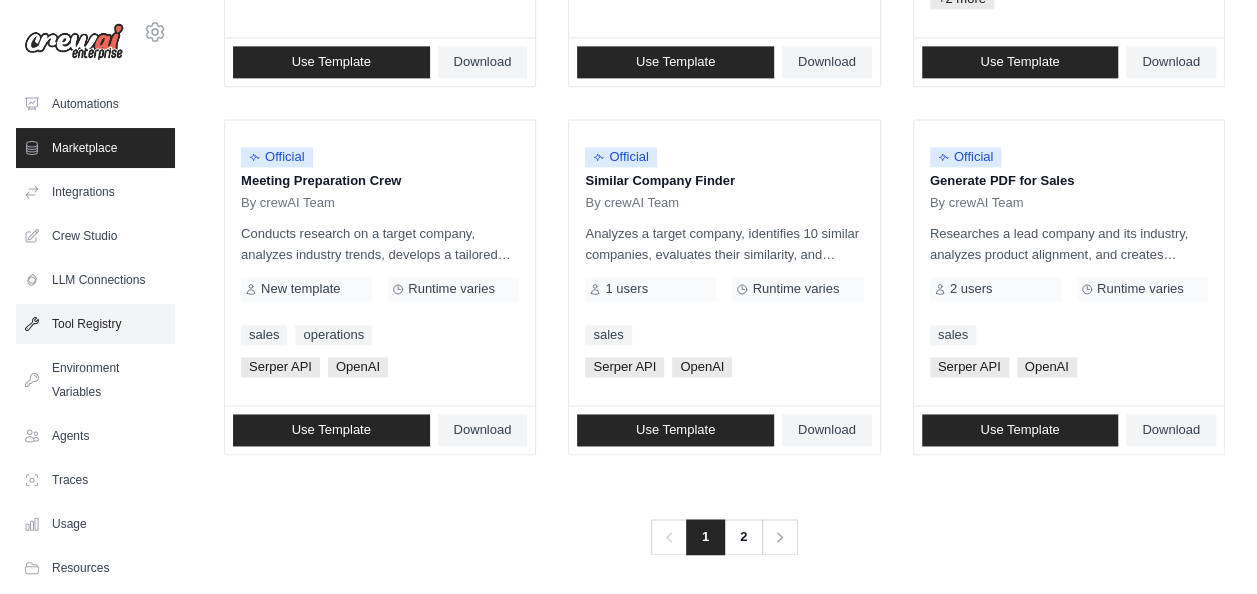 click on "Tool Registry" at bounding box center [95, 324] 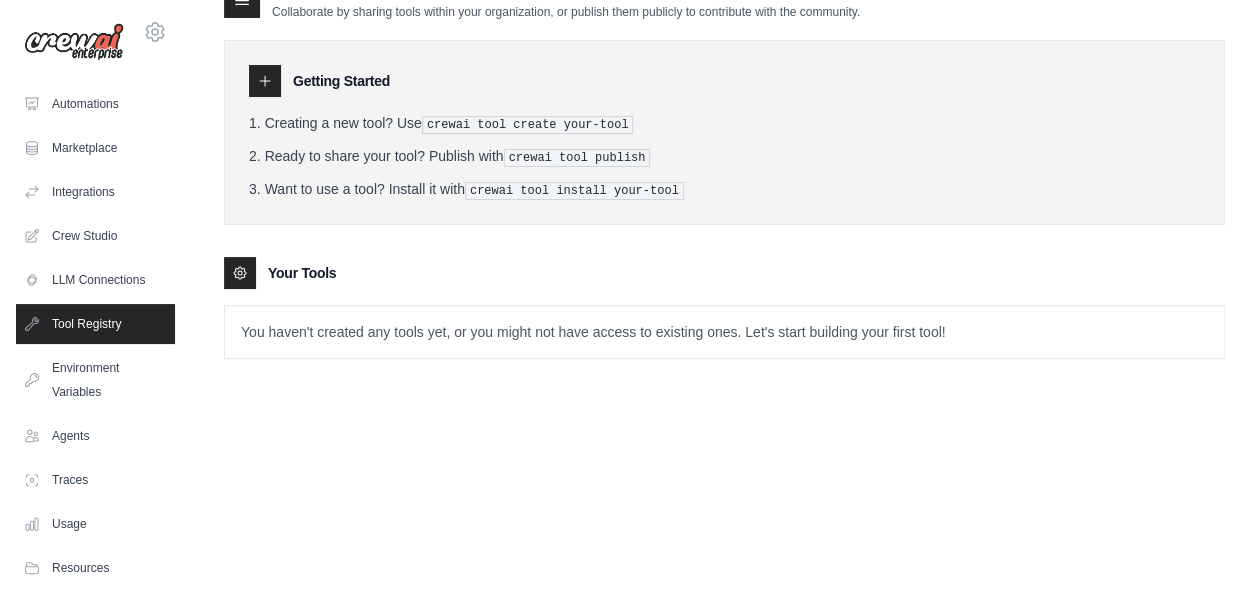 scroll, scrollTop: 0, scrollLeft: 0, axis: both 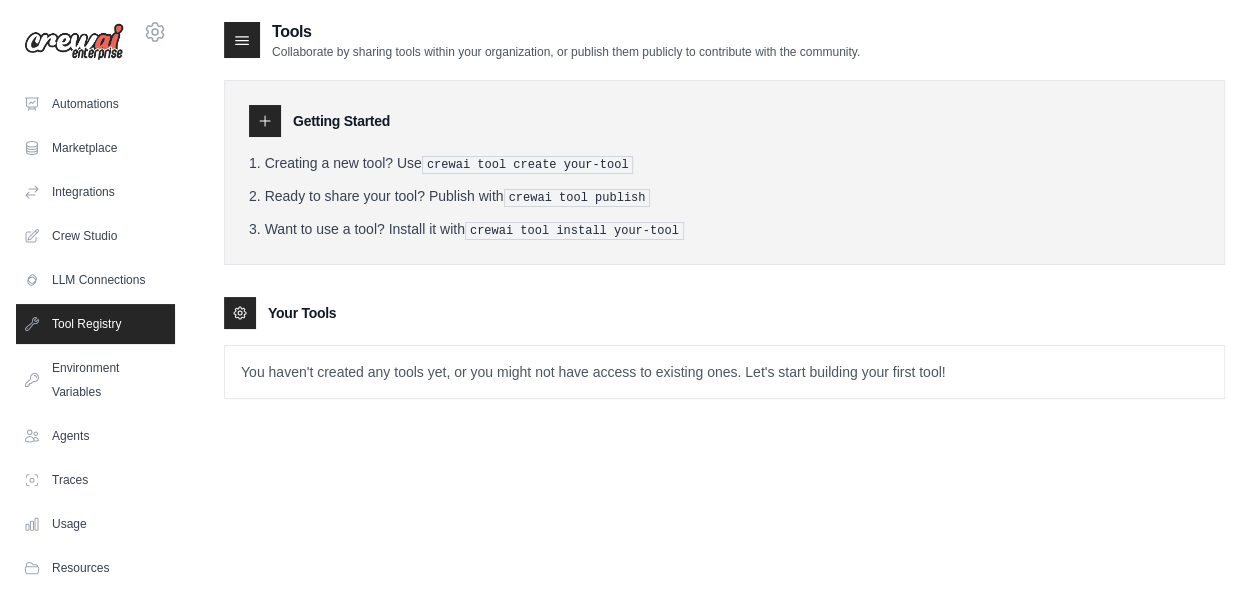 click at bounding box center [265, 121] 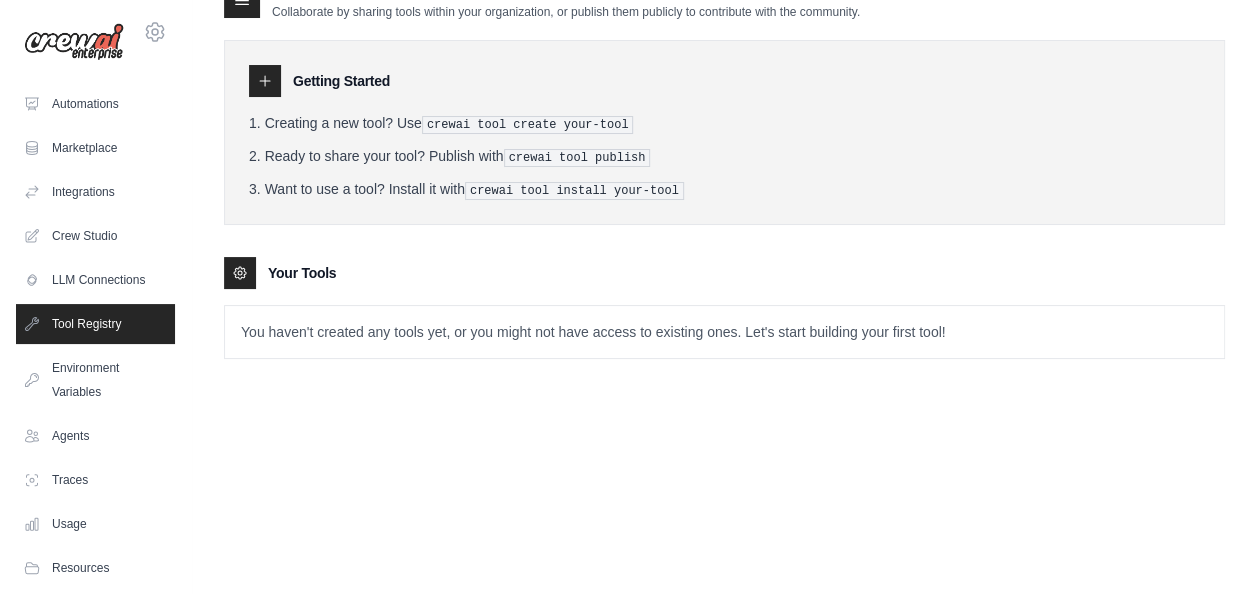 scroll, scrollTop: 0, scrollLeft: 0, axis: both 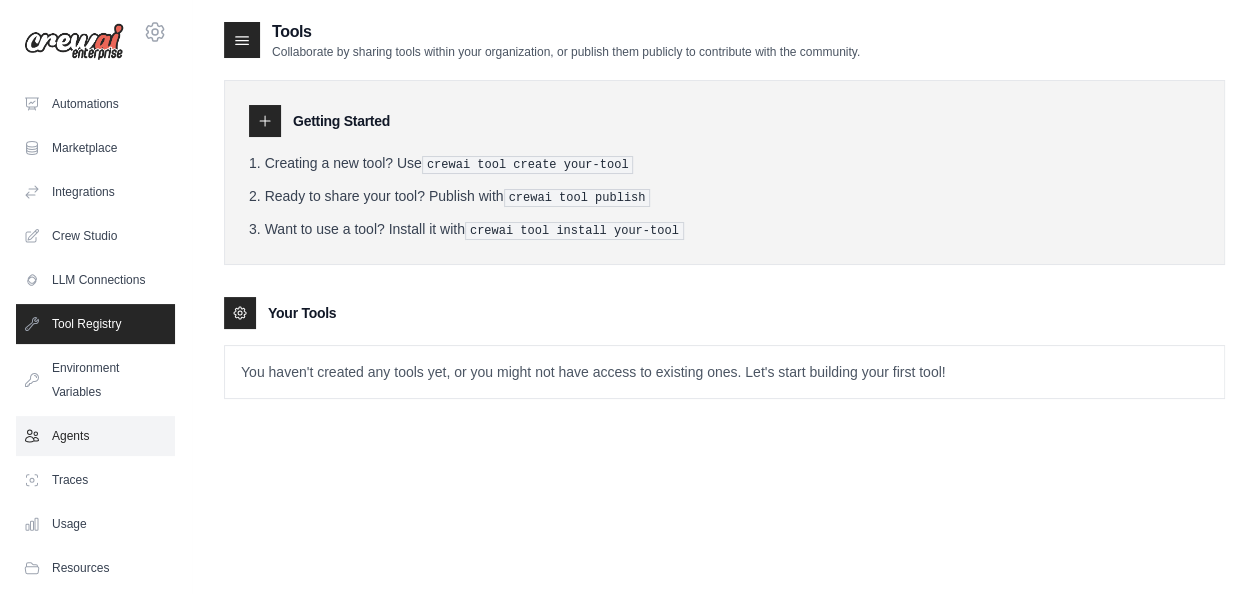 click on "Agents" at bounding box center (95, 436) 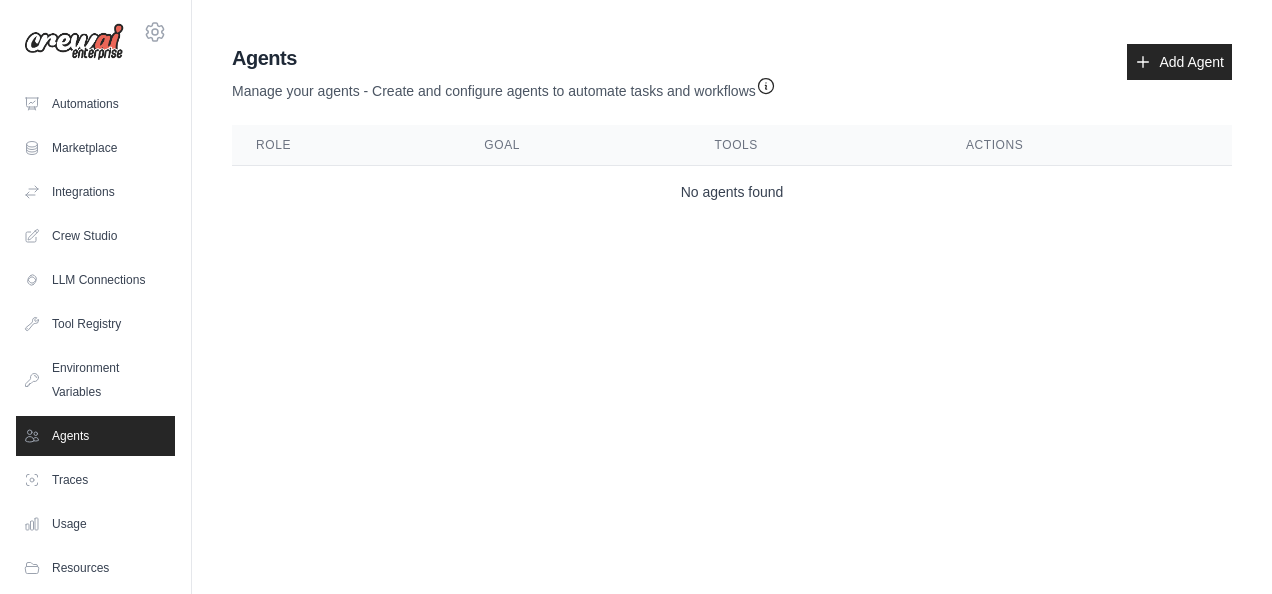 click on "Tools" at bounding box center [816, 145] 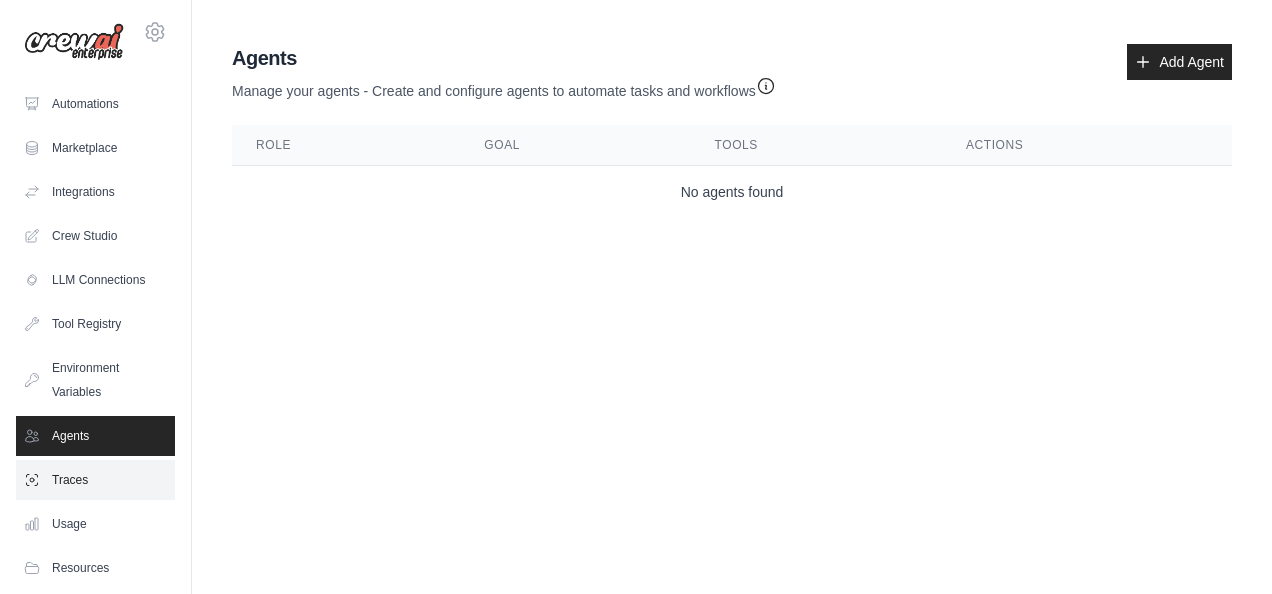 click on "Traces" at bounding box center (95, 480) 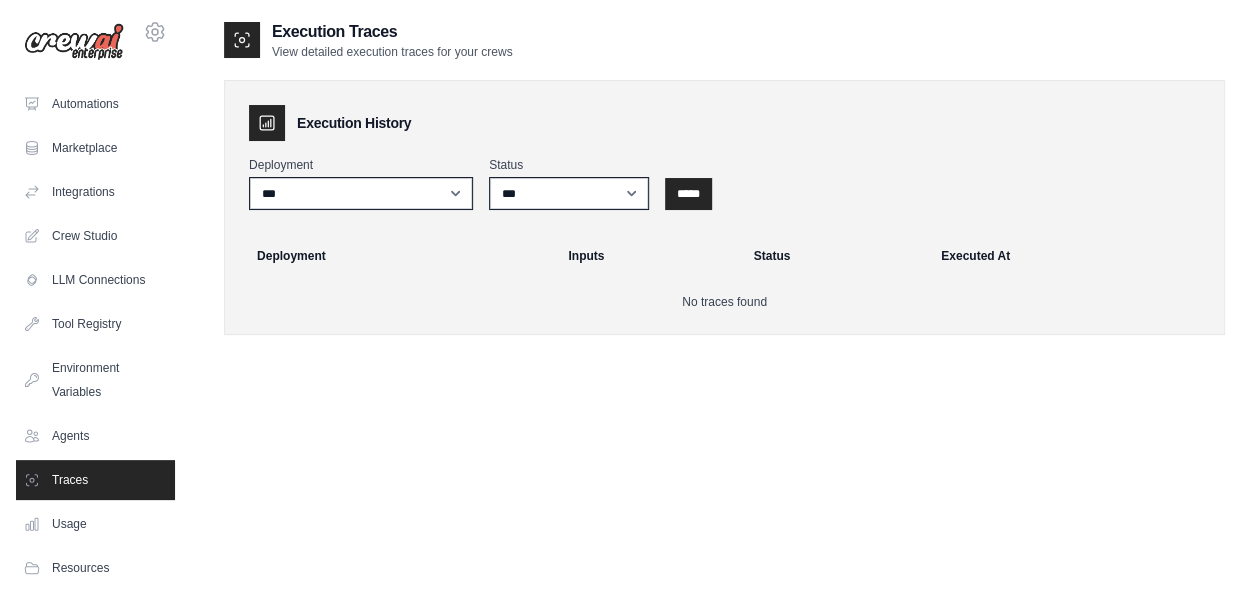 scroll, scrollTop: 123, scrollLeft: 0, axis: vertical 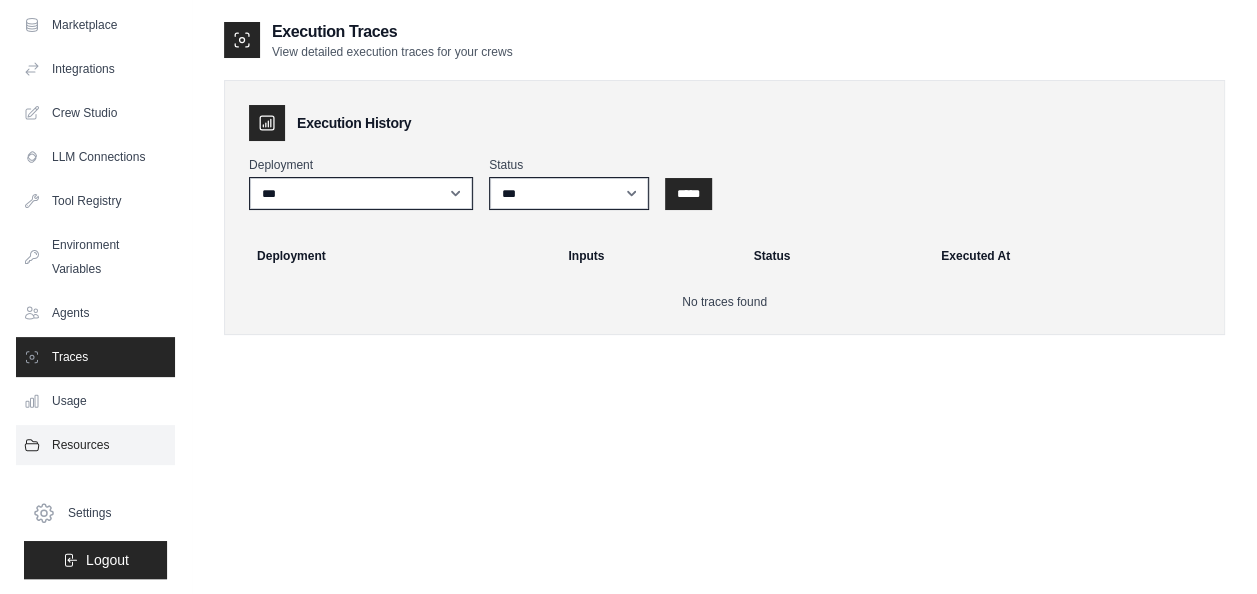 click on "Resources" at bounding box center [95, 445] 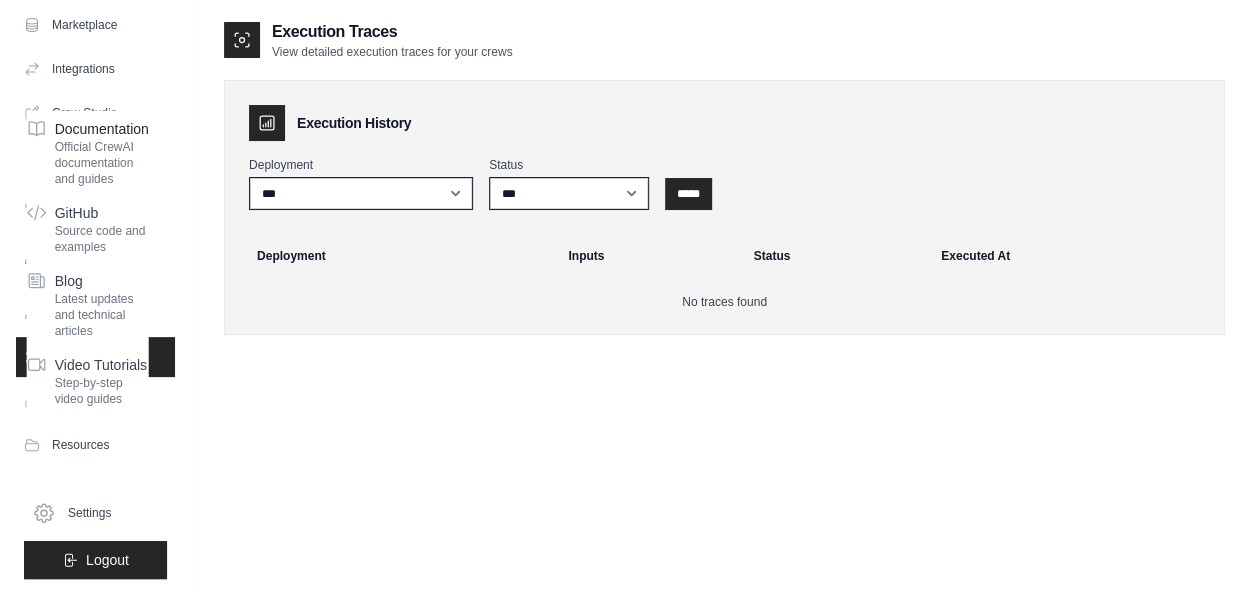click on "Official CrewAI documentation and guides" at bounding box center (102, 163) 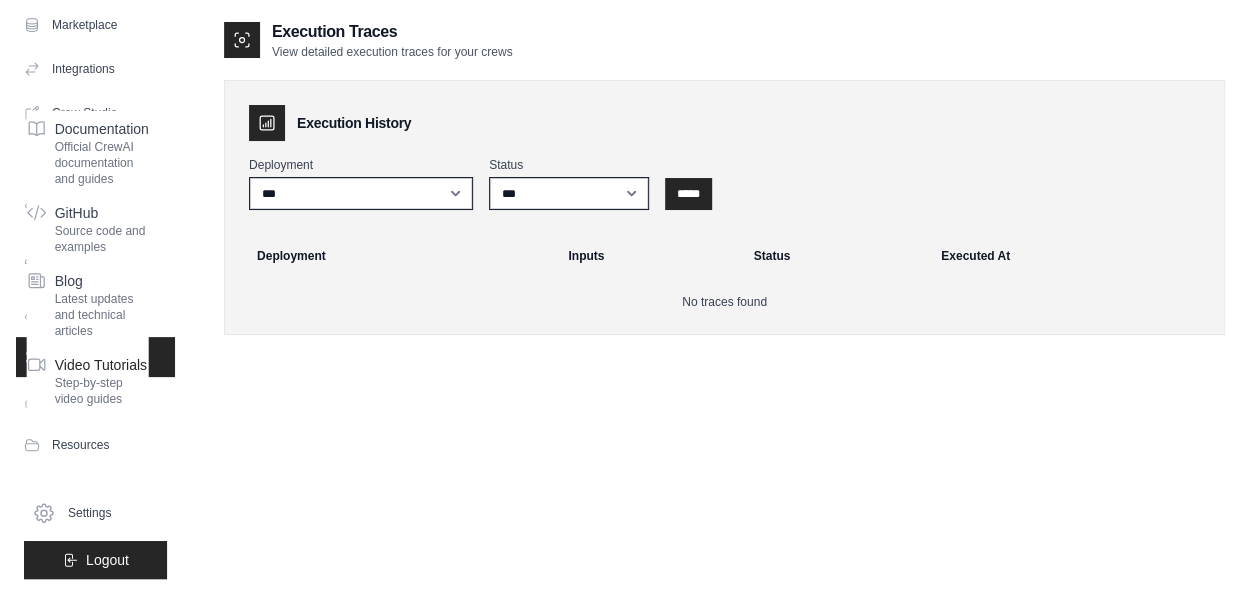 click on "Video Tutorials" at bounding box center [102, 365] 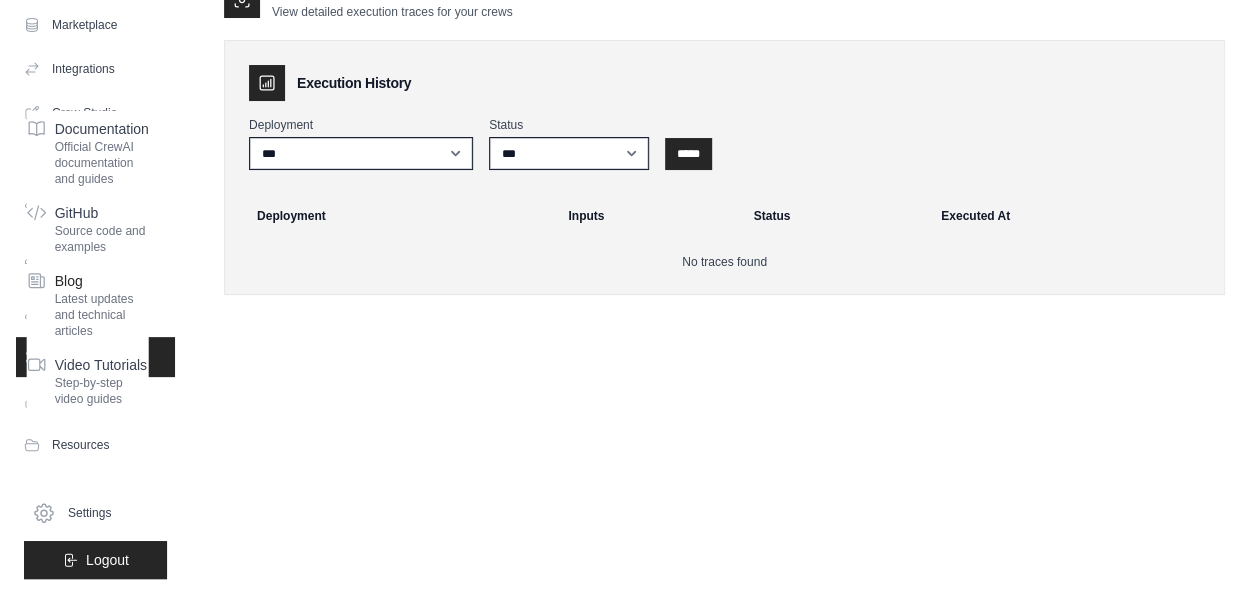 click on "Latest updates and technical articles" at bounding box center (102, 315) 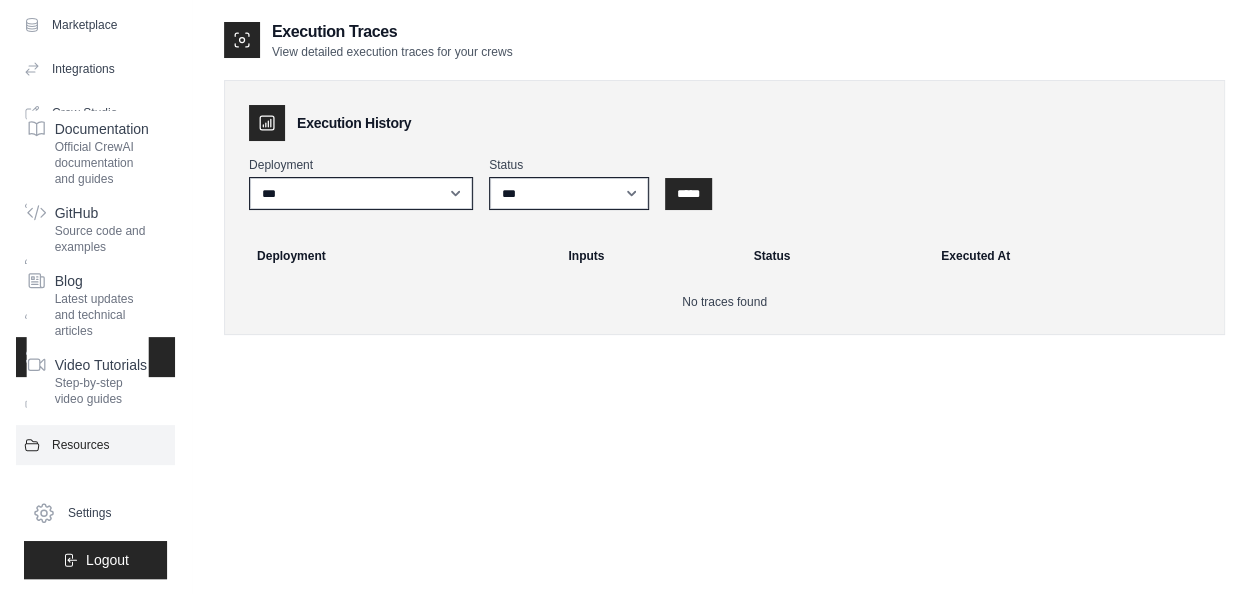click on "Resources" at bounding box center (95, 445) 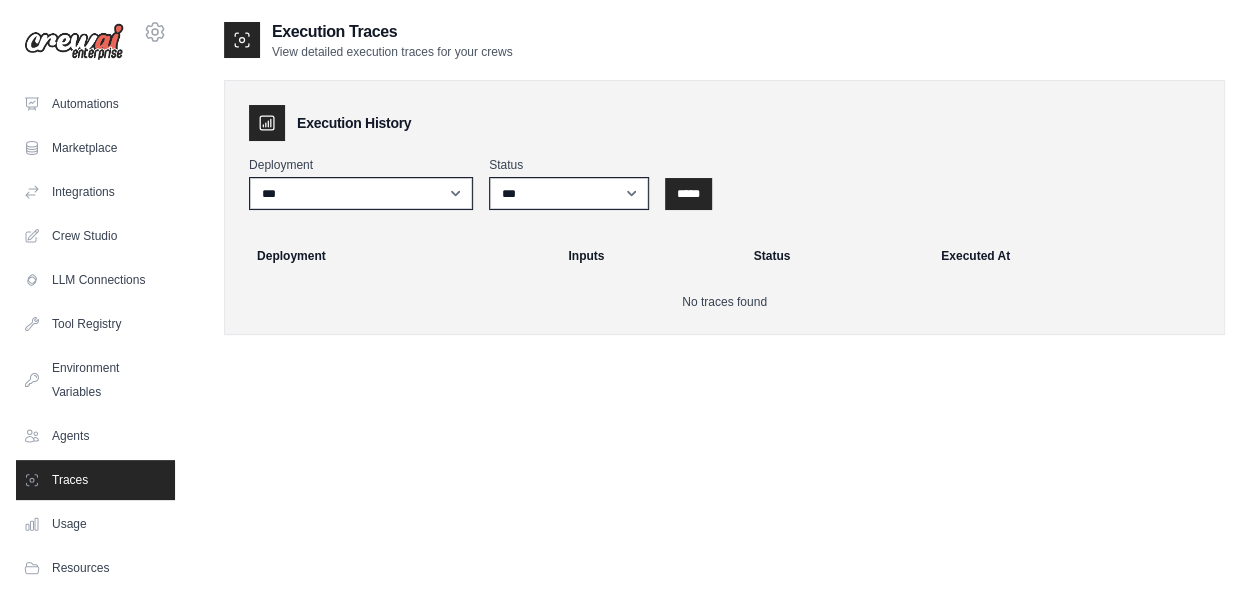 scroll, scrollTop: 123, scrollLeft: 0, axis: vertical 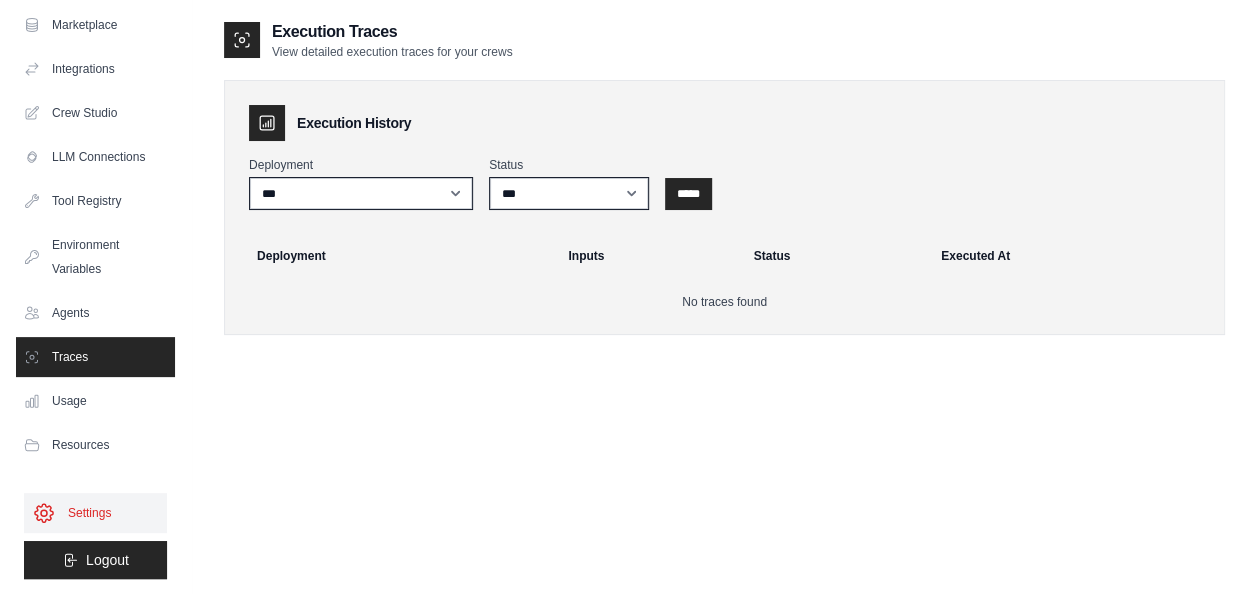 click on "Settings" at bounding box center (95, 513) 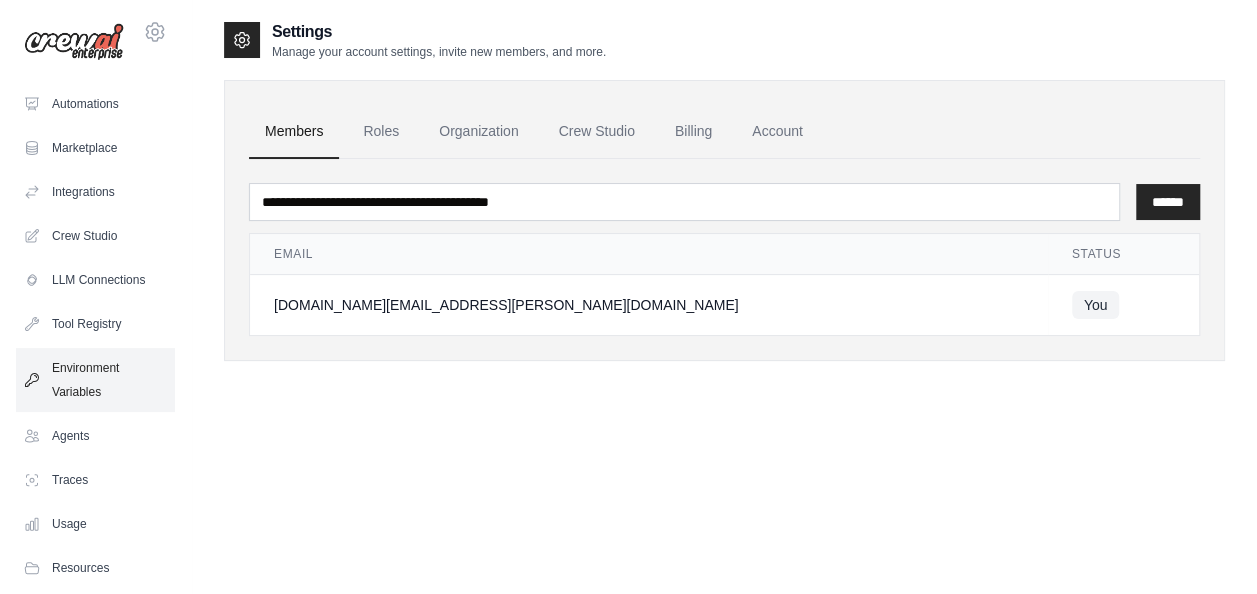 scroll, scrollTop: 40, scrollLeft: 0, axis: vertical 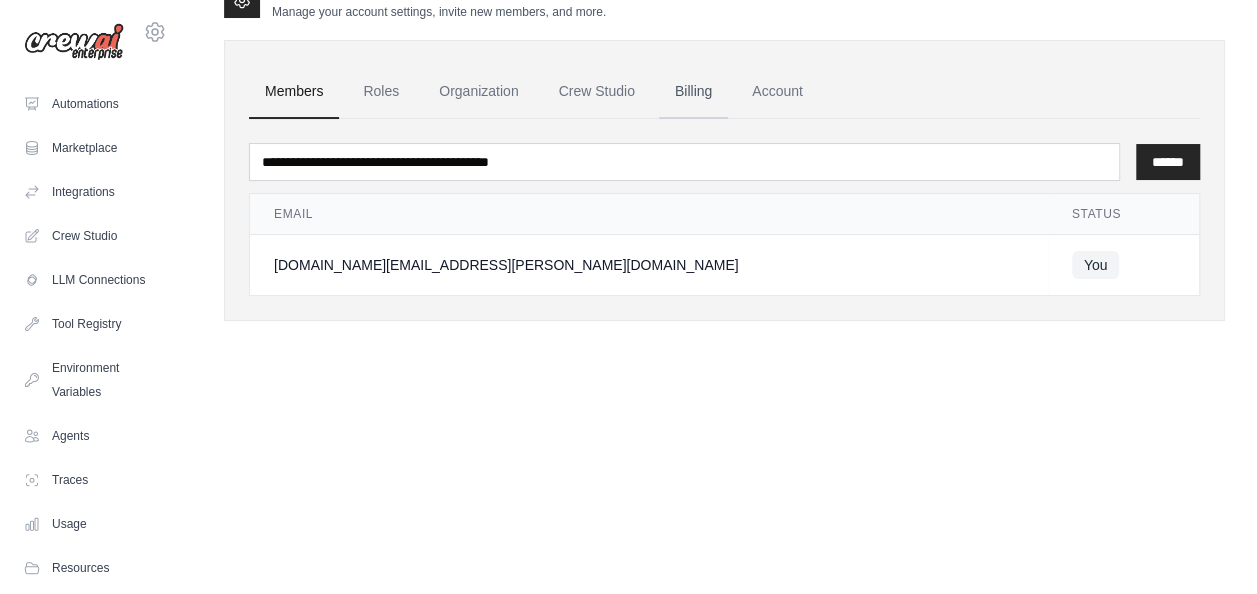click on "Billing" at bounding box center [693, 92] 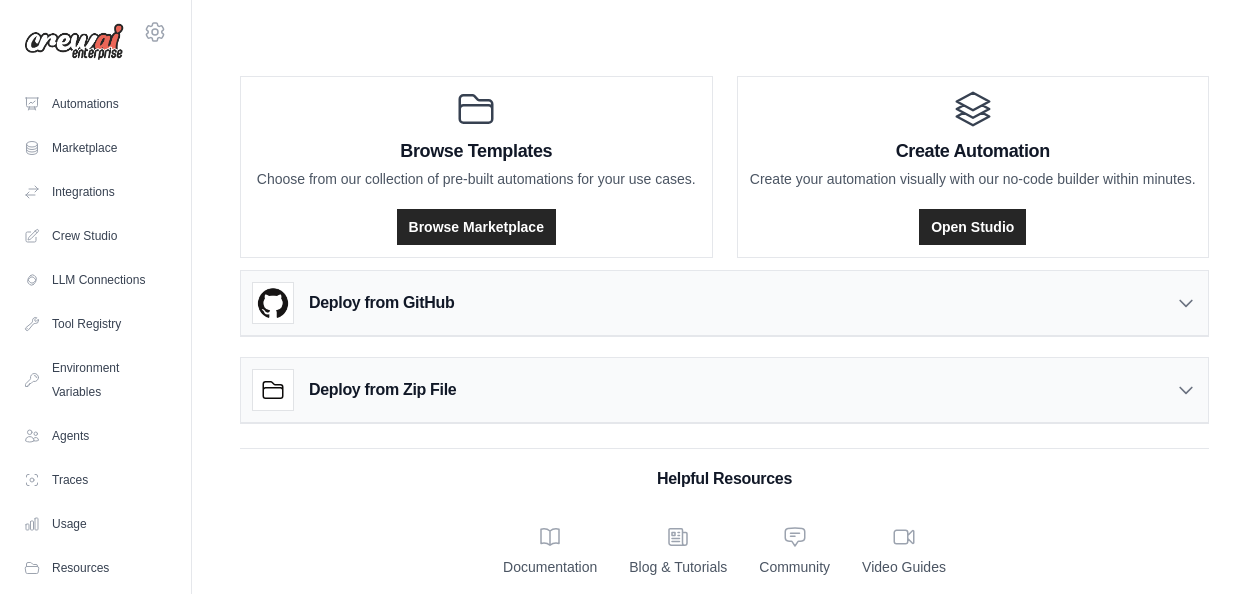 scroll, scrollTop: 0, scrollLeft: 0, axis: both 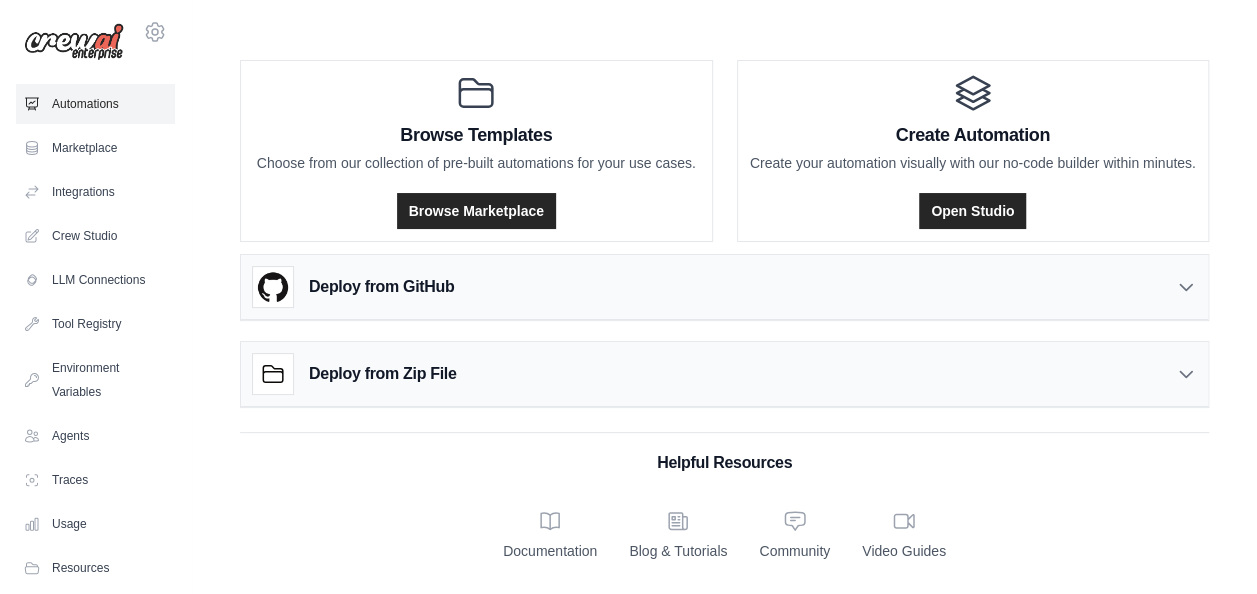 click on "Automations" at bounding box center [95, 104] 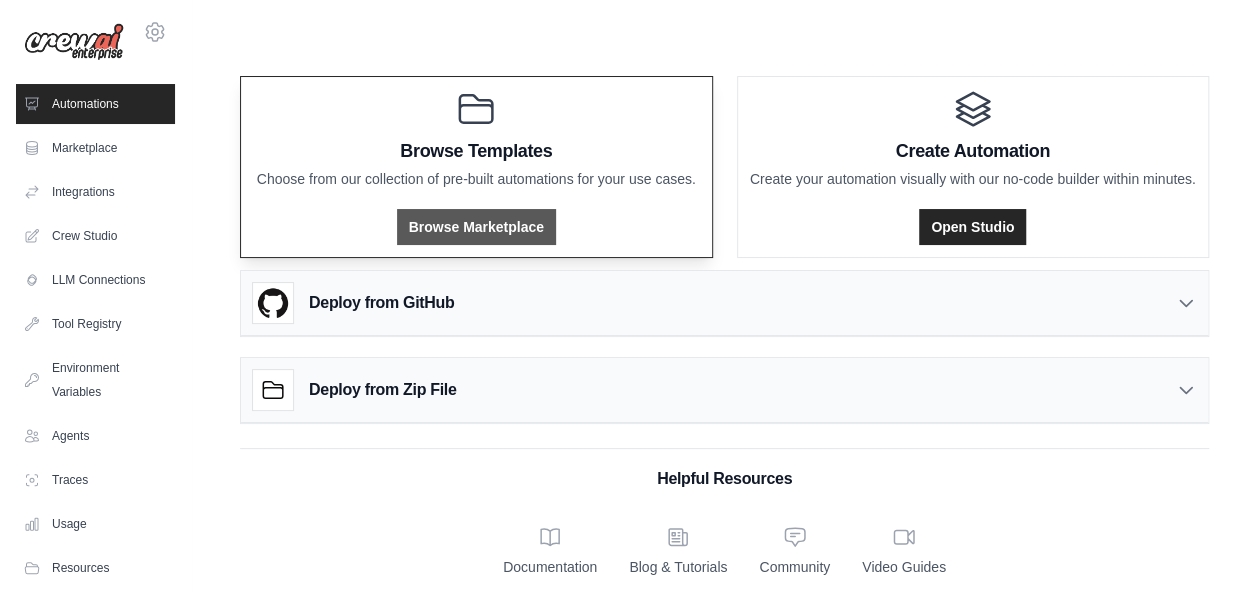 click on "Browse Marketplace" at bounding box center (476, 227) 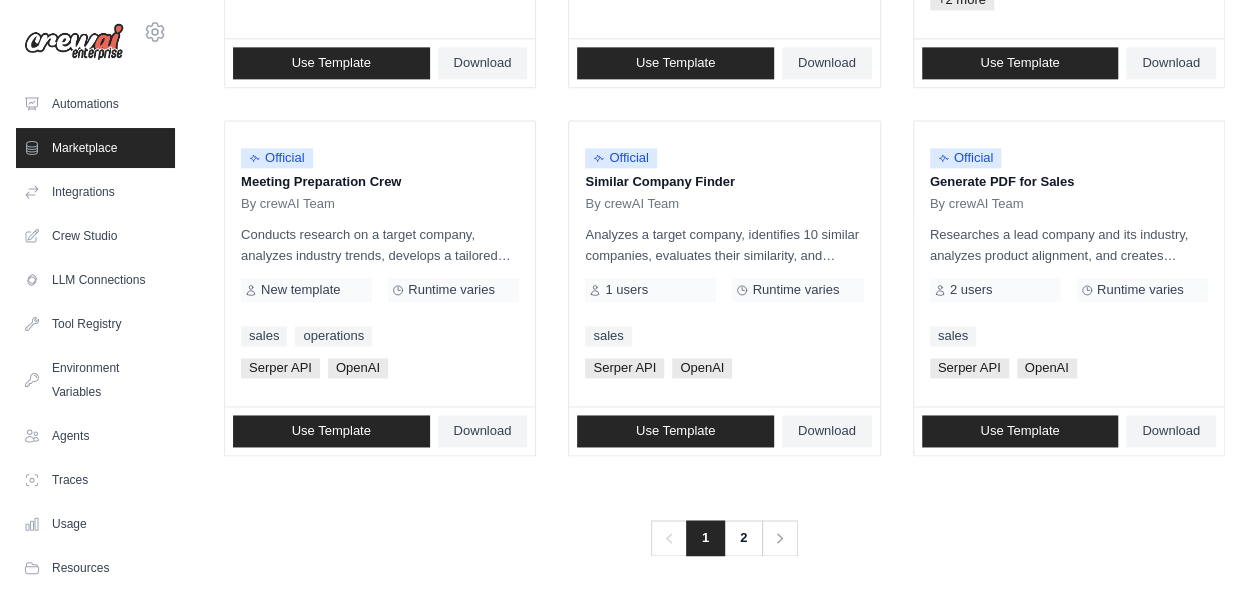 scroll, scrollTop: 1310, scrollLeft: 0, axis: vertical 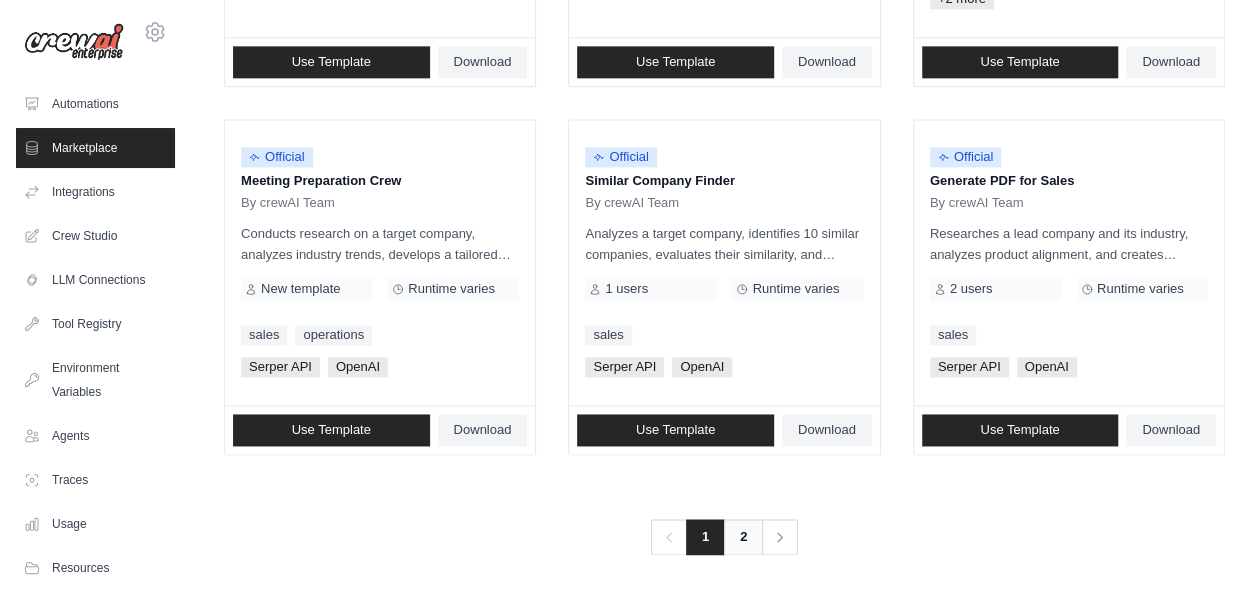 click on "2" at bounding box center [743, 537] 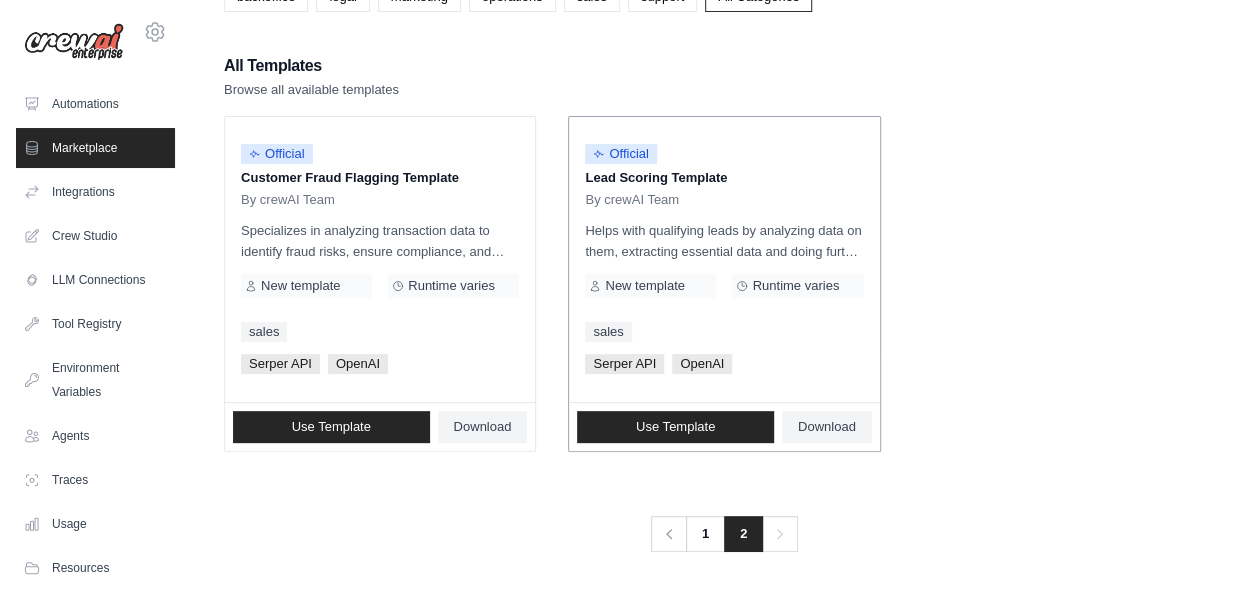 scroll, scrollTop: 0, scrollLeft: 0, axis: both 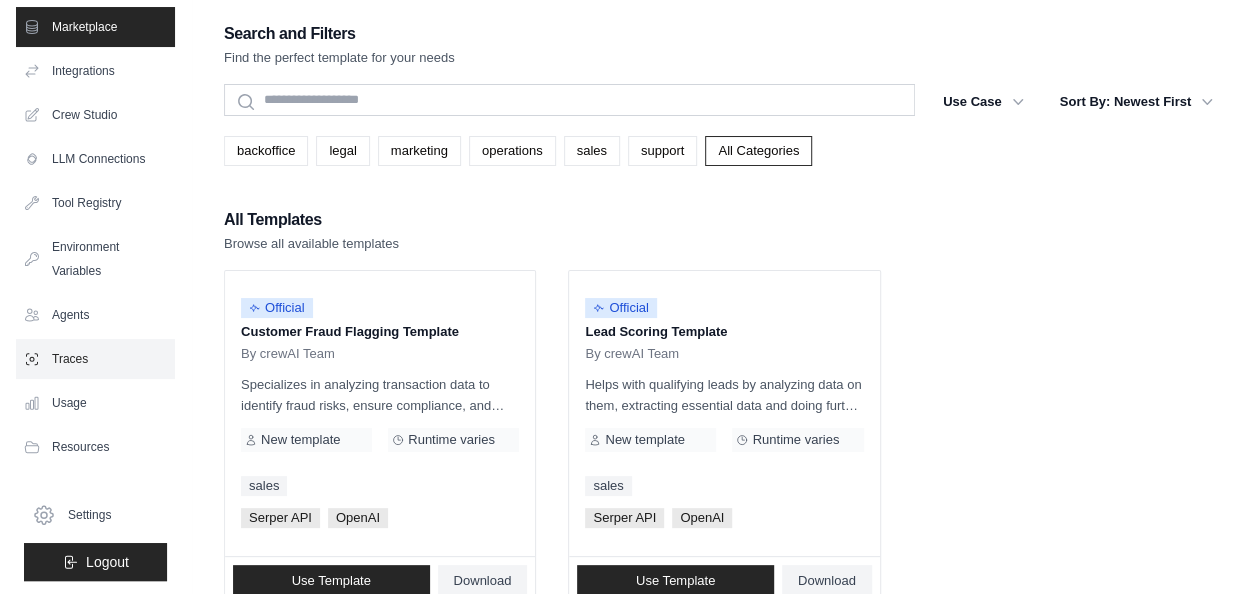 click on "Traces" at bounding box center (95, 359) 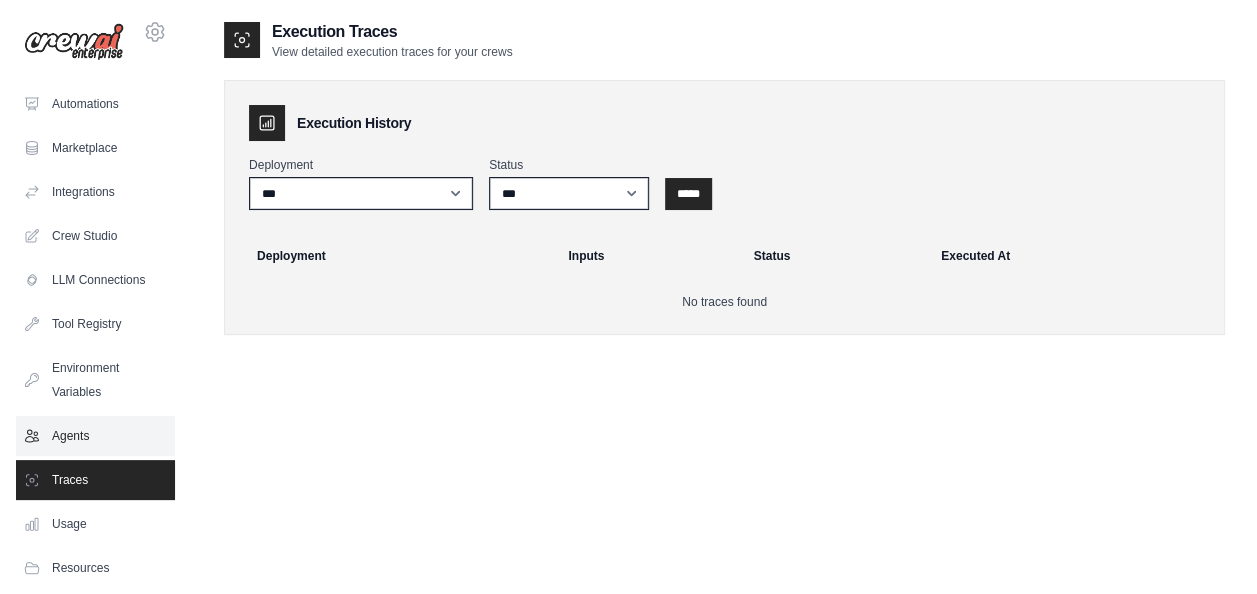 click on "Agents" at bounding box center [95, 436] 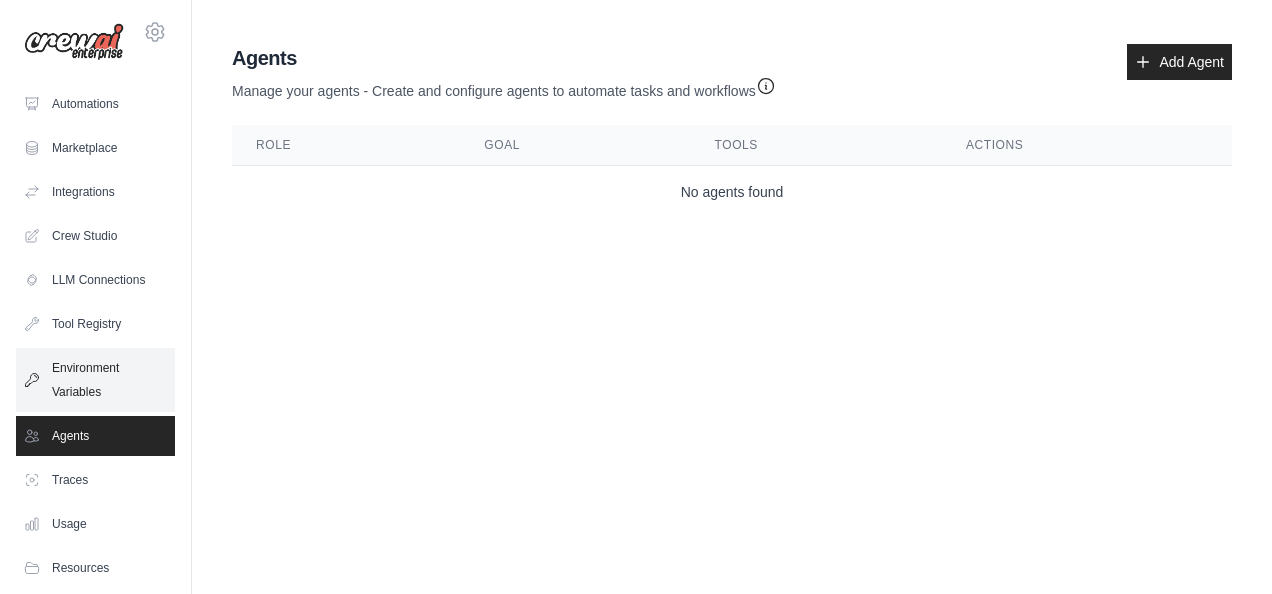 click on "Environment Variables" at bounding box center (95, 380) 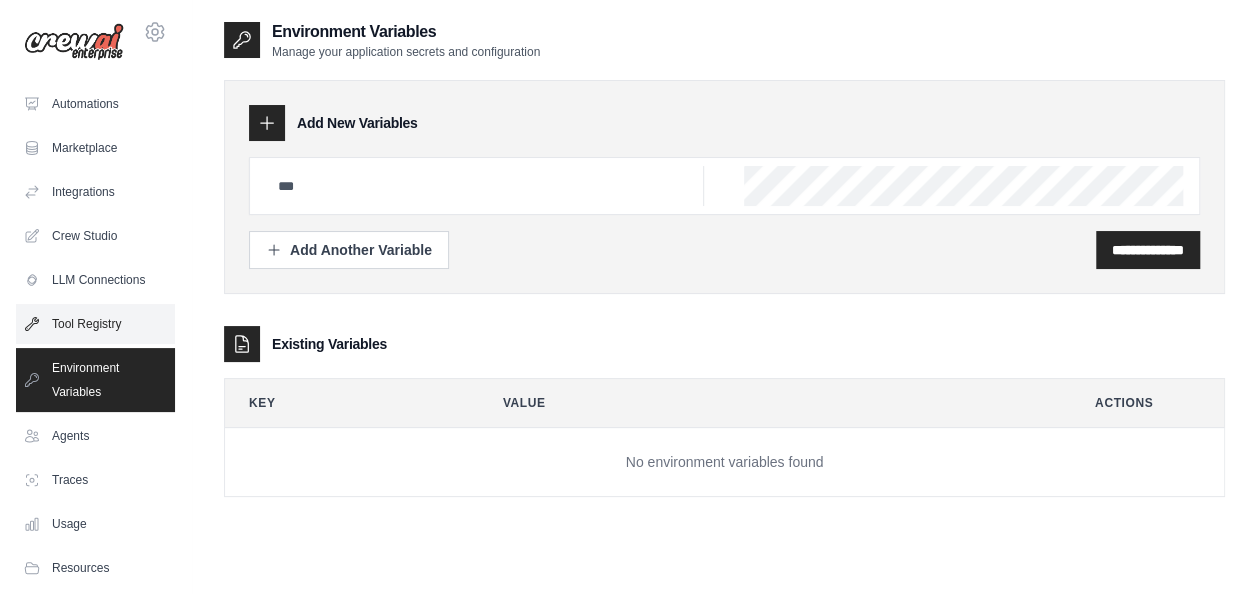 click on "Tool Registry" at bounding box center (95, 324) 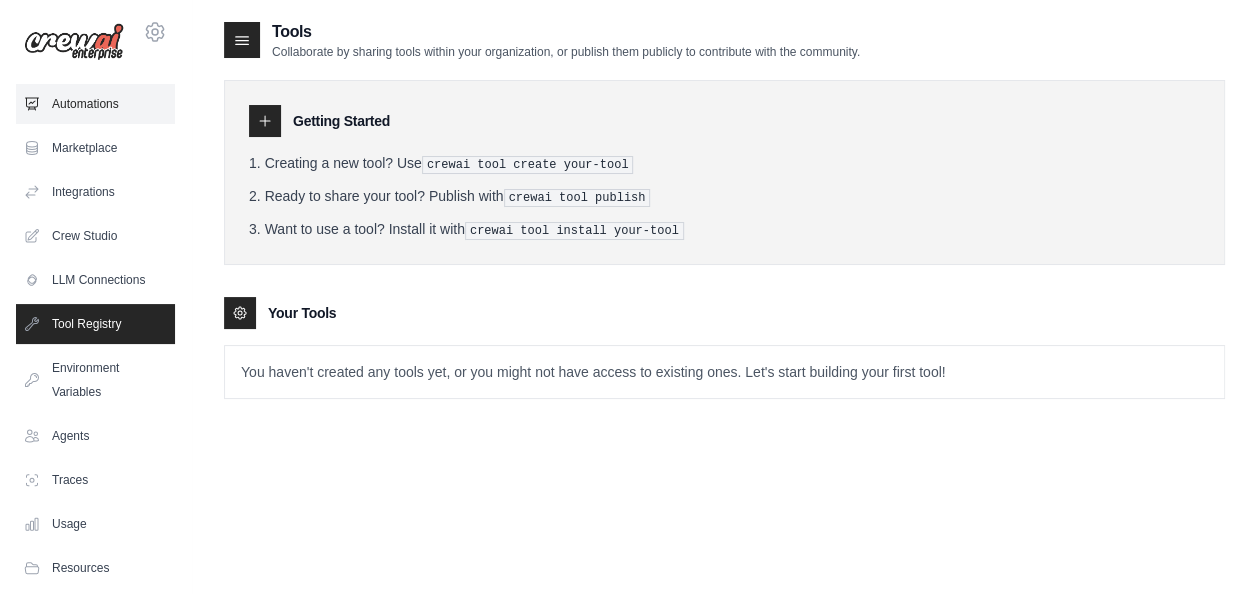 click on "Automations" at bounding box center [95, 104] 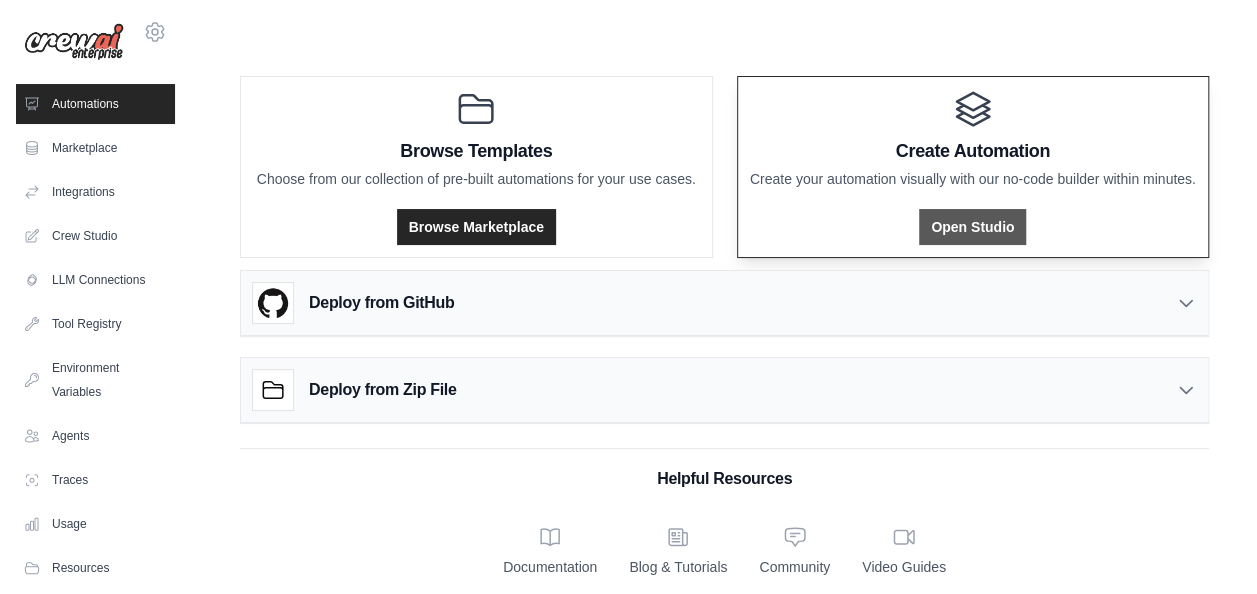 click on "Open Studio" at bounding box center (972, 227) 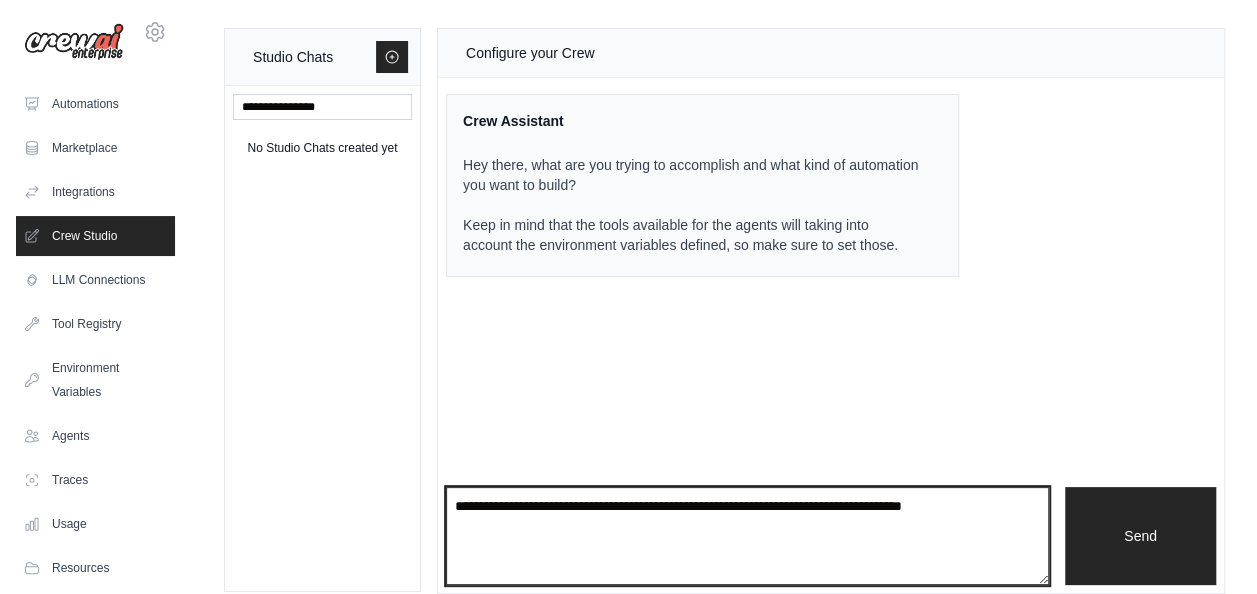 click at bounding box center (747, 536) 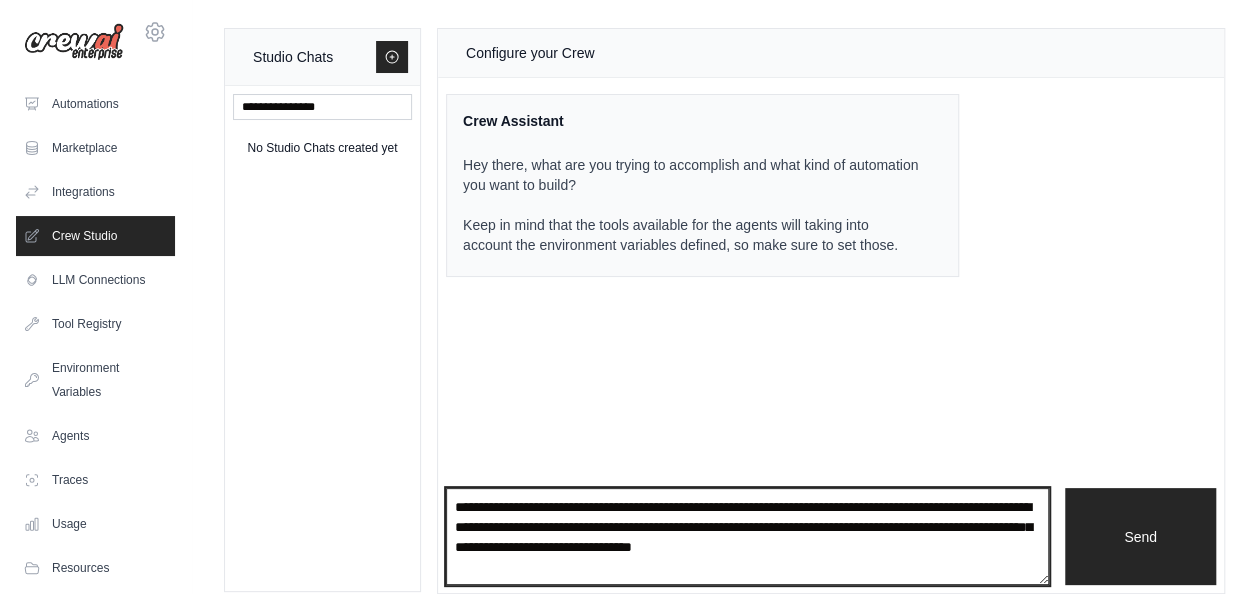 type on "**********" 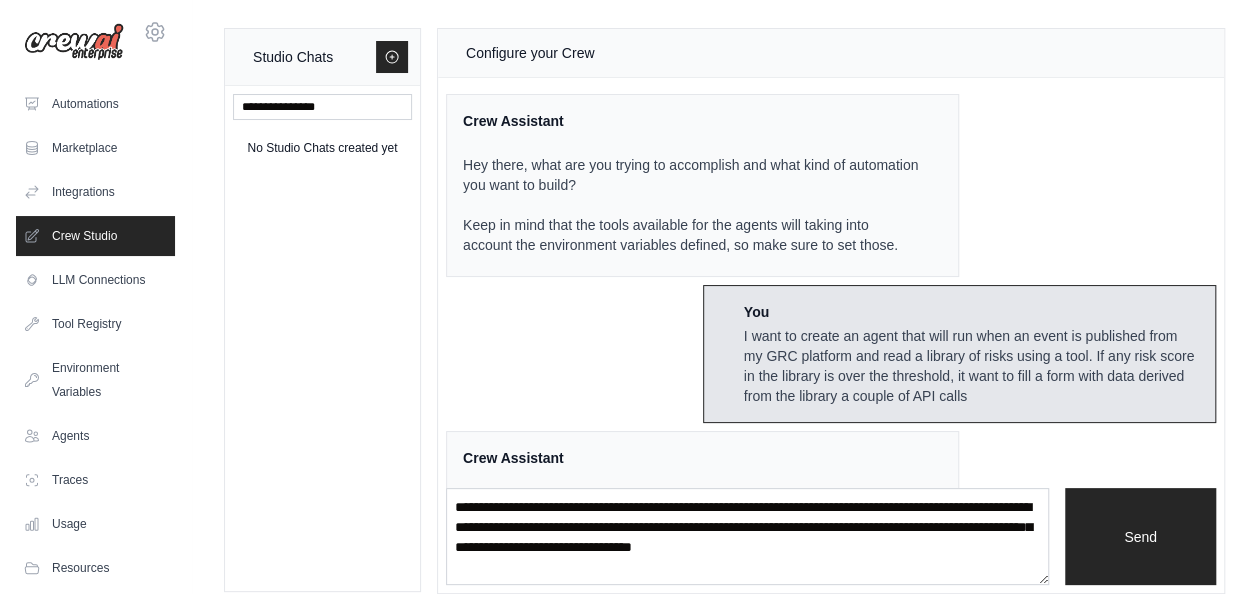 scroll, scrollTop: 305, scrollLeft: 0, axis: vertical 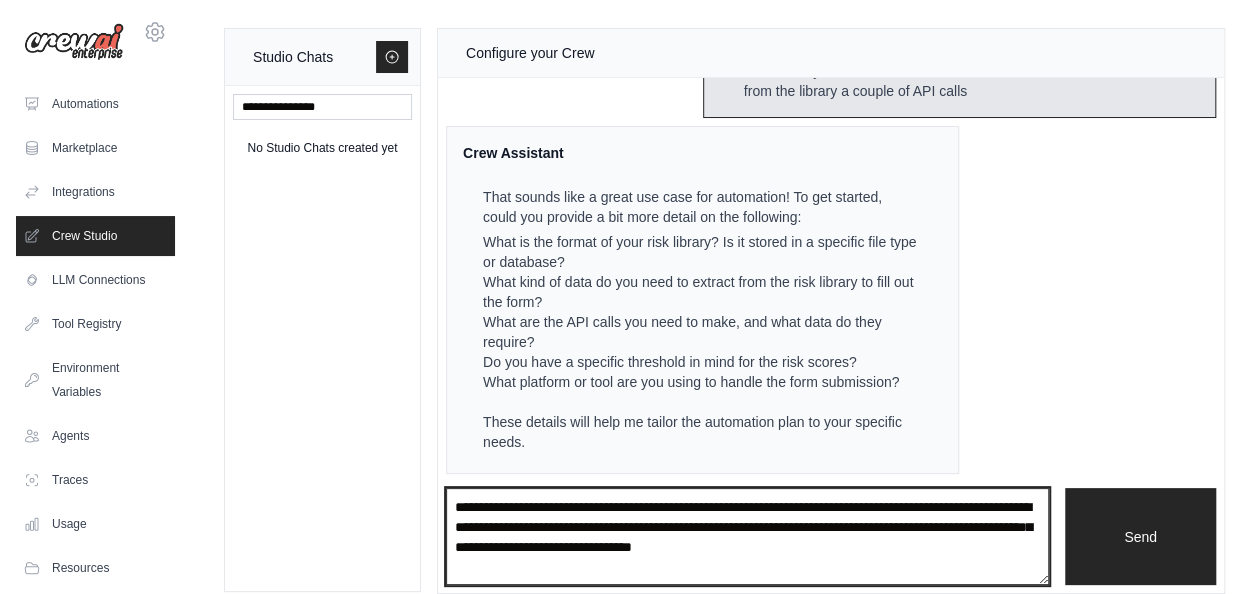 click on "**********" at bounding box center [747, 536] 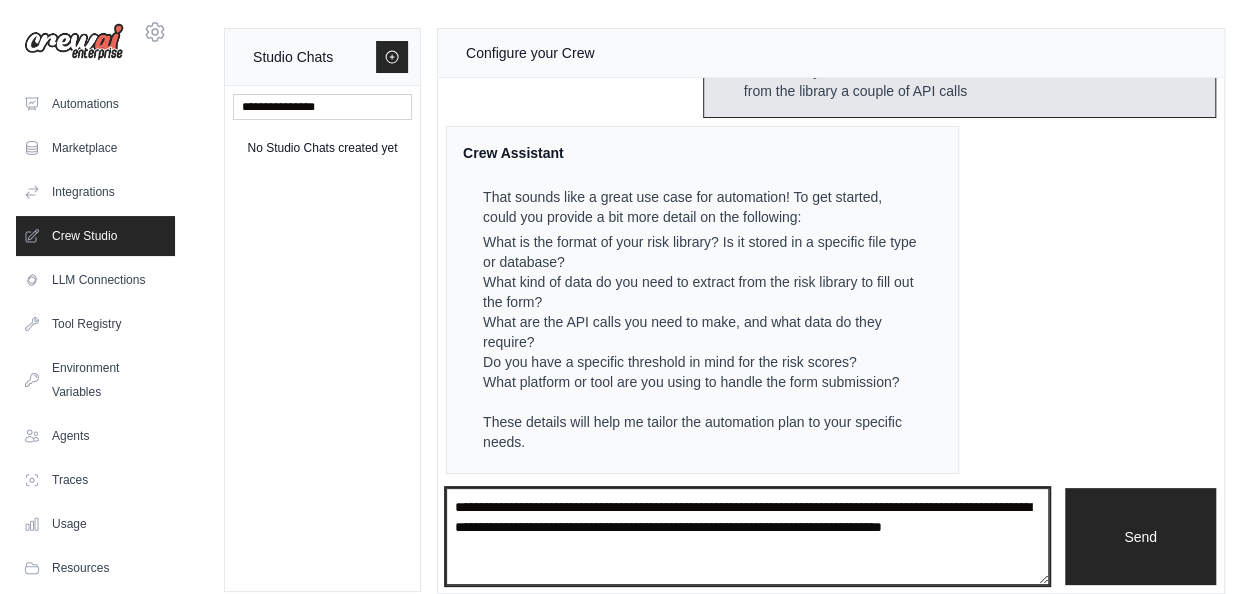 type on "**********" 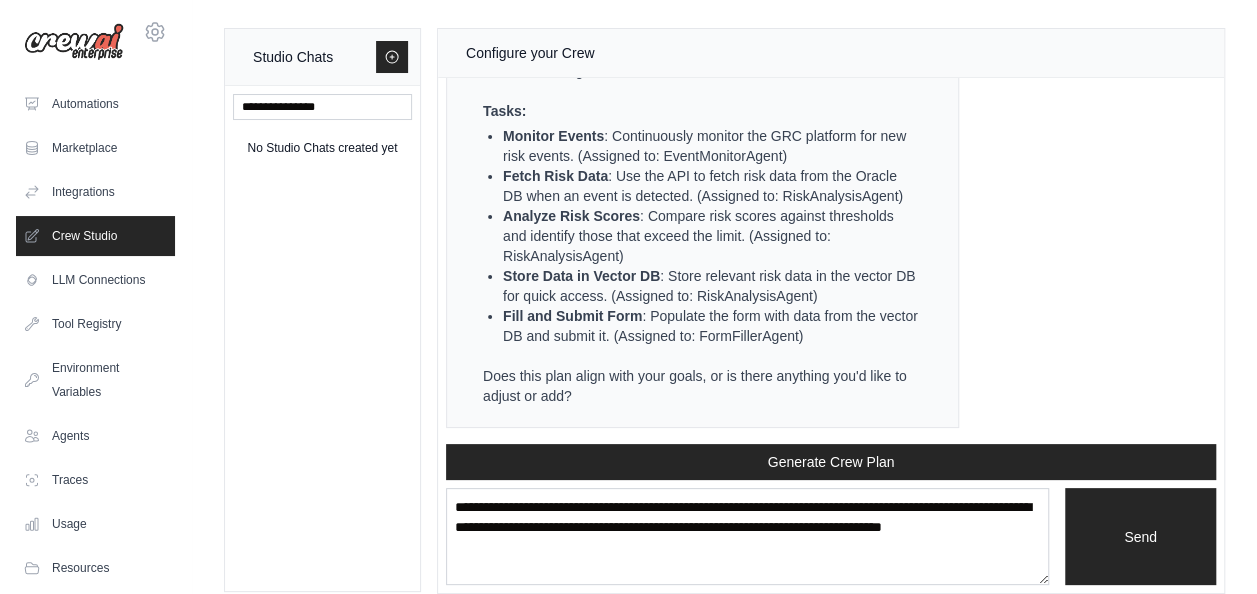 scroll, scrollTop: 1544, scrollLeft: 0, axis: vertical 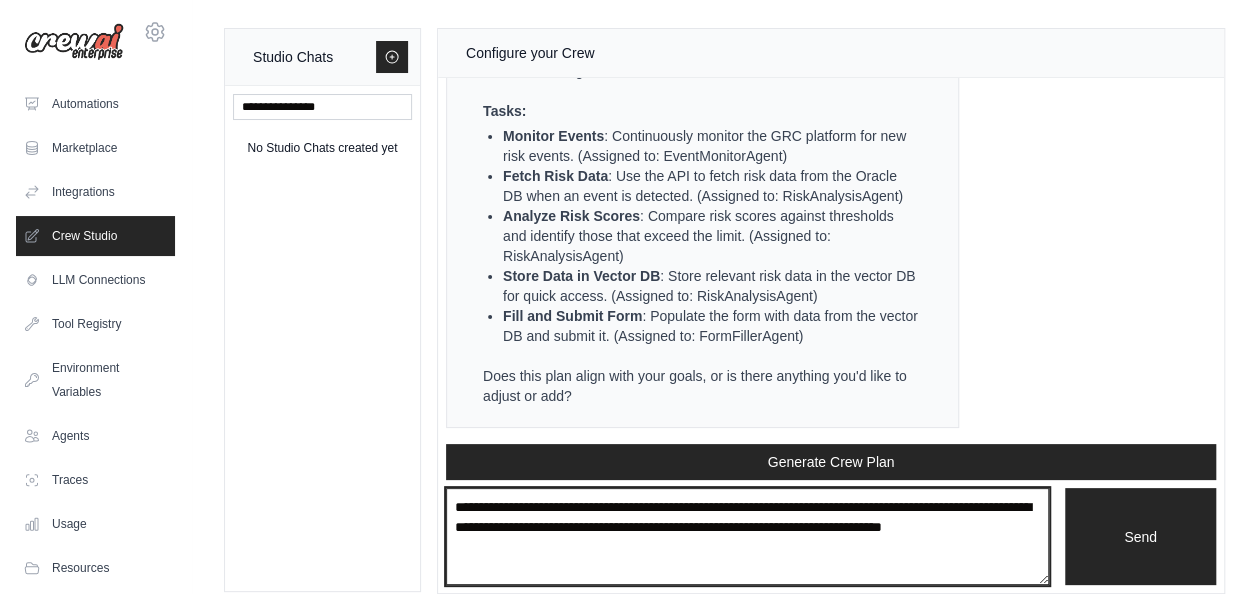 click on "**********" at bounding box center (747, 536) 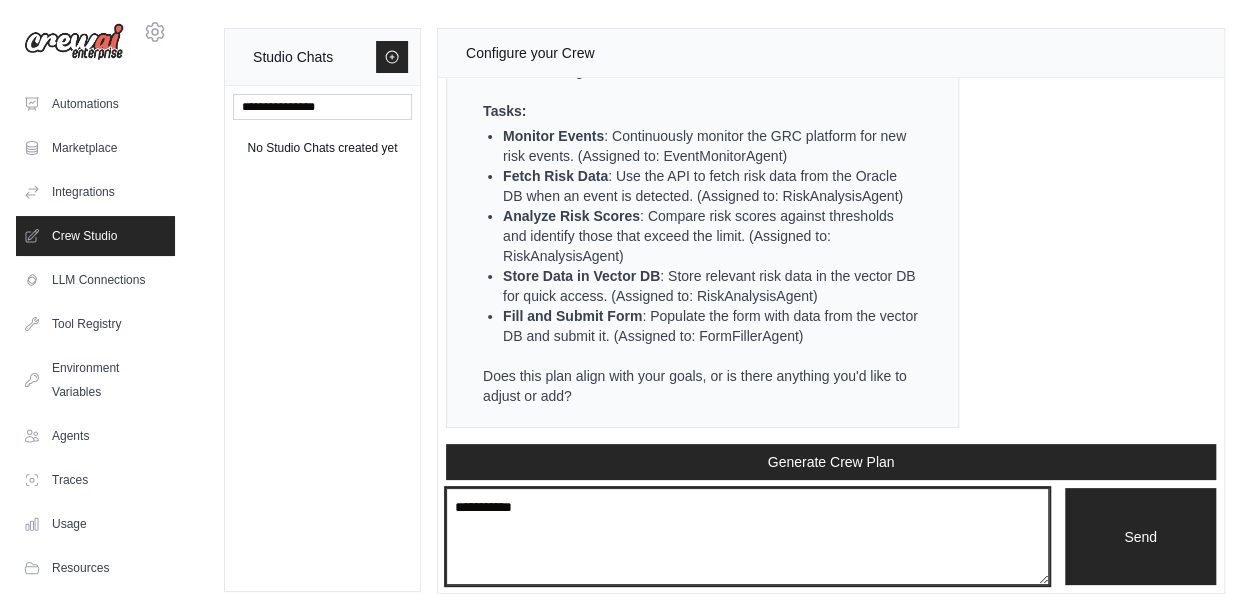 type on "**********" 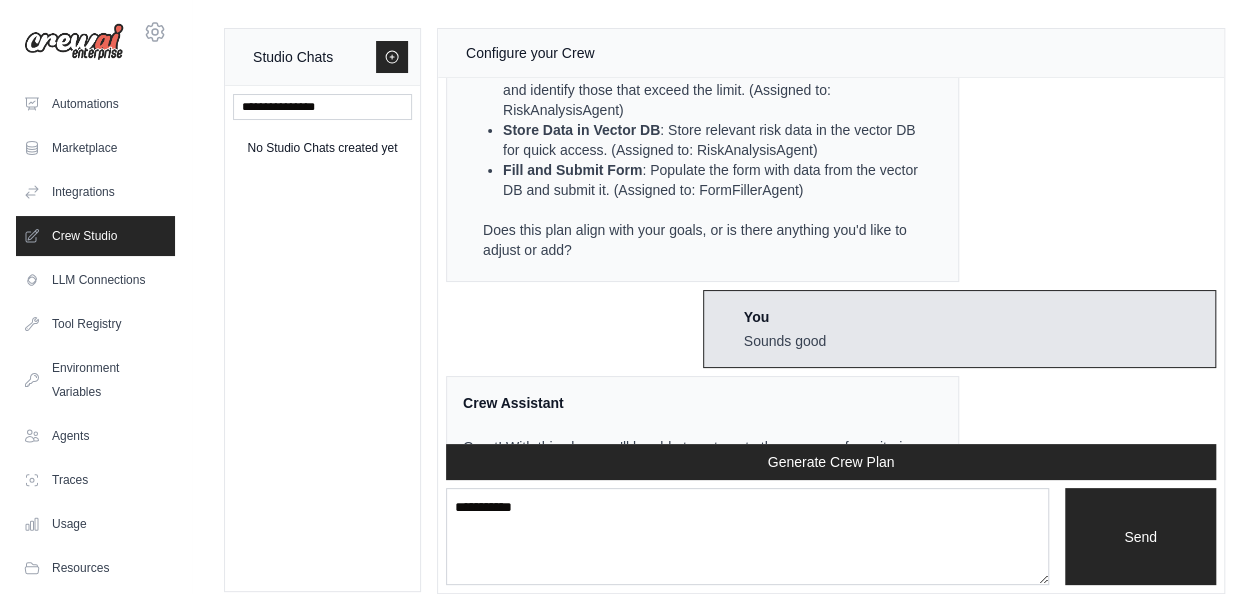 scroll, scrollTop: 1820, scrollLeft: 0, axis: vertical 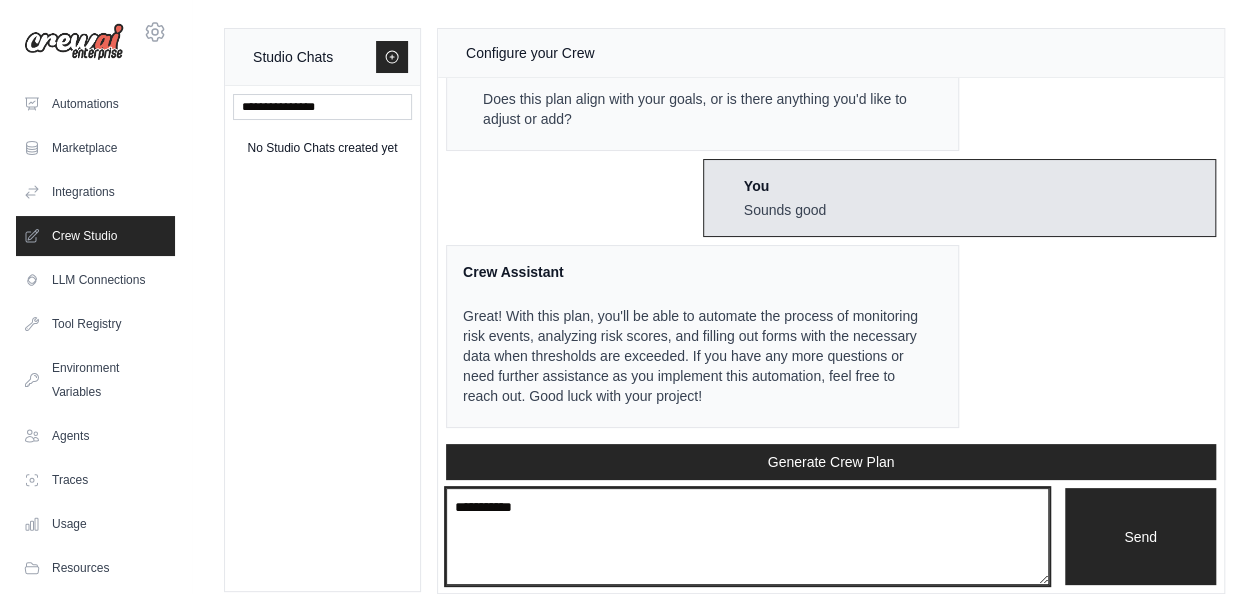 click on "**********" at bounding box center [747, 536] 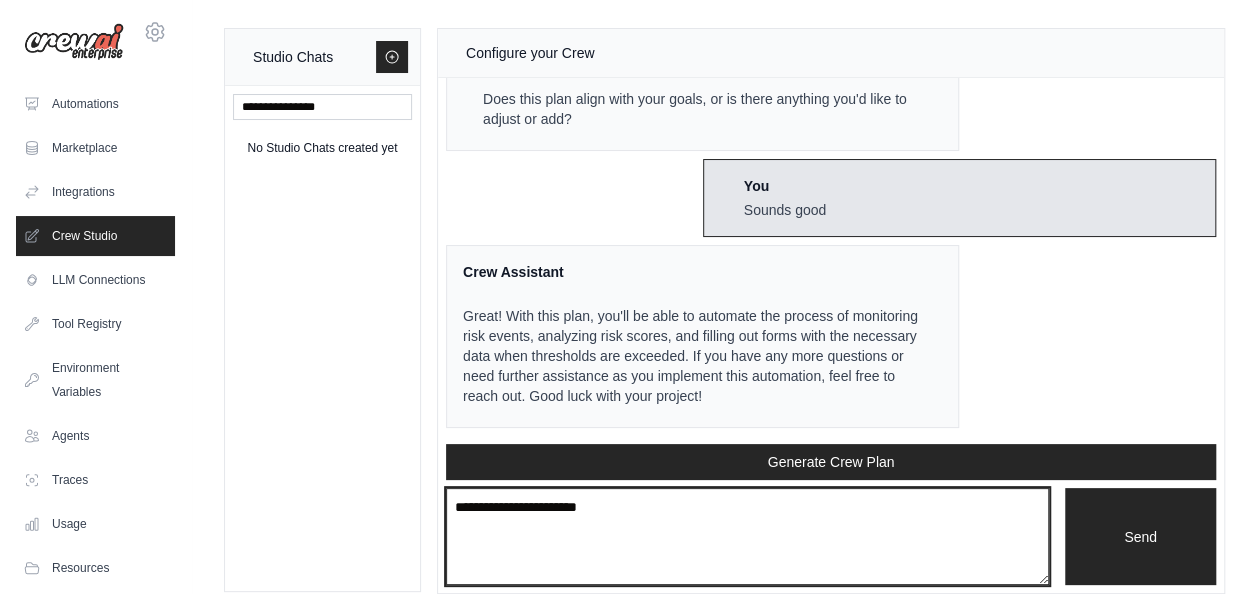 type on "**********" 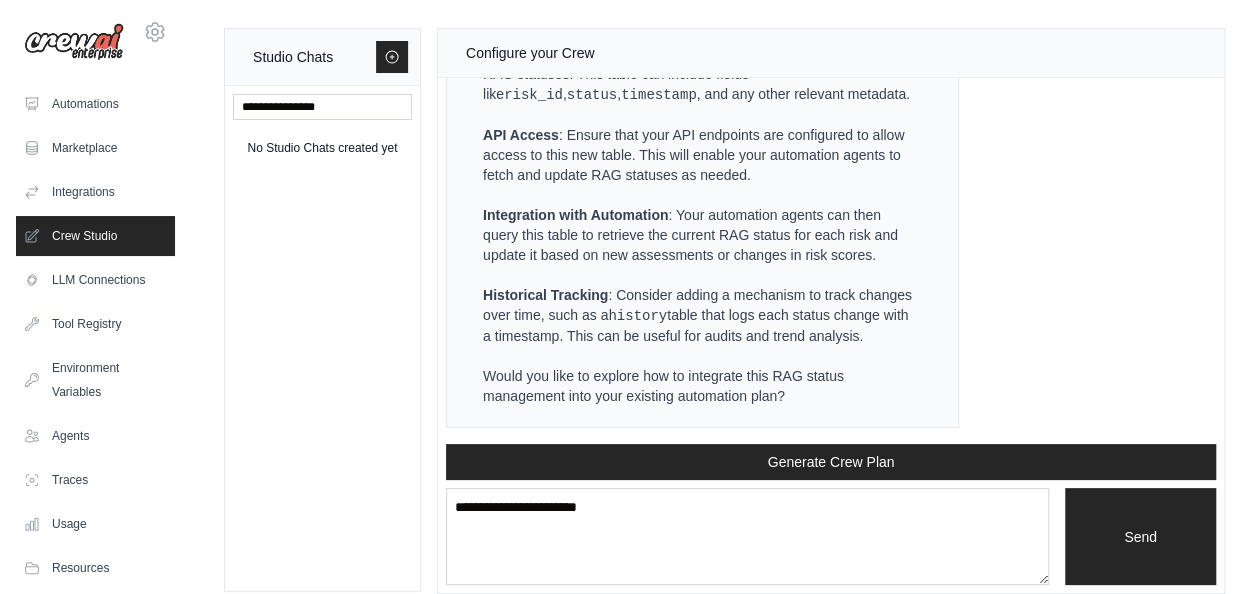 scroll, scrollTop: 2556, scrollLeft: 0, axis: vertical 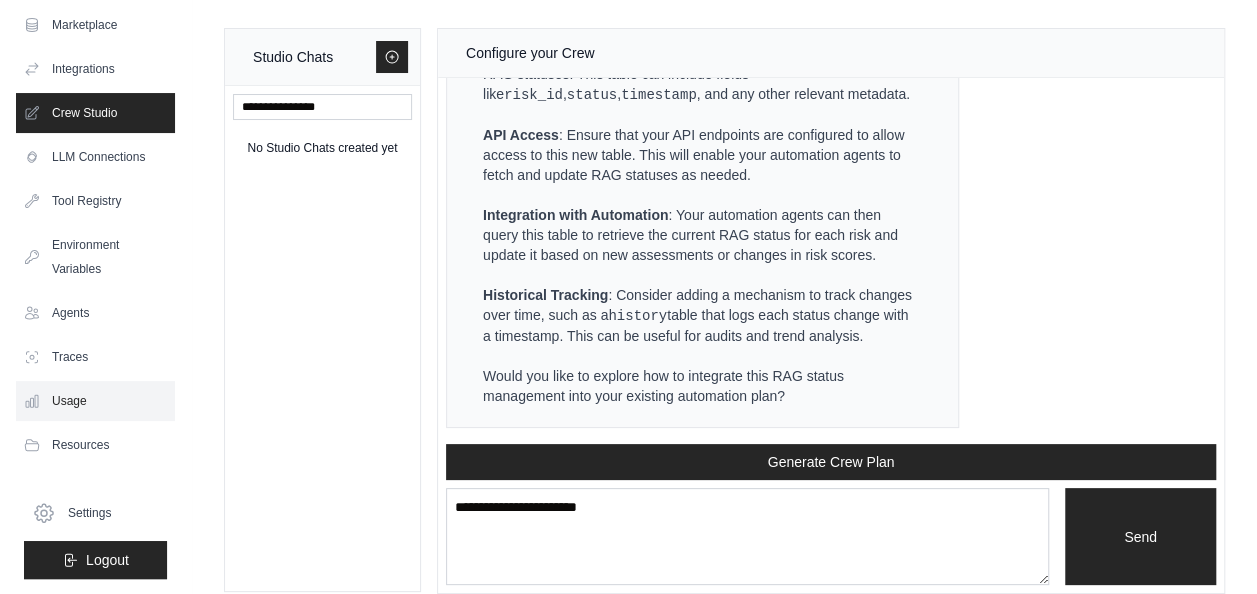 click on "Usage" at bounding box center [95, 401] 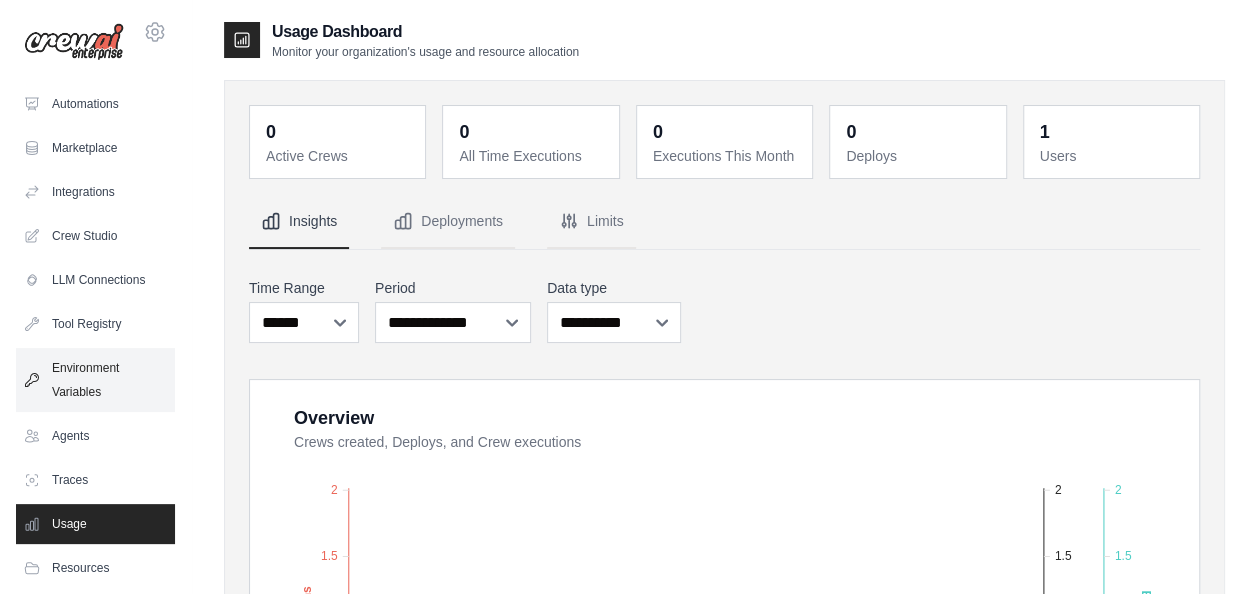 scroll, scrollTop: 123, scrollLeft: 0, axis: vertical 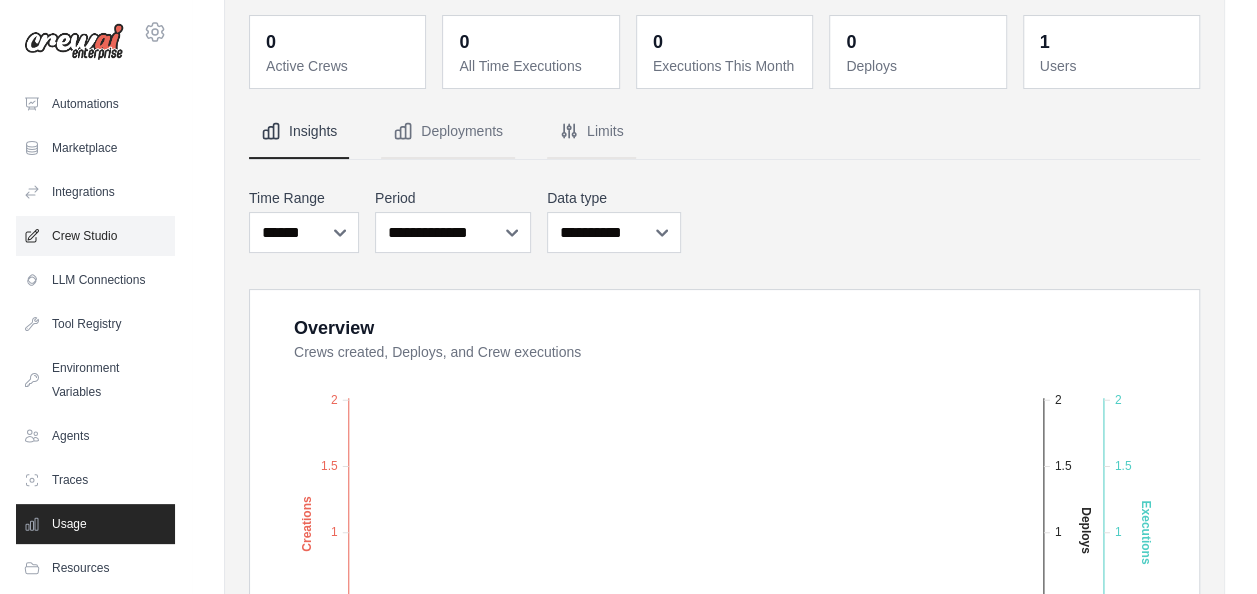 click on "Crew Studio" at bounding box center (95, 236) 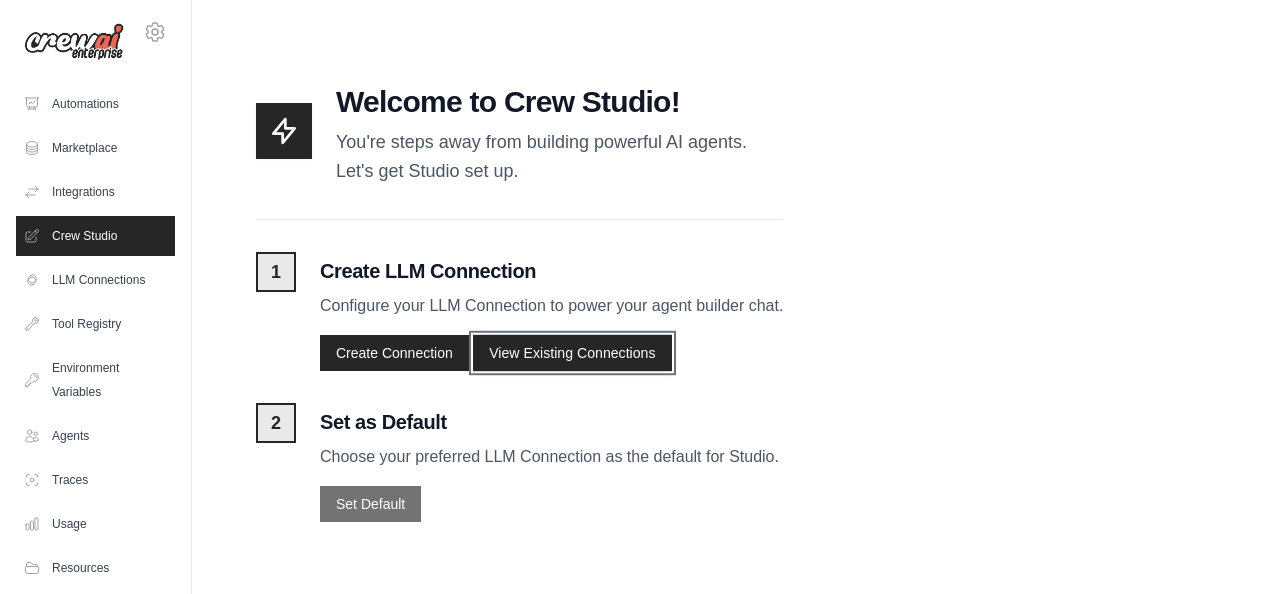 click on "View Existing Connections" at bounding box center [572, 352] 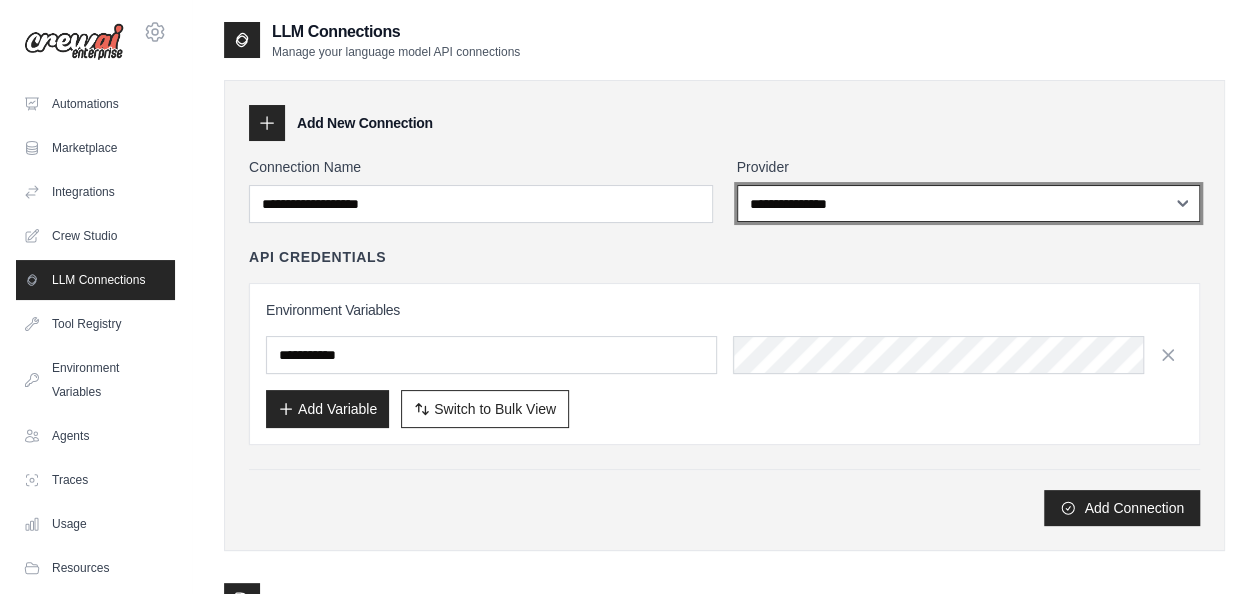 click on "**********" at bounding box center [969, 203] 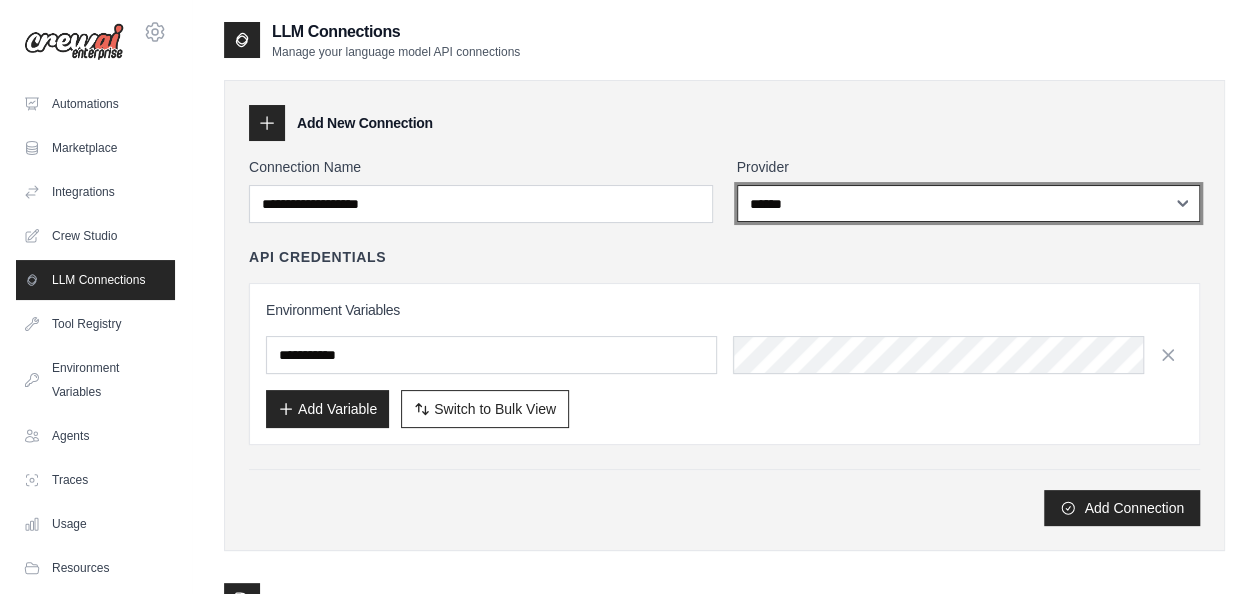 click on "**********" at bounding box center (969, 203) 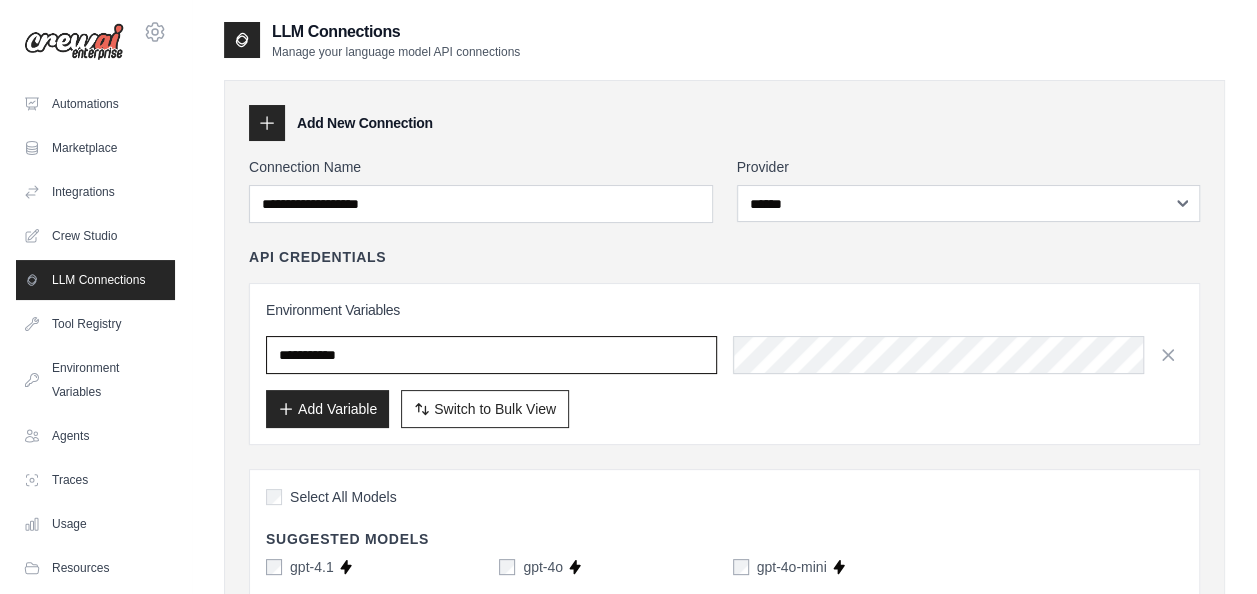 click at bounding box center (491, 355) 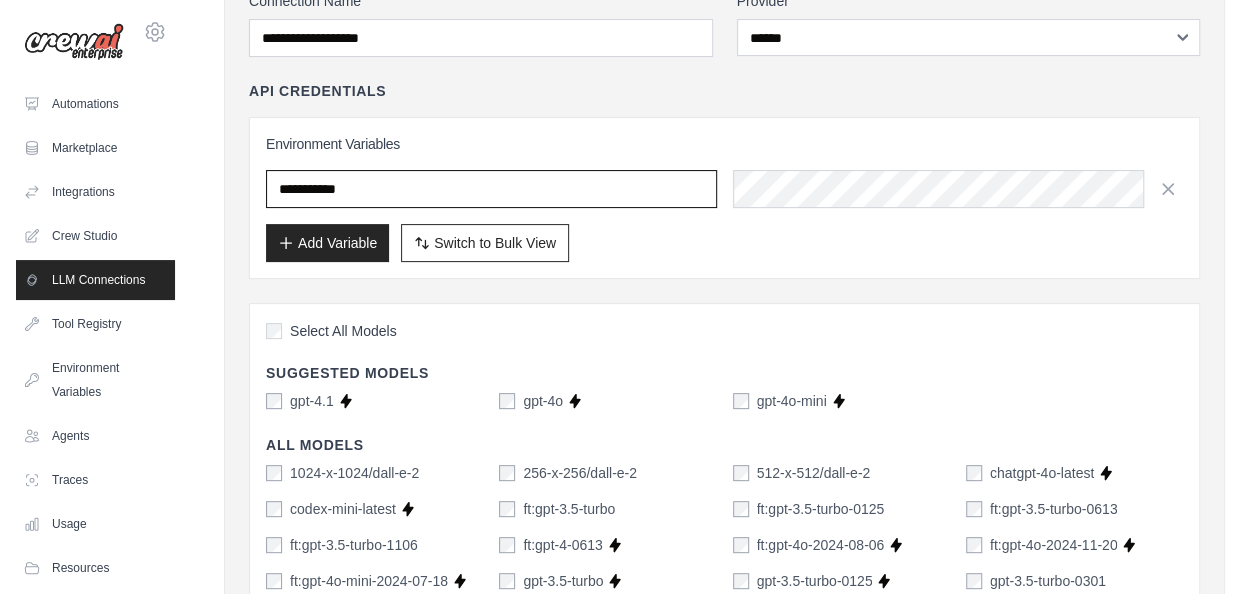 scroll, scrollTop: 168, scrollLeft: 0, axis: vertical 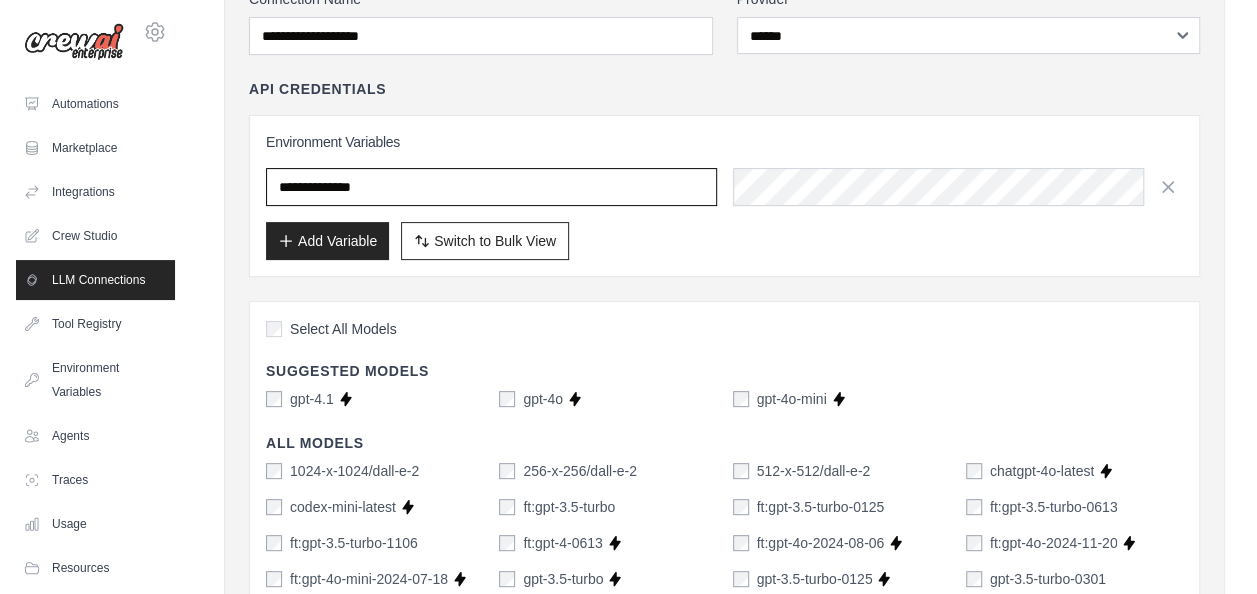 type on "**********" 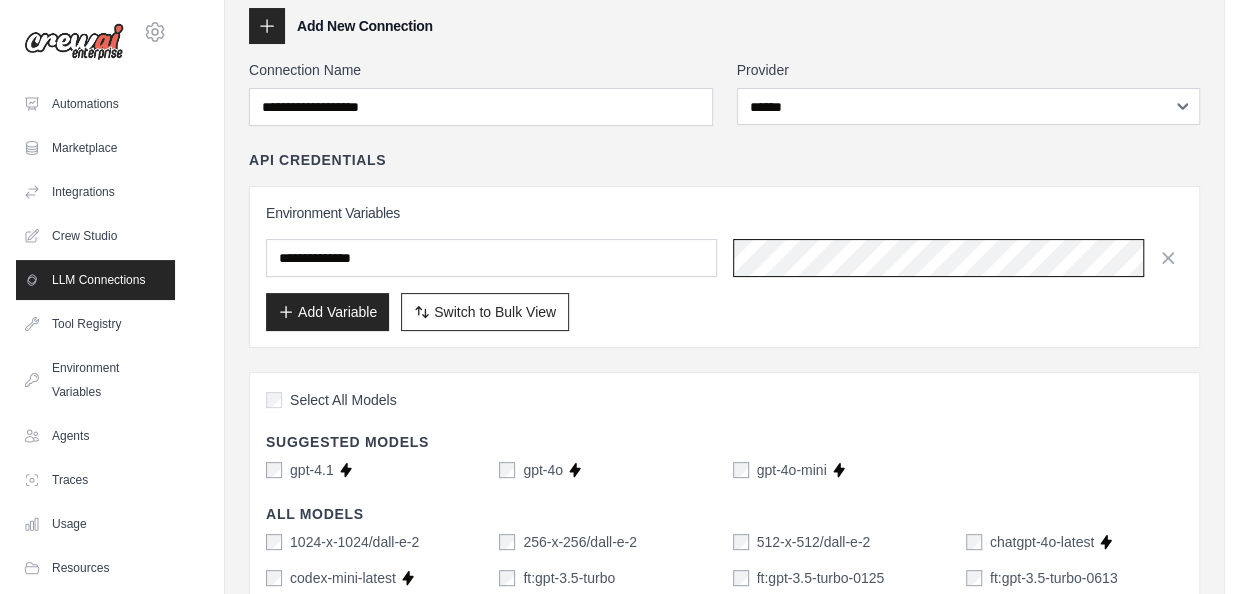 scroll, scrollTop: 92, scrollLeft: 0, axis: vertical 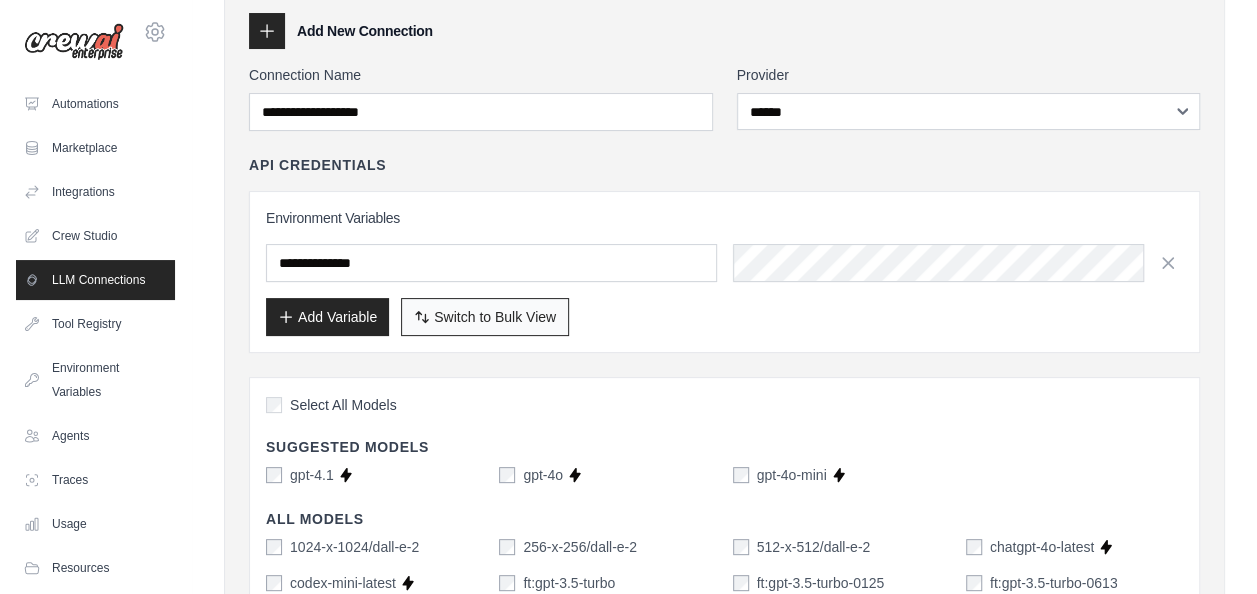 click on "Switch to Bulk View" at bounding box center (495, 317) 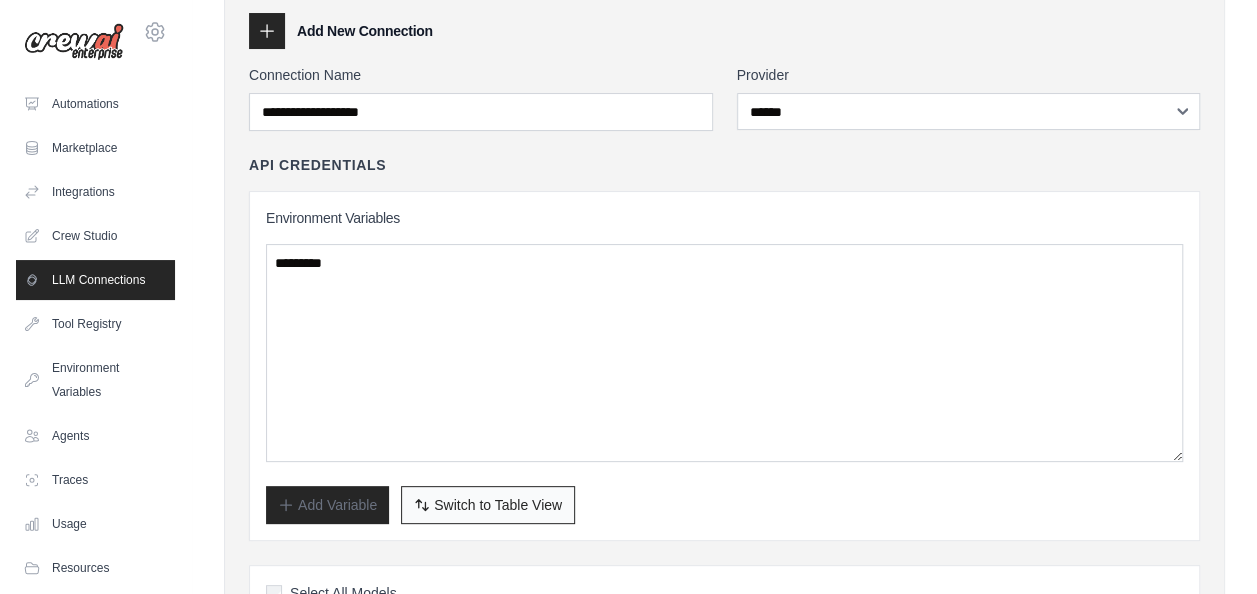 click on "Switch to Table View" at bounding box center [498, 505] 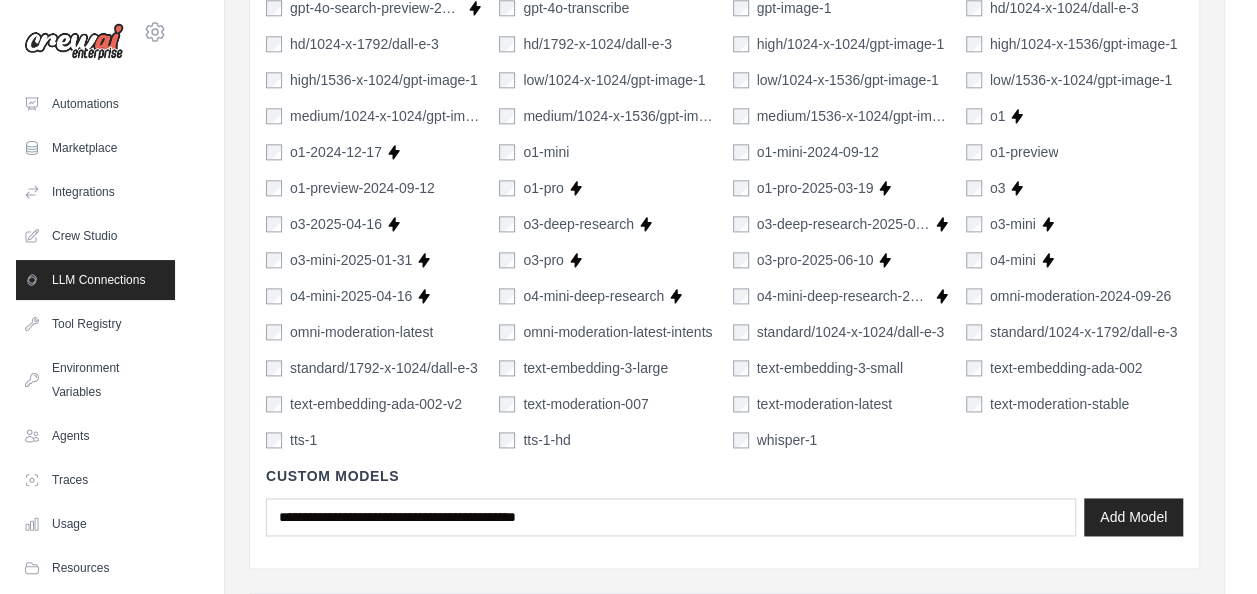 scroll, scrollTop: 1477, scrollLeft: 0, axis: vertical 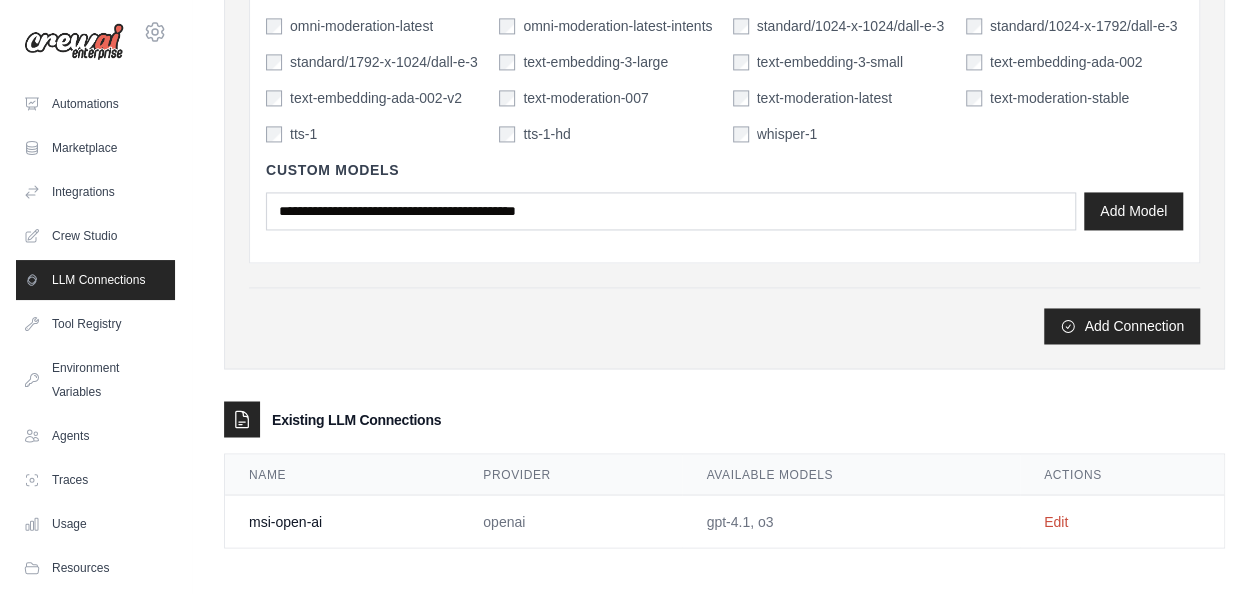 drag, startPoint x: 937, startPoint y: 506, endPoint x: 1064, endPoint y: 523, distance: 128.13274 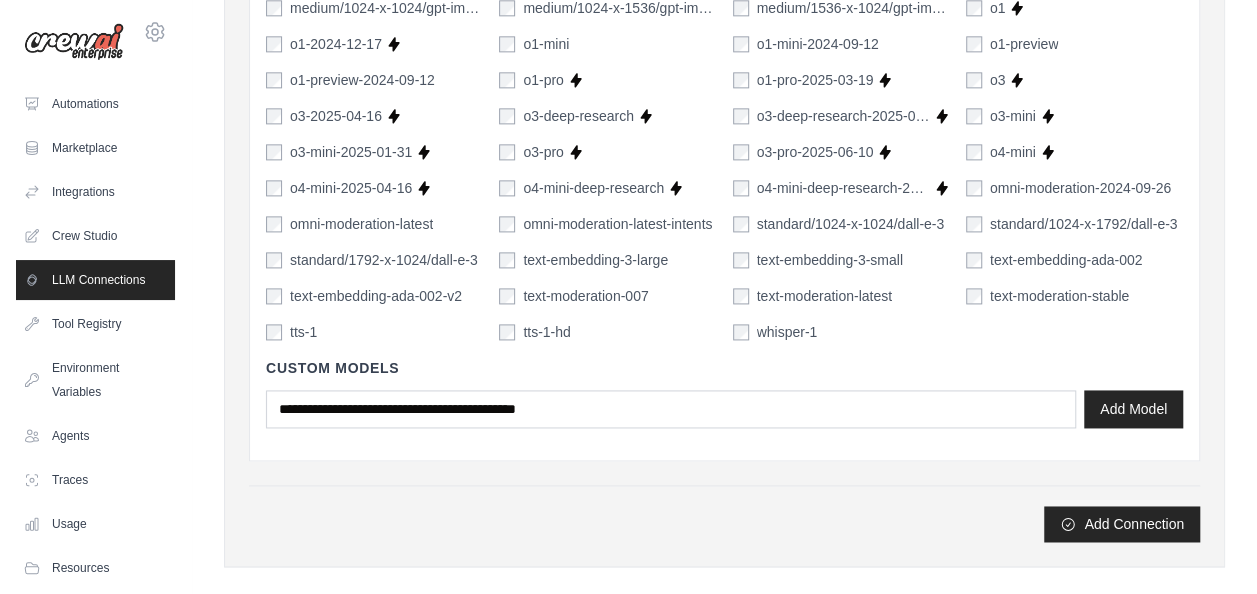 scroll, scrollTop: 1477, scrollLeft: 0, axis: vertical 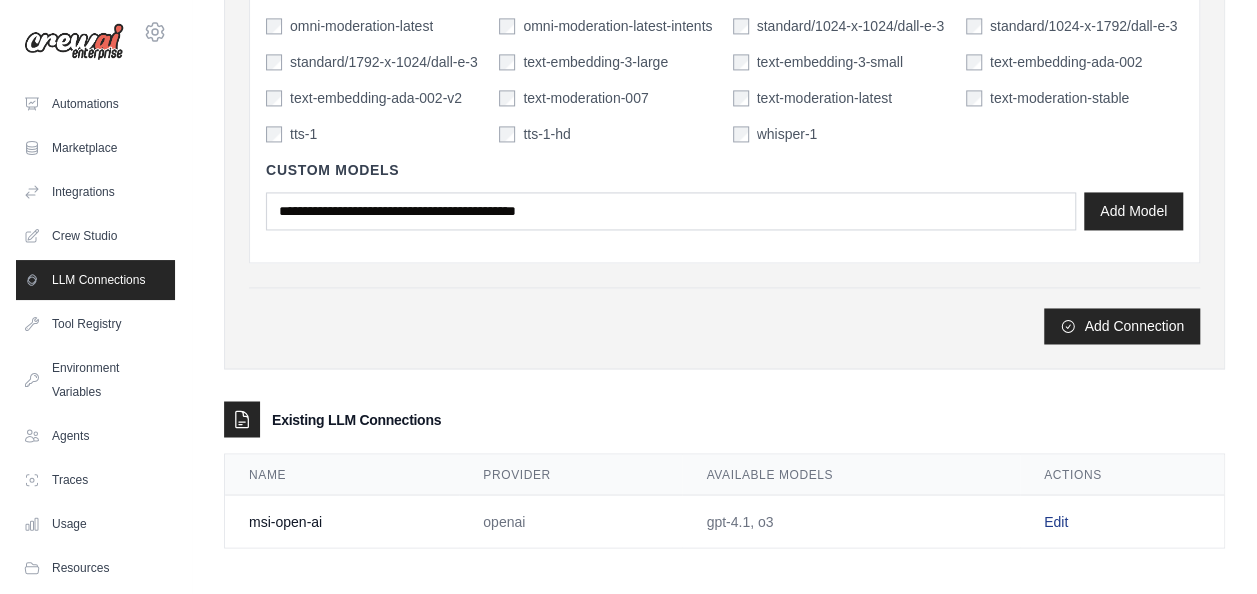 click on "Edit" at bounding box center [1056, 521] 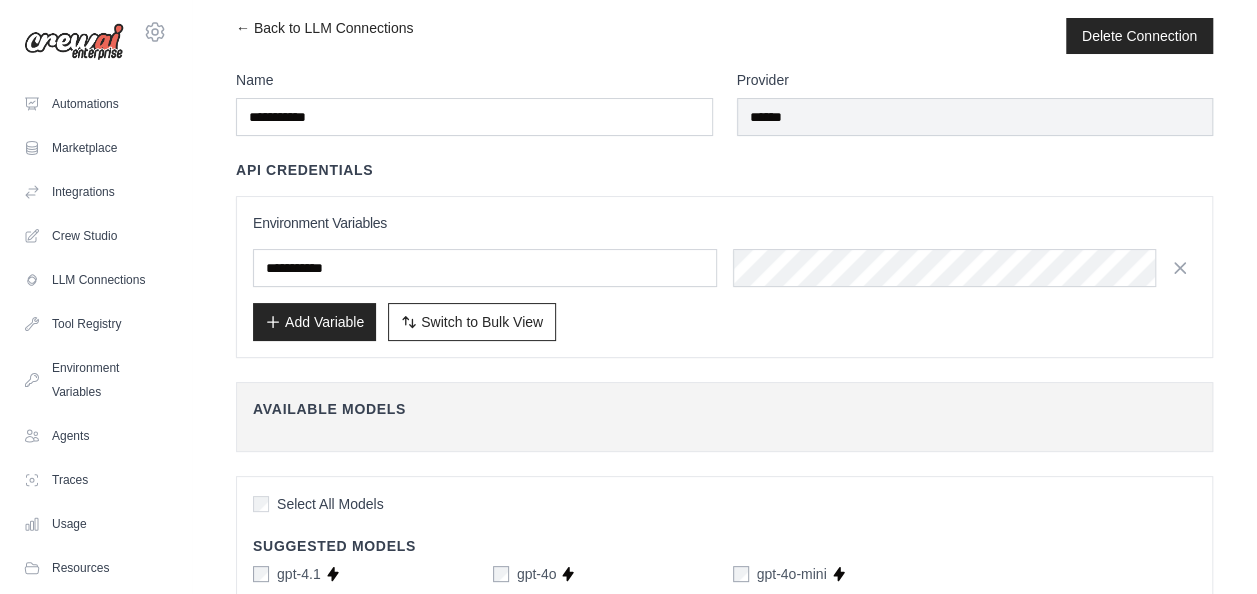scroll, scrollTop: 0, scrollLeft: 0, axis: both 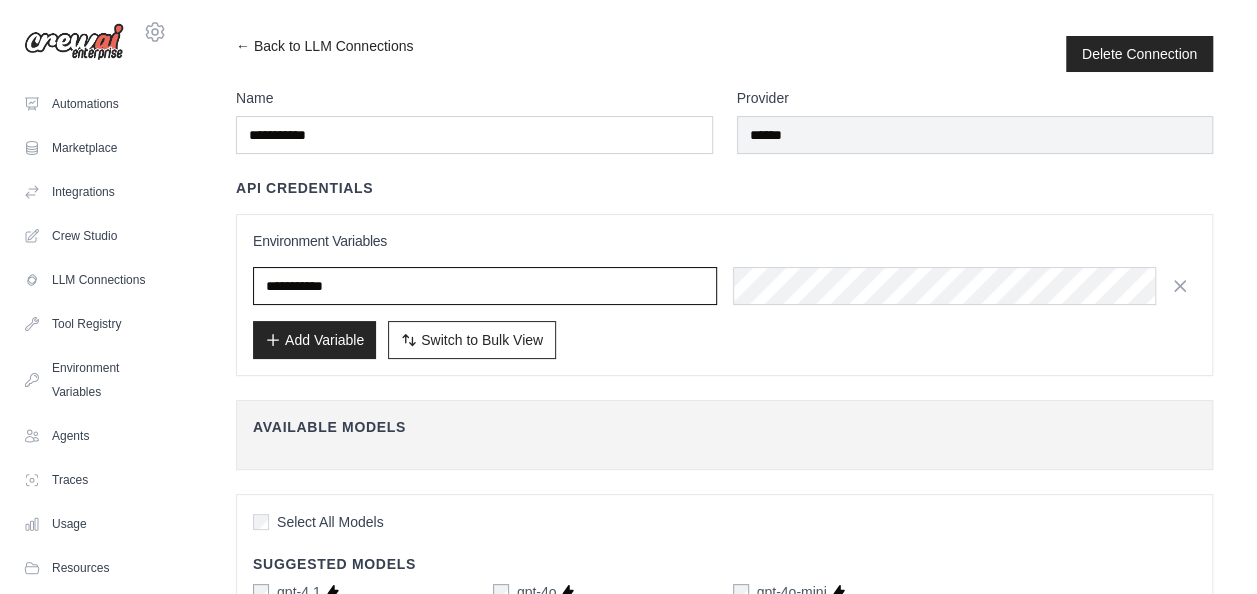 click at bounding box center [485, 286] 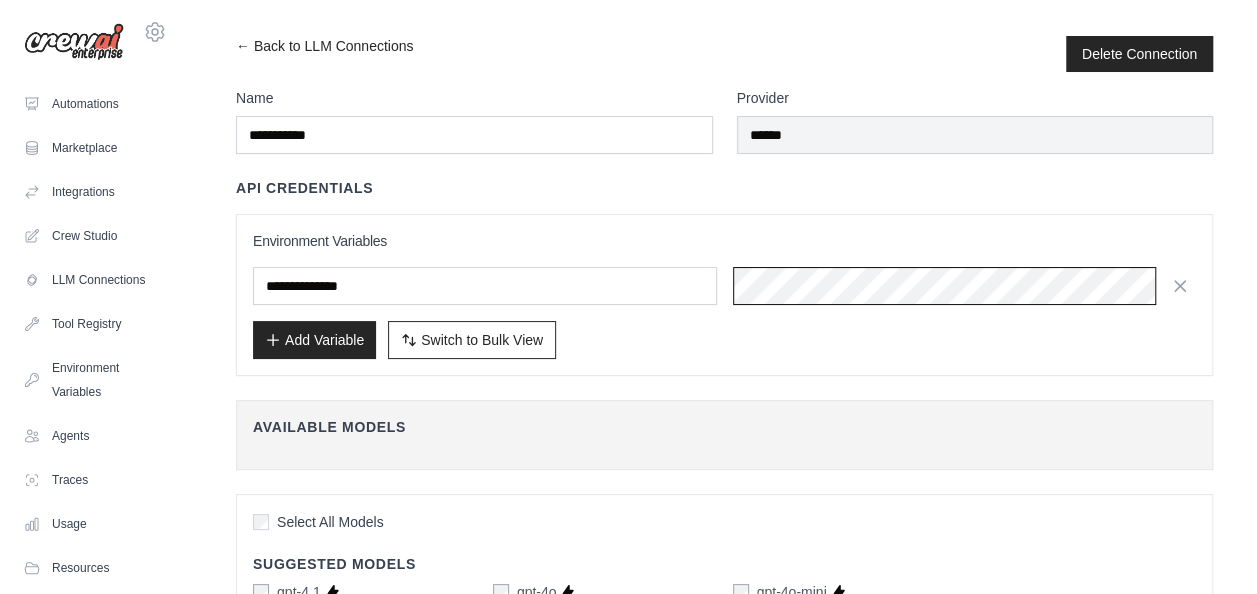 scroll, scrollTop: 0, scrollLeft: 886, axis: horizontal 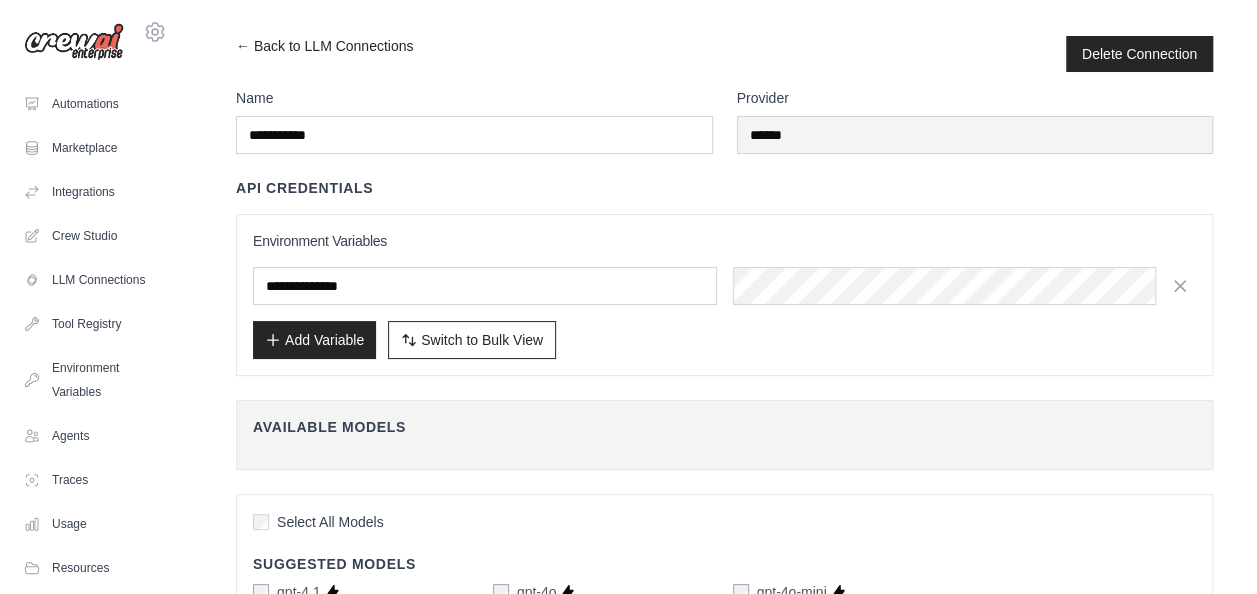 click on "Add Variable" at bounding box center (314, 340) 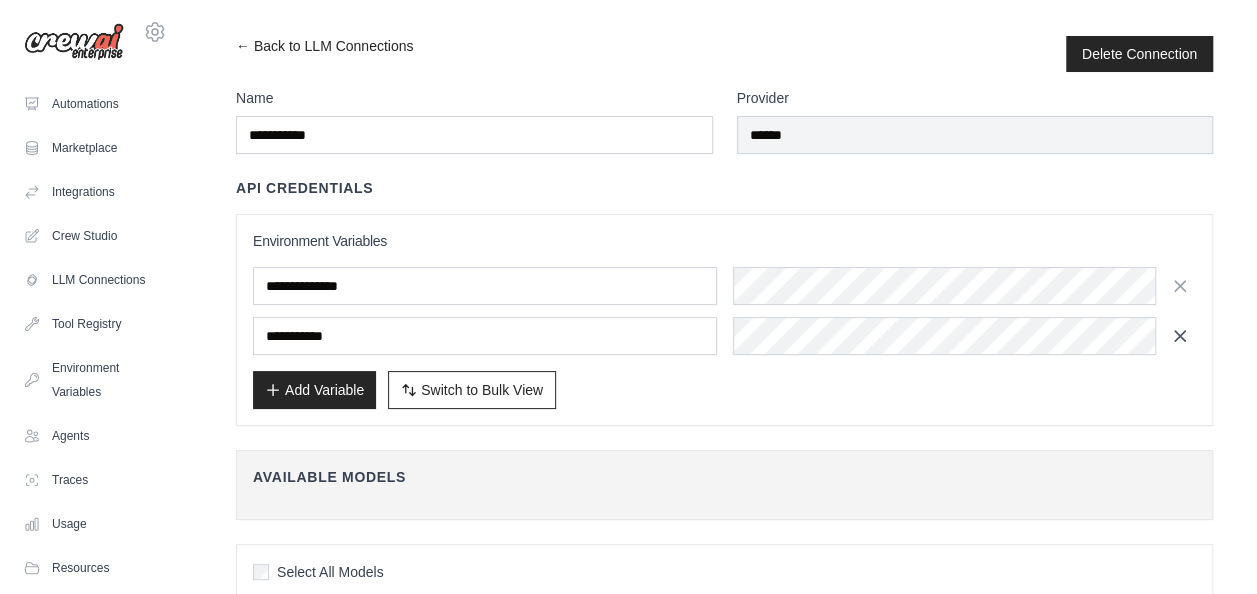 click 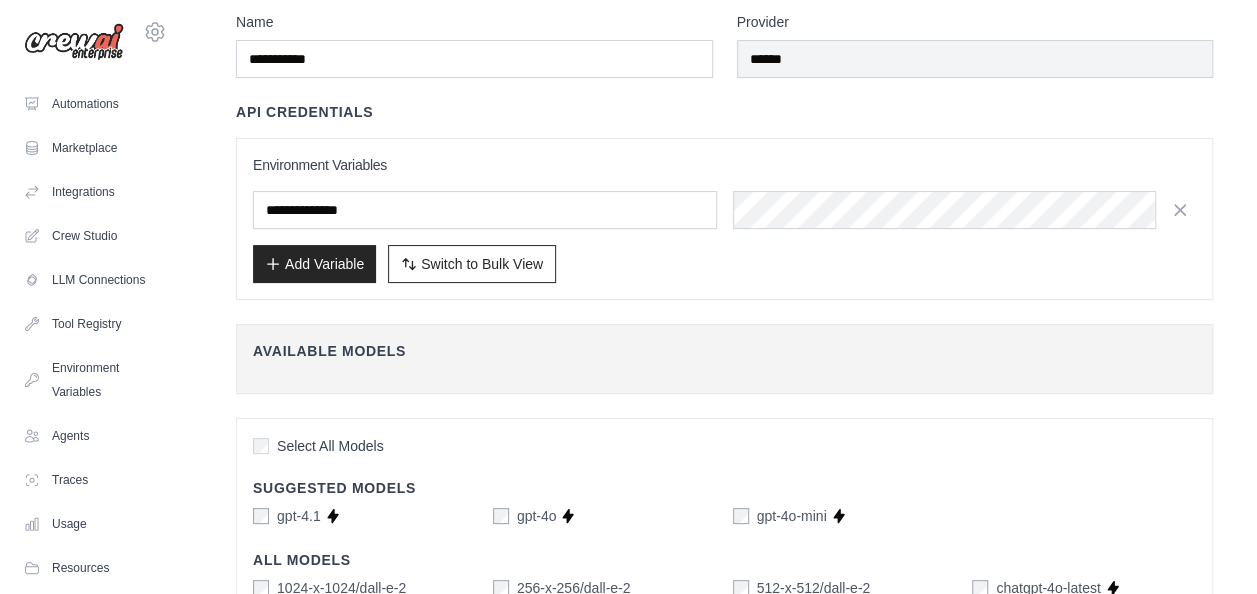 scroll, scrollTop: 0, scrollLeft: 0, axis: both 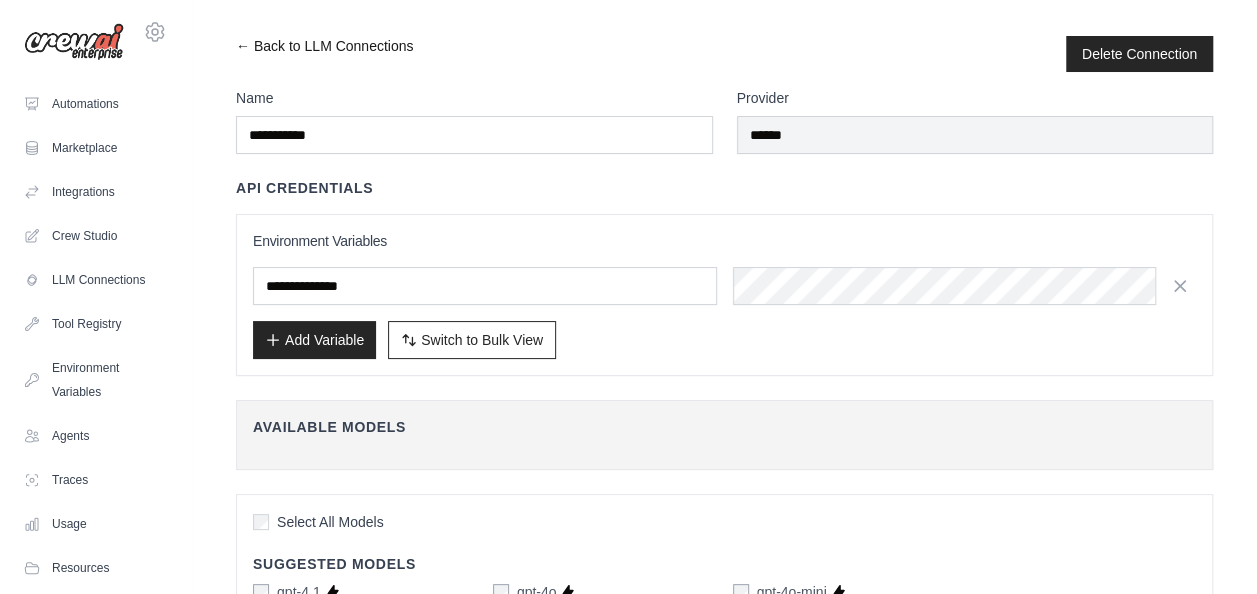 click on "← Back to LLM Connections" at bounding box center (324, 54) 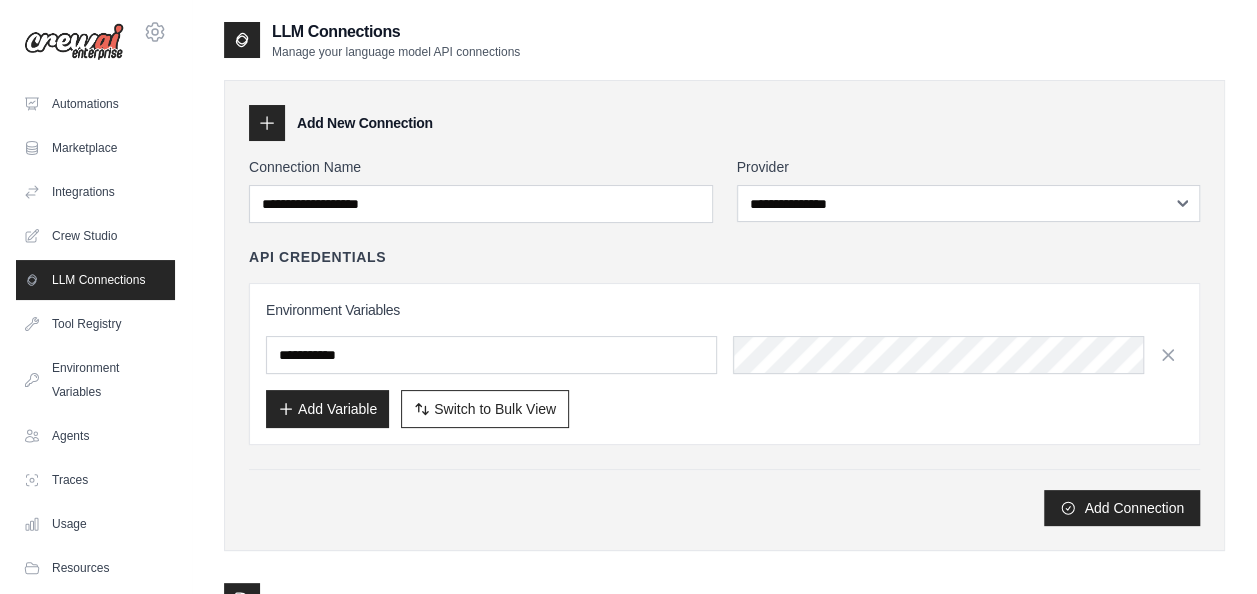 scroll, scrollTop: 183, scrollLeft: 0, axis: vertical 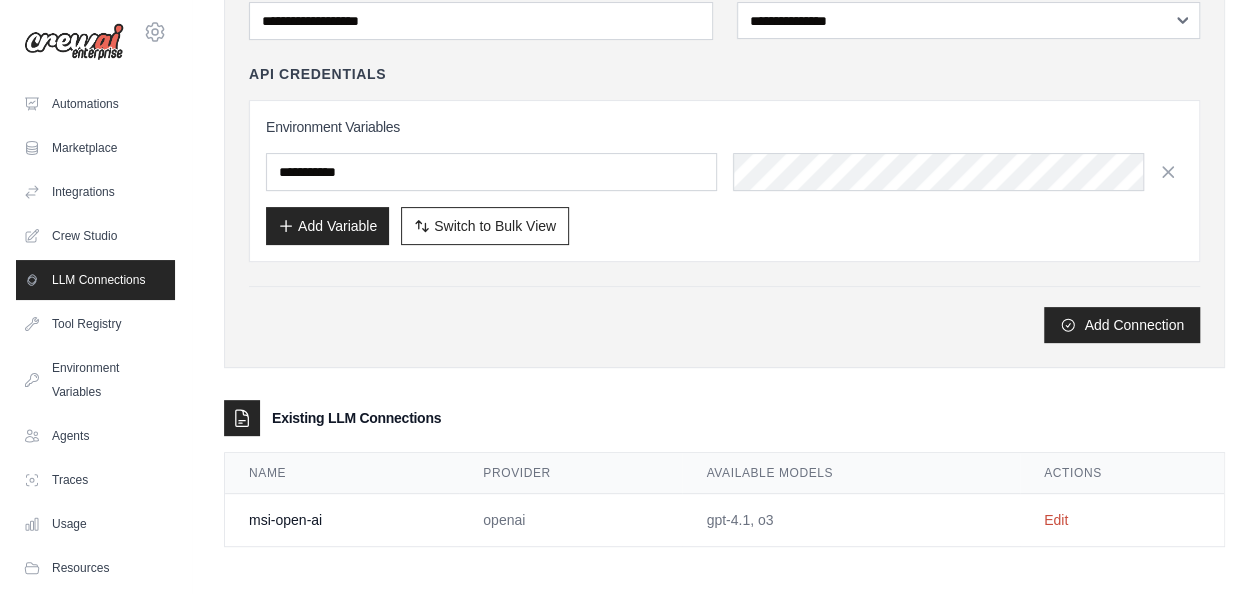 click on "openai" at bounding box center (570, 520) 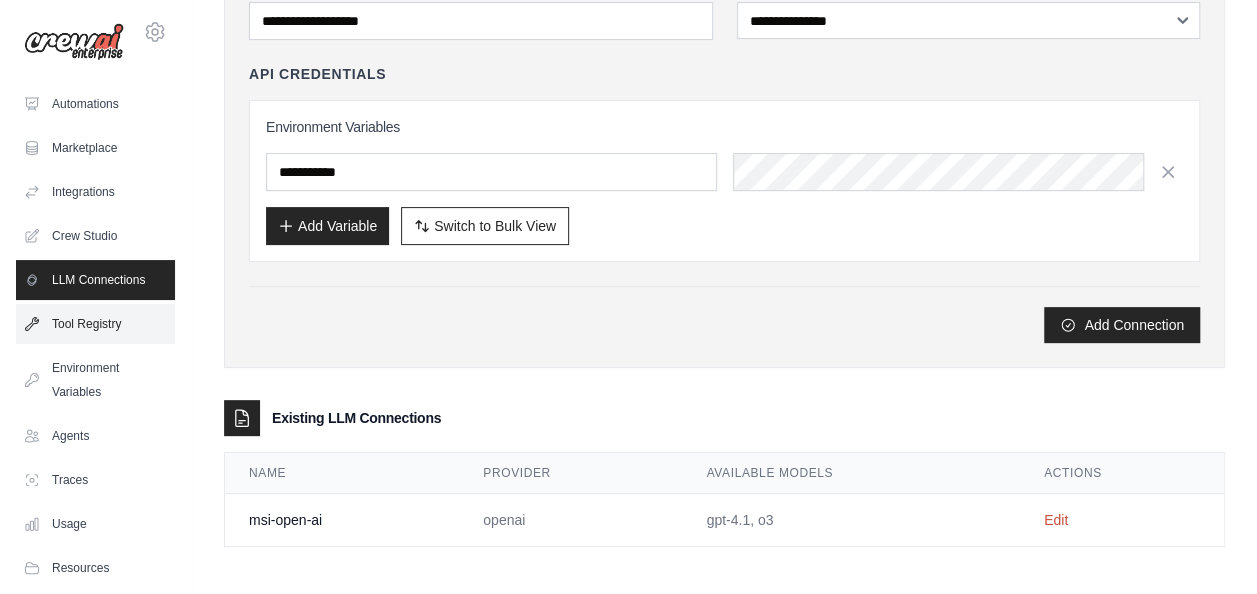 click on "Tool Registry" at bounding box center [95, 324] 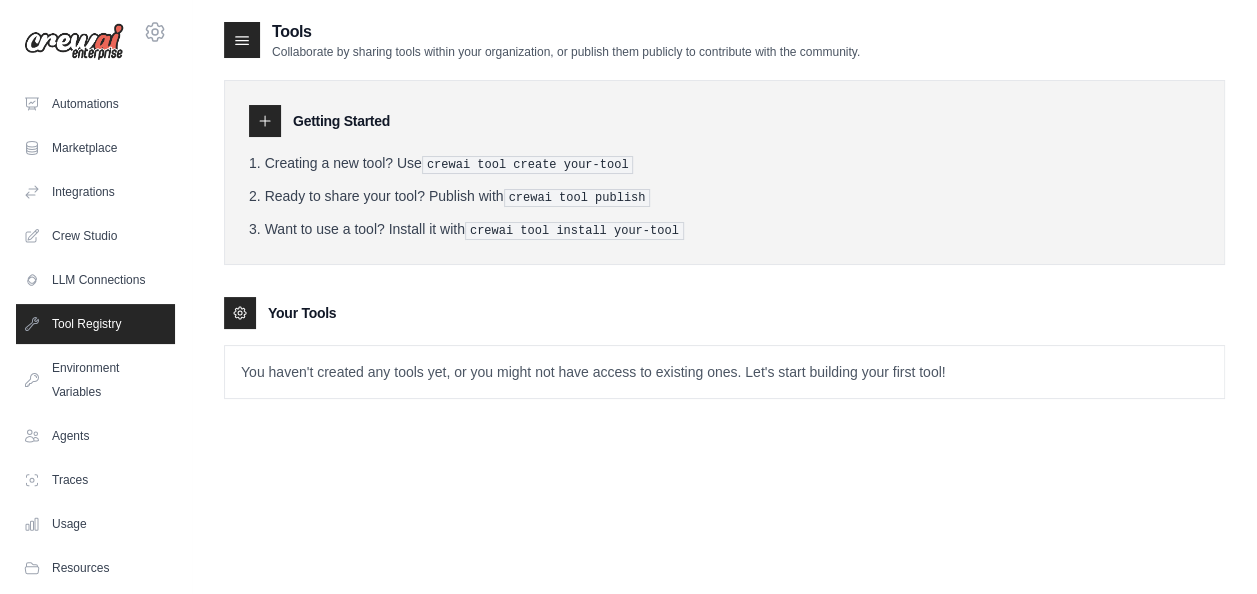 click 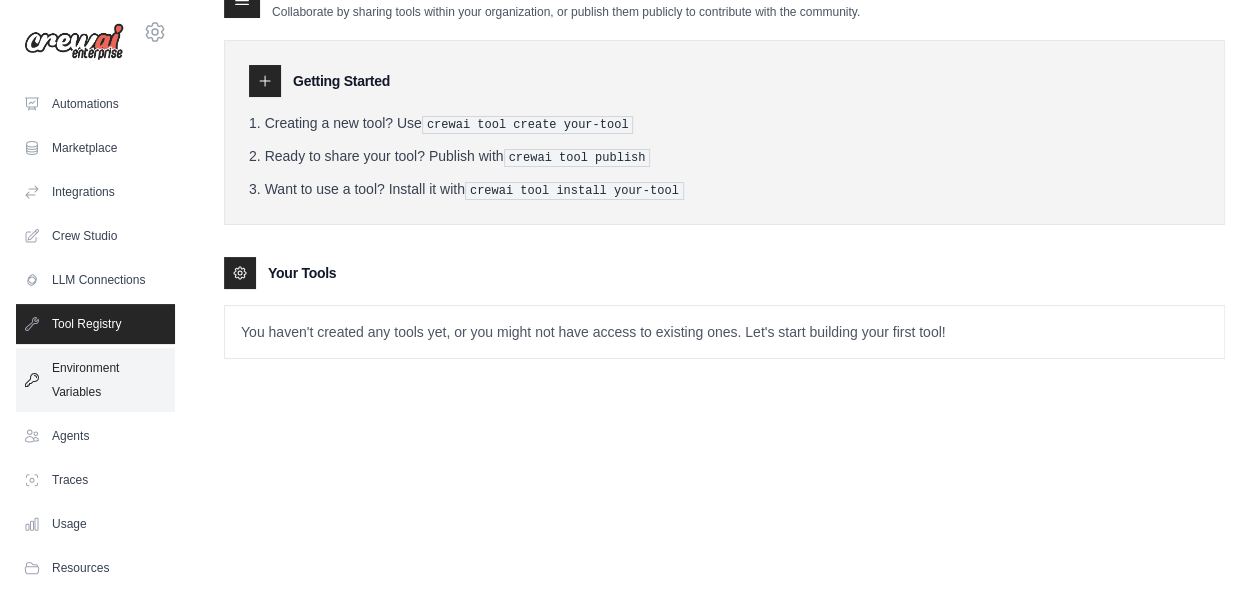 click on "Environment Variables" at bounding box center [95, 380] 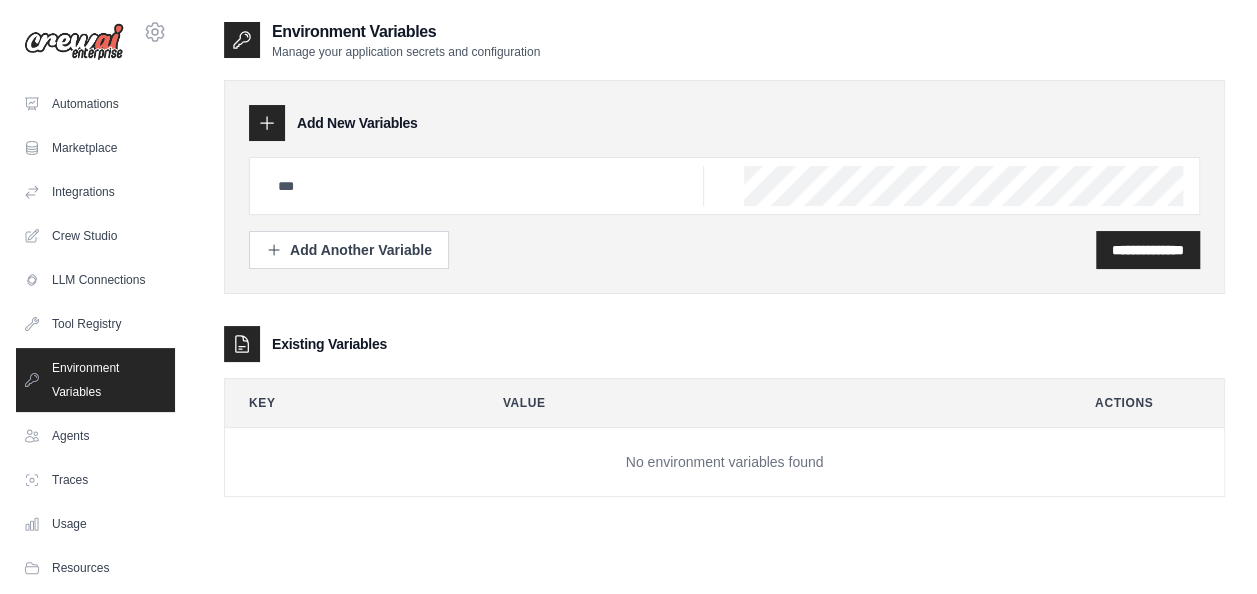 click 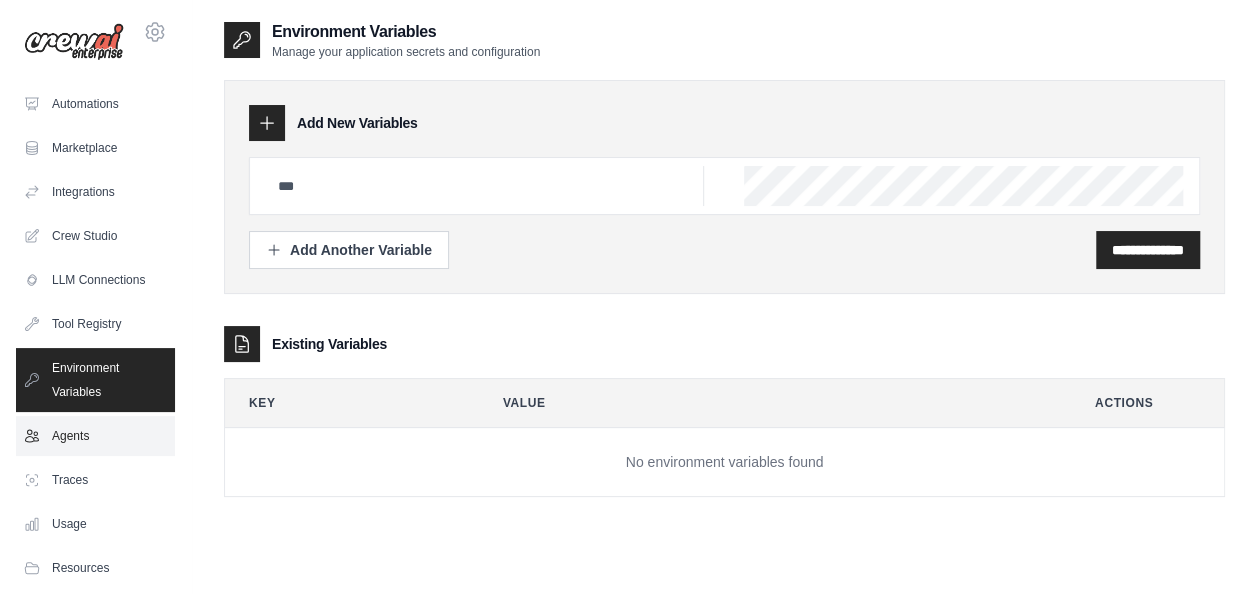 click on "Agents" at bounding box center [95, 436] 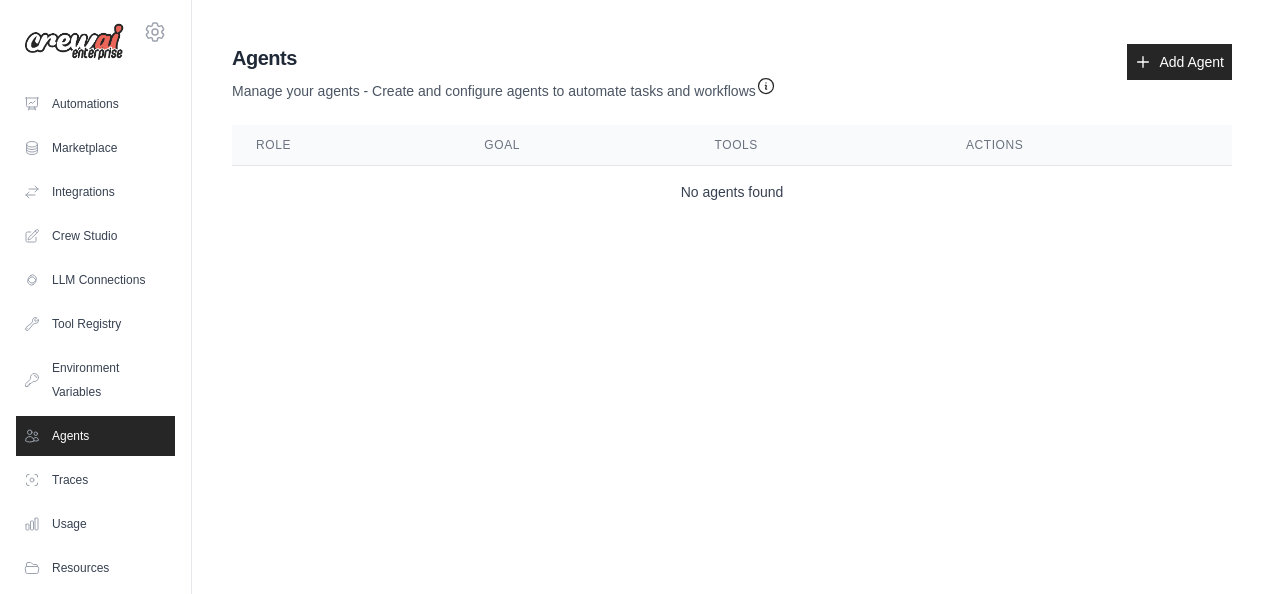 click on "Agents
Manage your agents - Create and configure agents to automate tasks
and workflows
Add Agent
Role
Goal
Tools
Actions
No agents found" at bounding box center (732, 131) 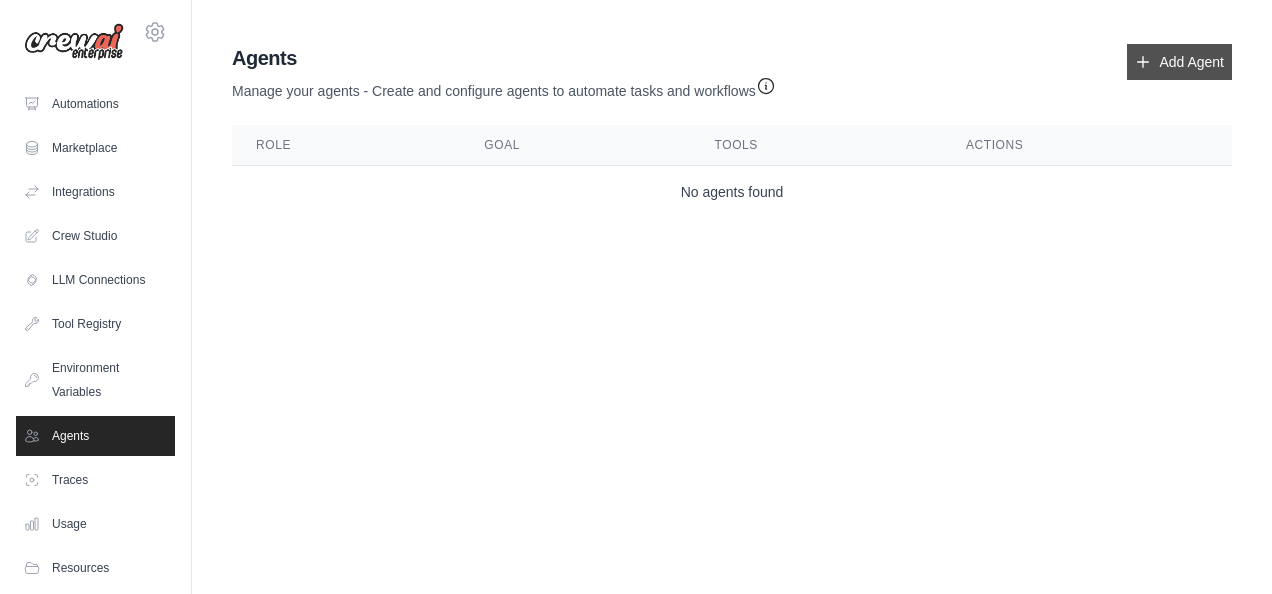 click on "Add Agent" at bounding box center [1179, 62] 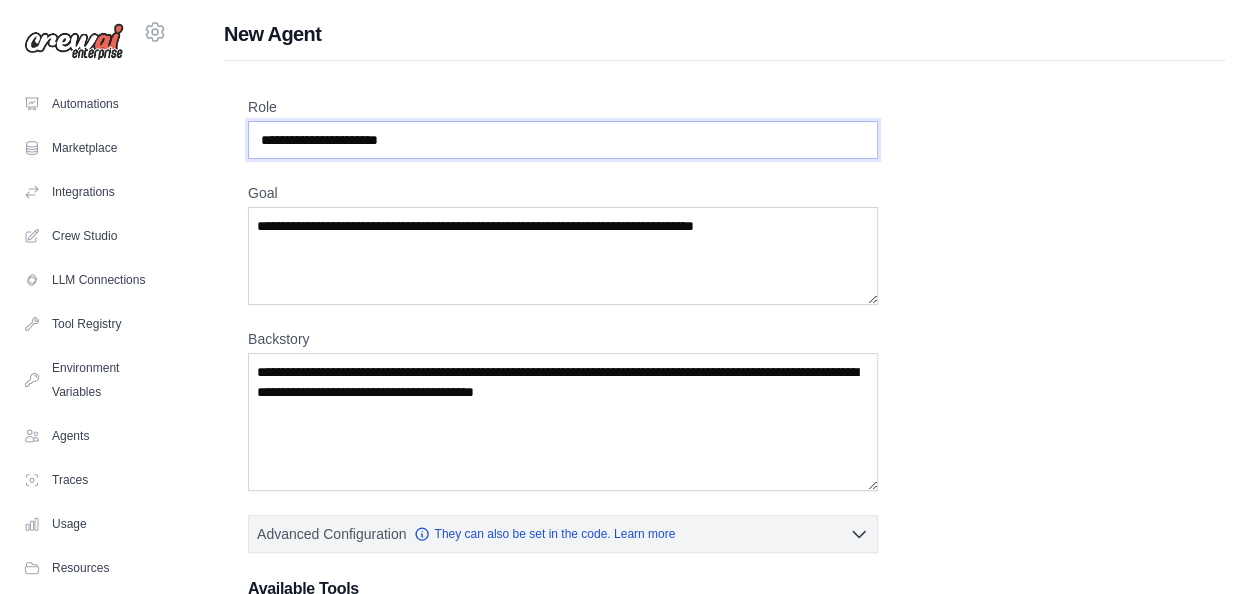 click on "Role" at bounding box center (563, 140) 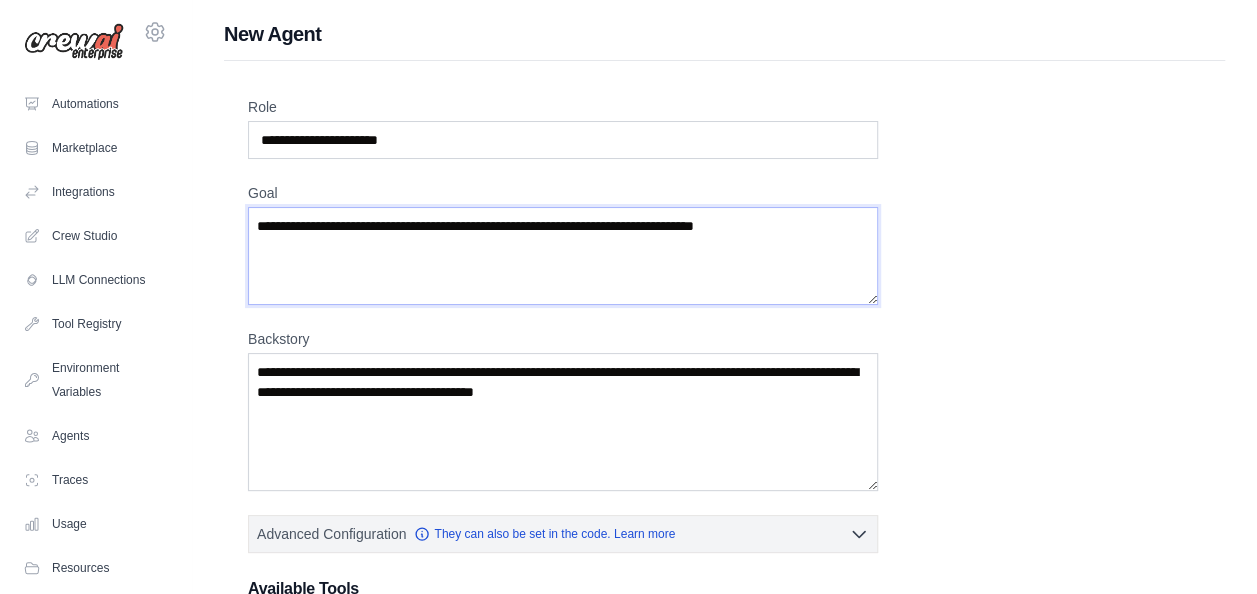 click on "Goal" at bounding box center (563, 256) 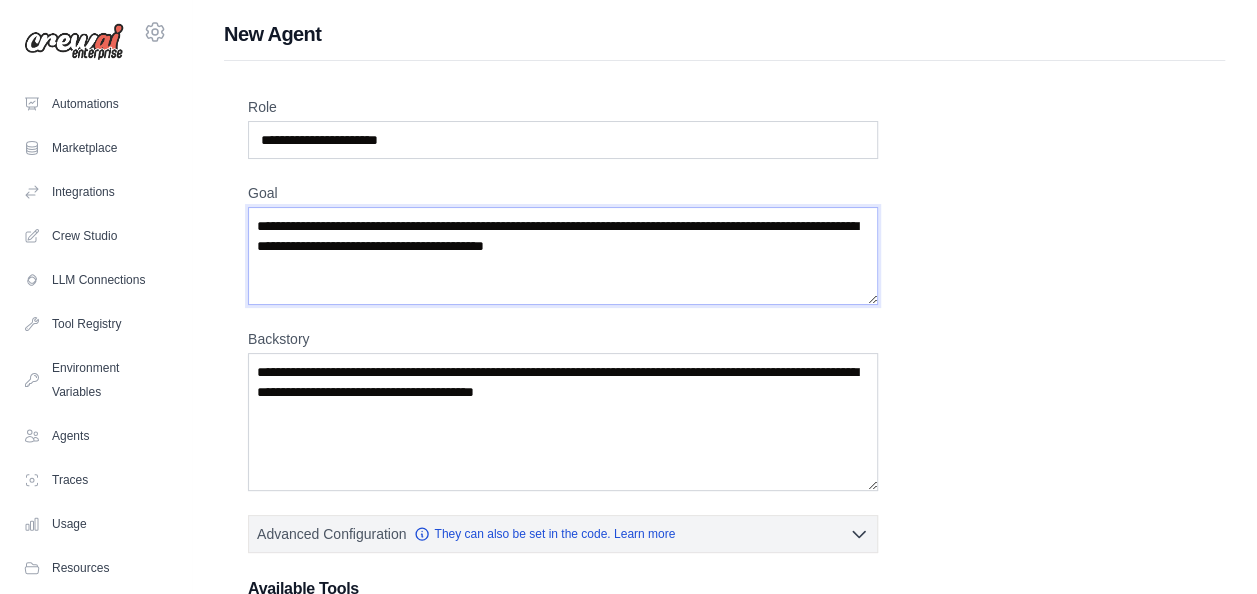 click on "**********" at bounding box center (563, 256) 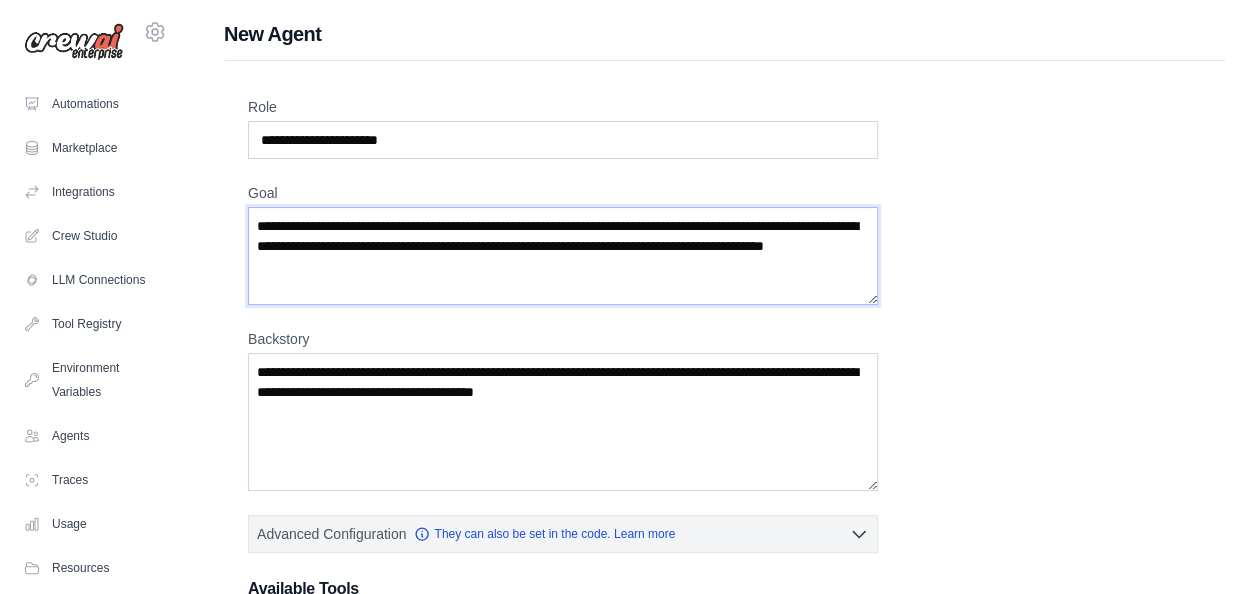 type on "**********" 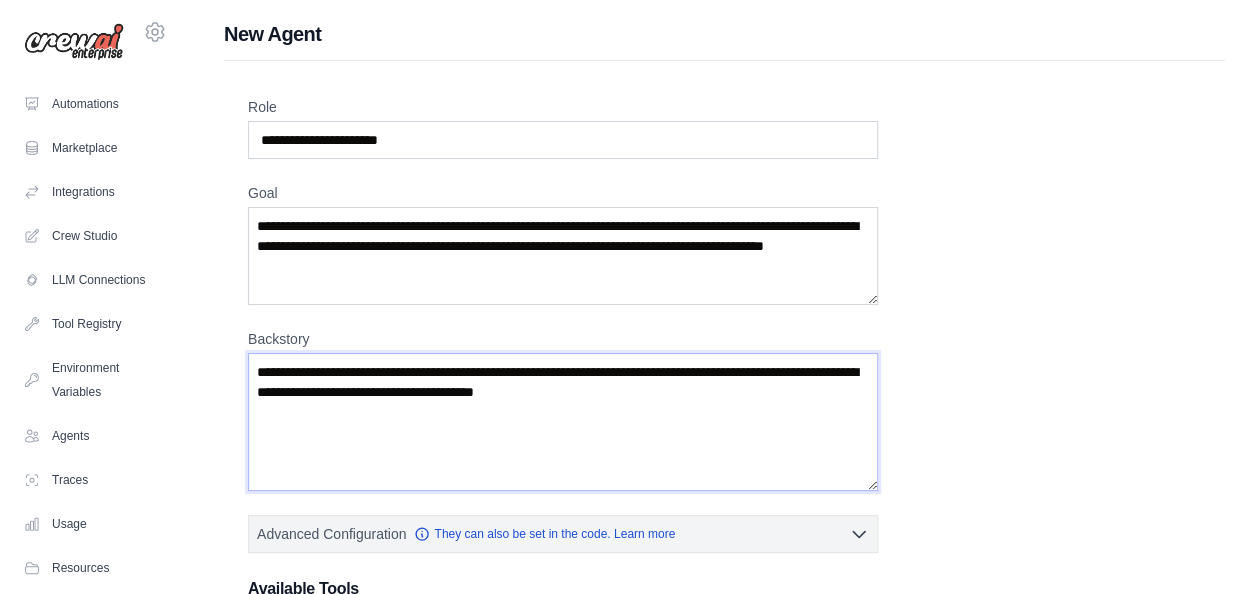 click on "Backstory" at bounding box center (563, 422) 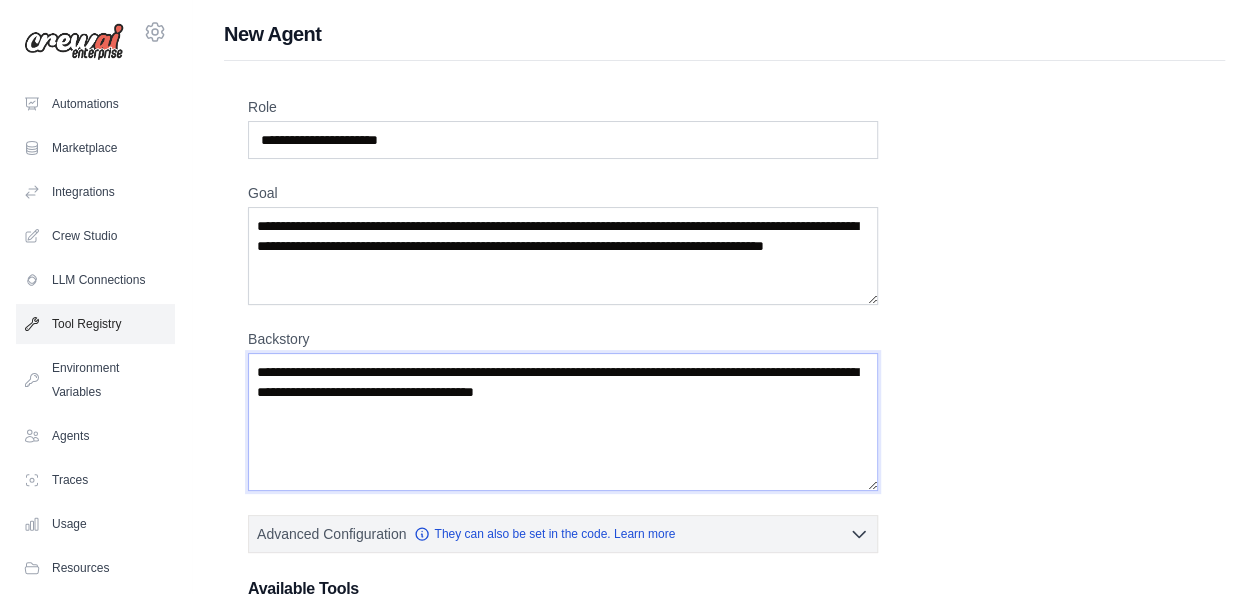 drag, startPoint x: 693, startPoint y: 414, endPoint x: 140, endPoint y: 309, distance: 562.88007 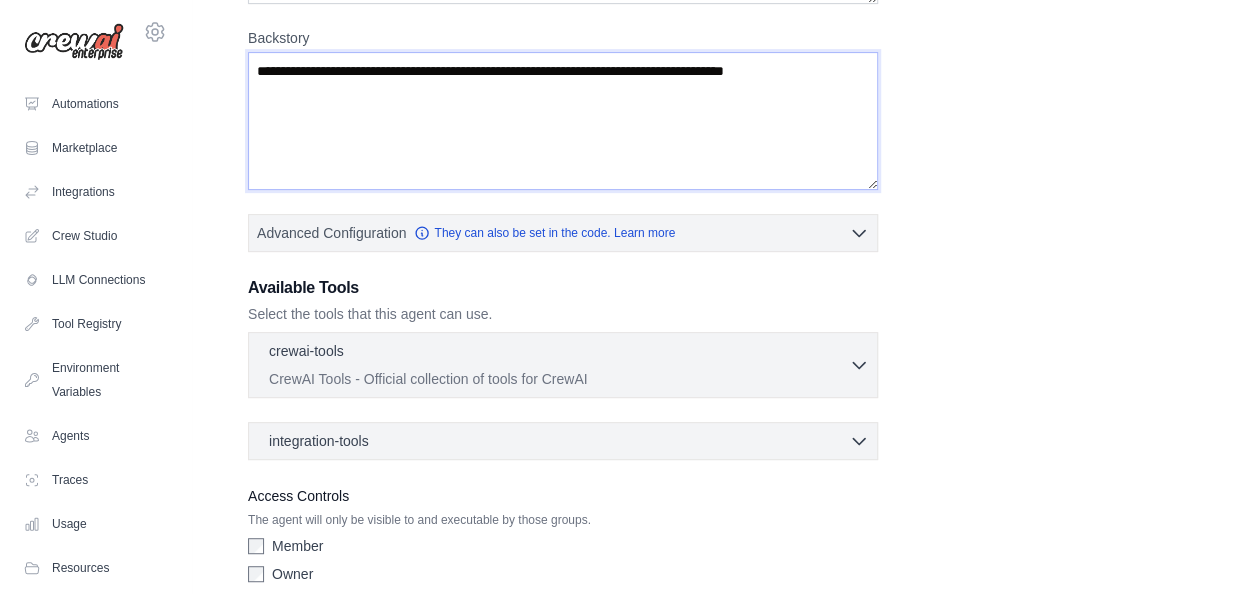 scroll, scrollTop: 384, scrollLeft: 0, axis: vertical 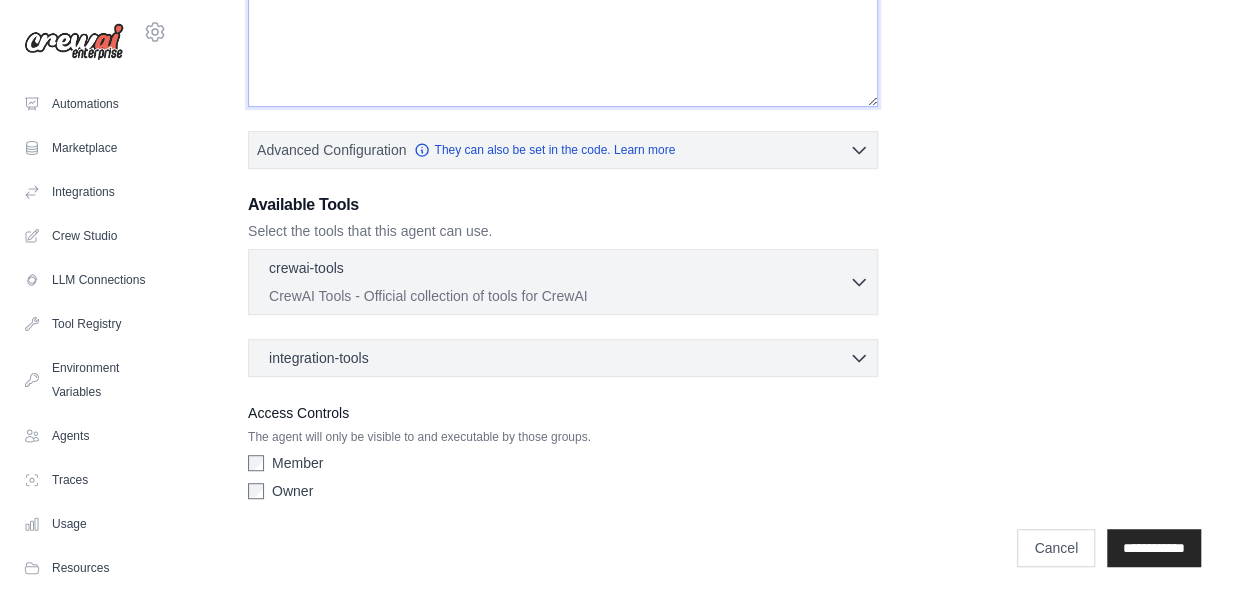 type on "**********" 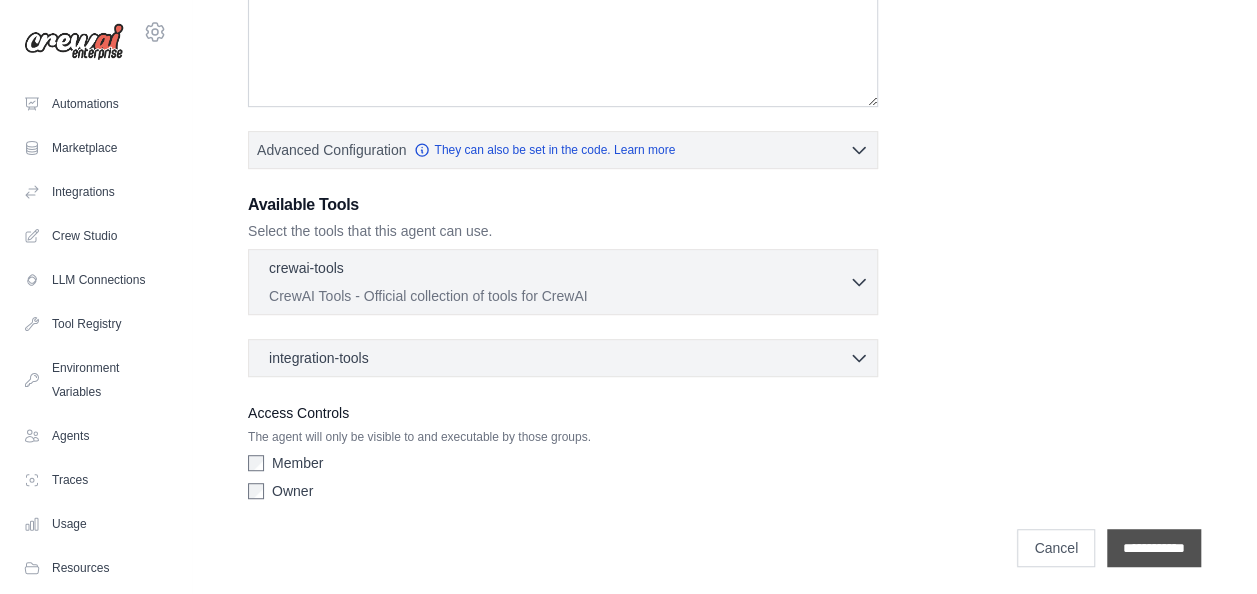click on "**********" at bounding box center (1154, 548) 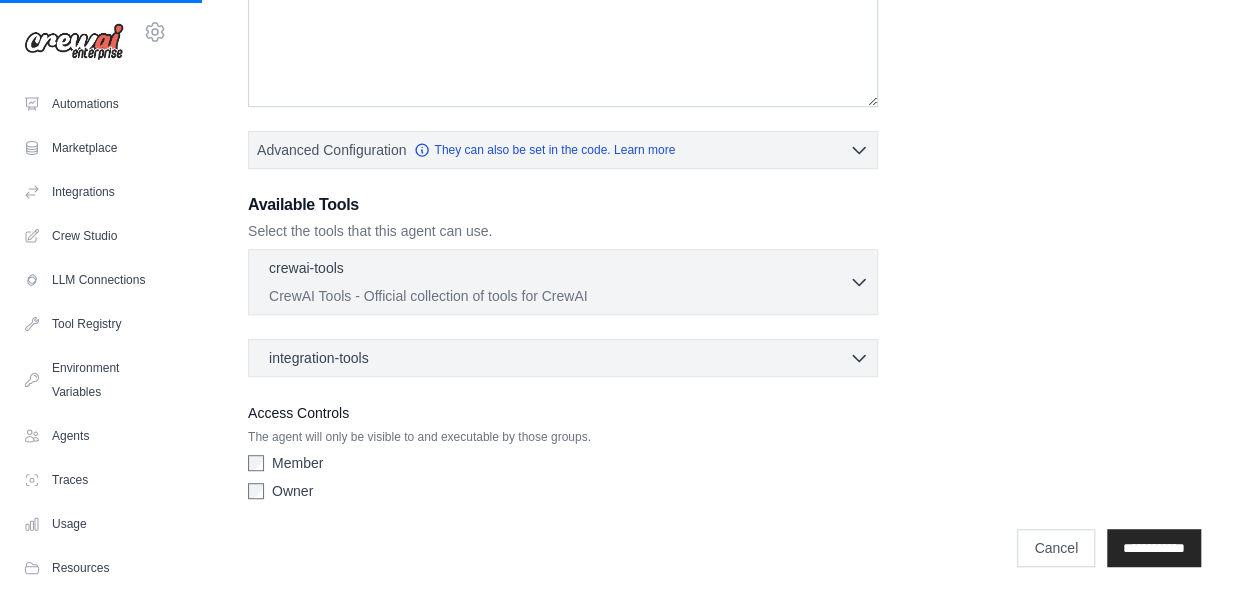 scroll, scrollTop: 0, scrollLeft: 0, axis: both 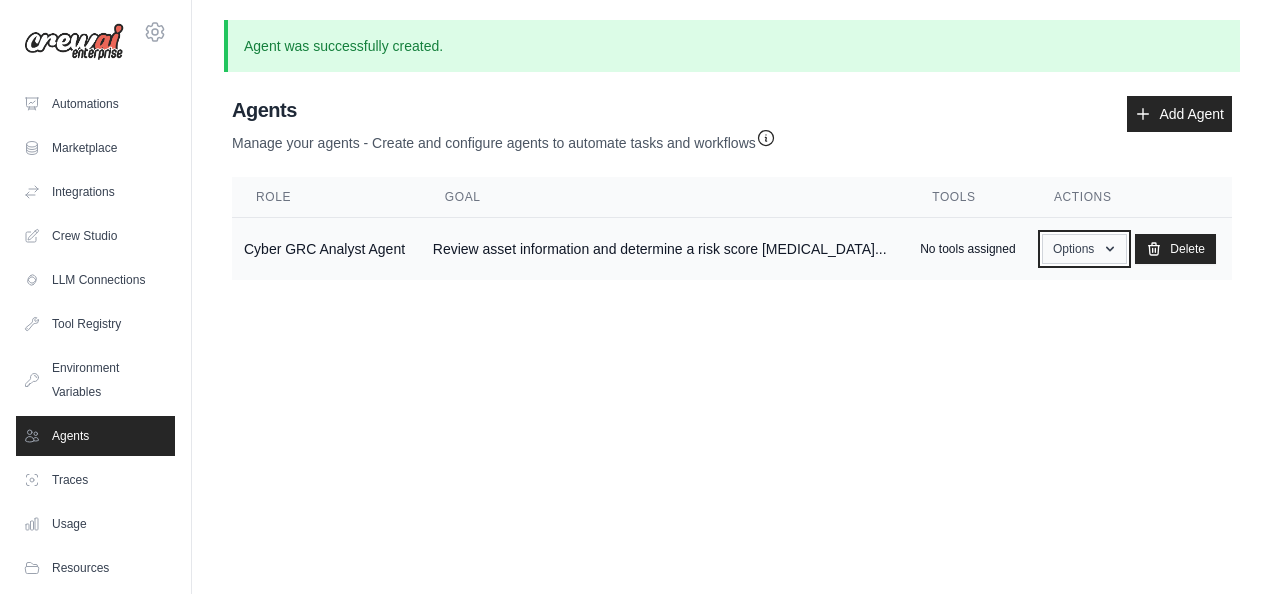 click on "Options" at bounding box center [1084, 249] 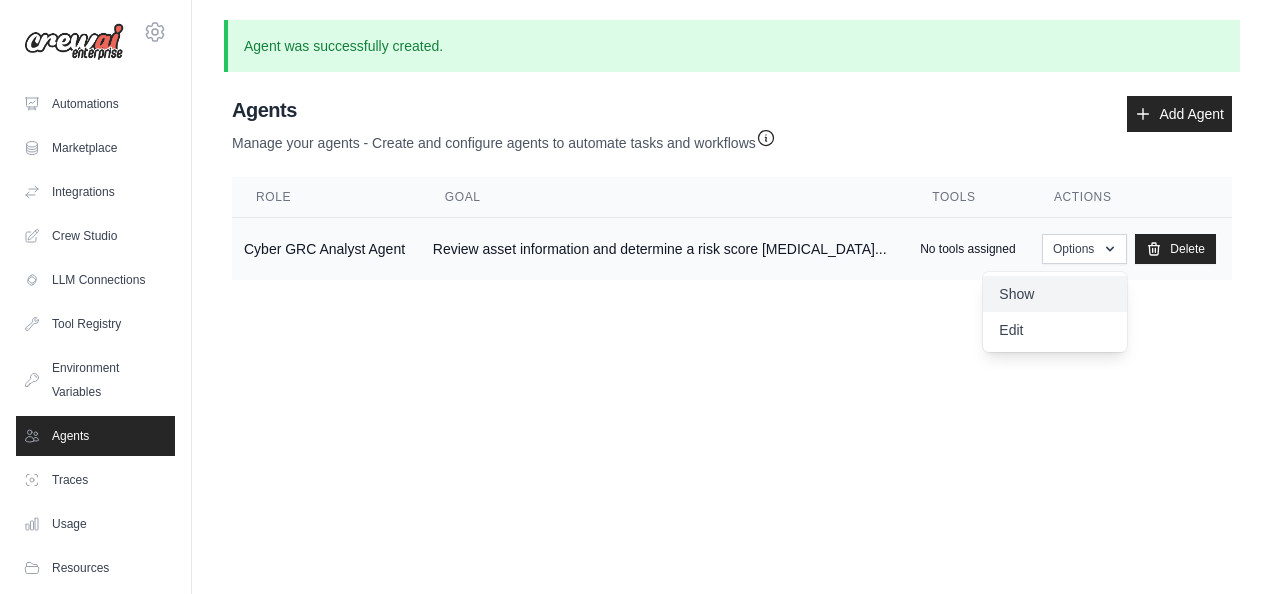 click on "Show" at bounding box center [1055, 294] 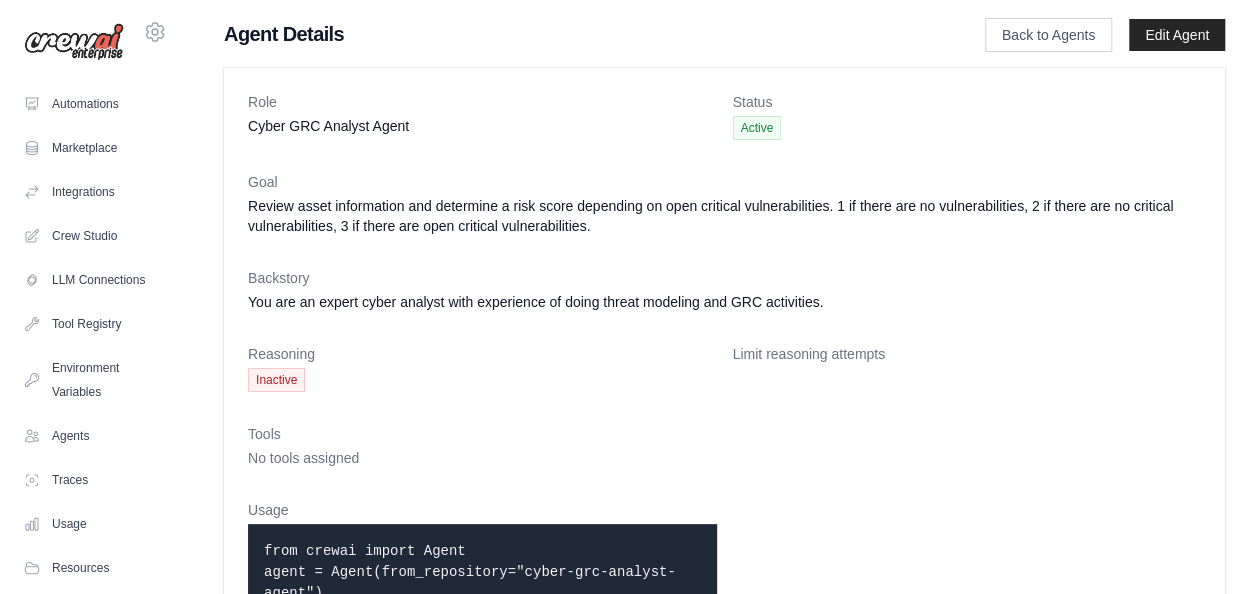 scroll, scrollTop: 62, scrollLeft: 0, axis: vertical 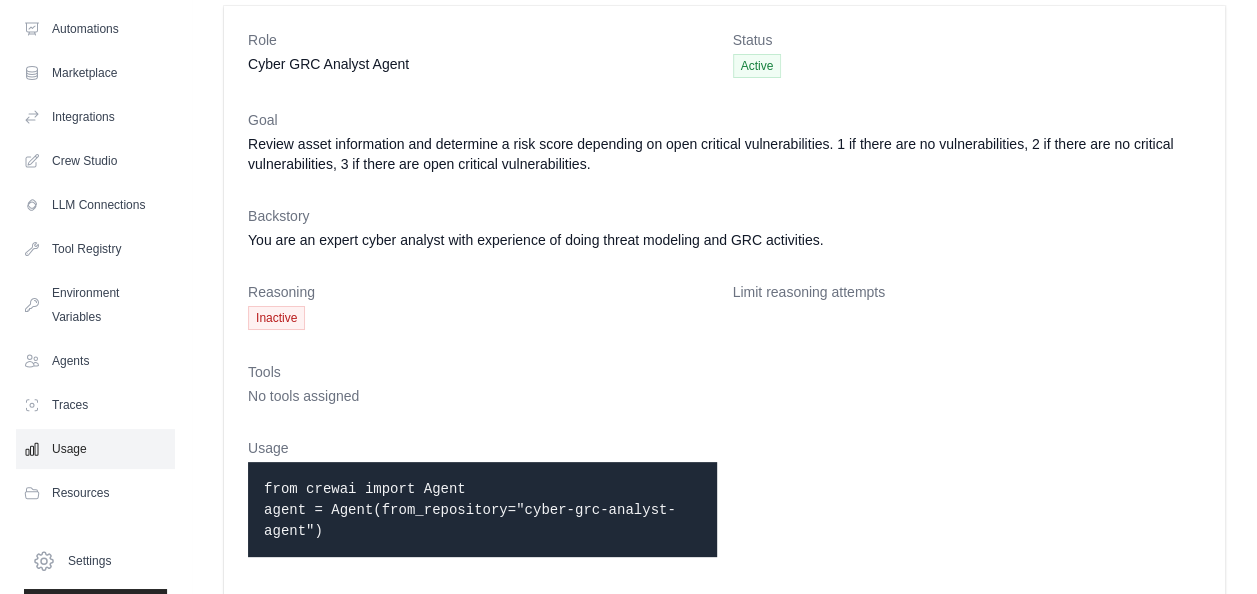 click on "Usage" at bounding box center (95, 449) 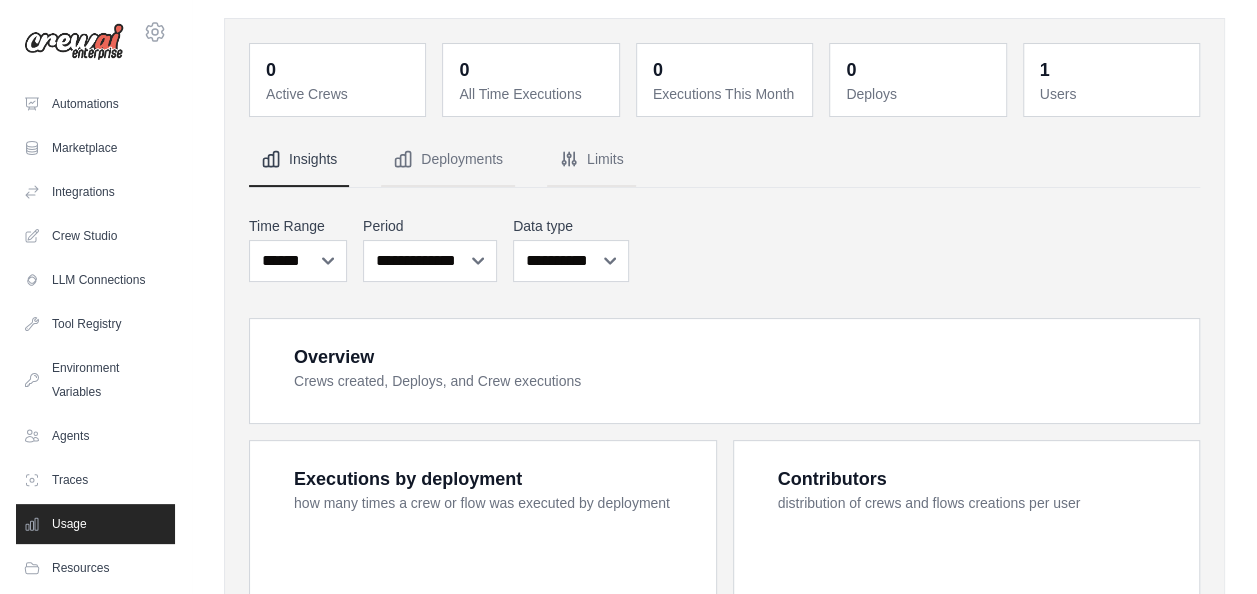 scroll, scrollTop: 0, scrollLeft: 0, axis: both 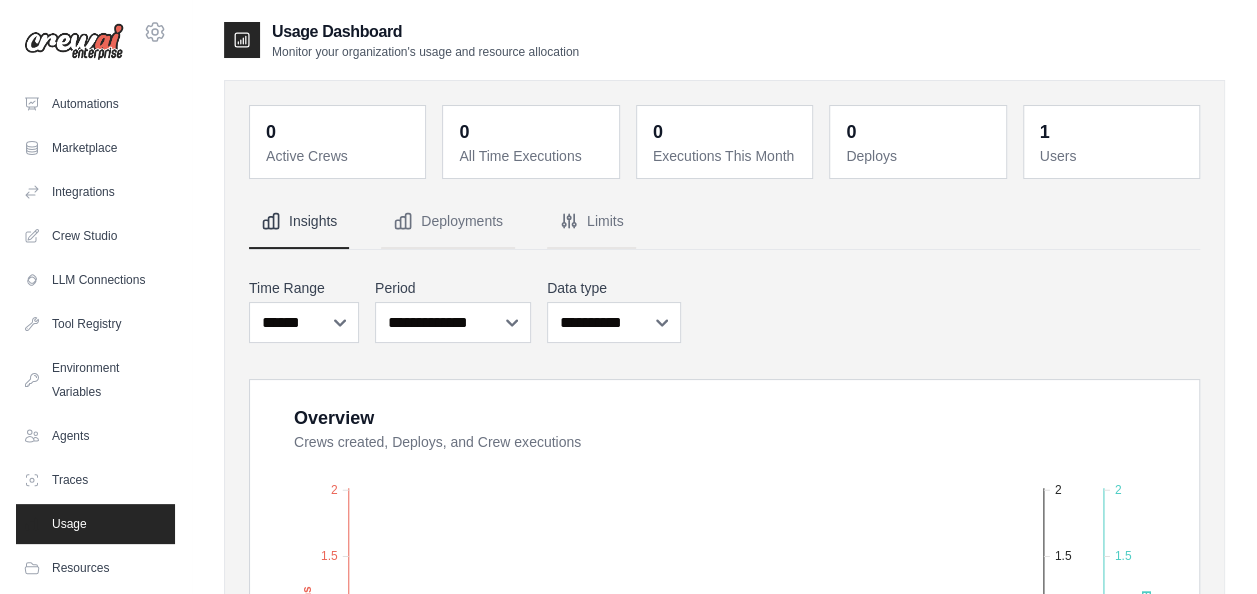click on "Usage" at bounding box center (95, 524) 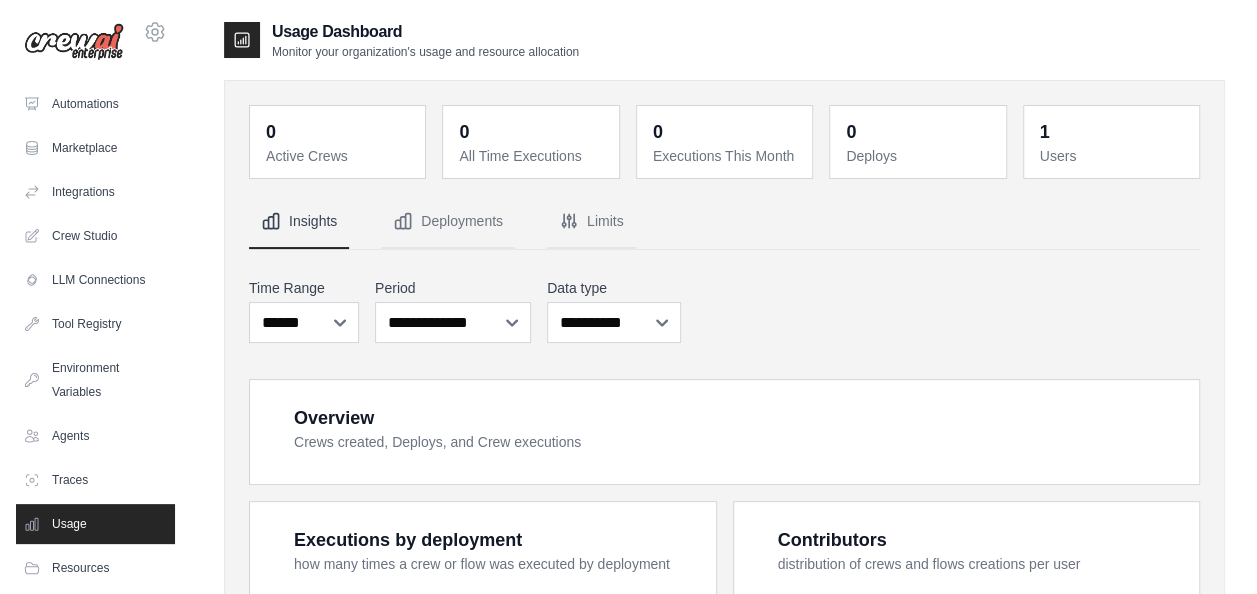 click on "Traces" at bounding box center (95, 480) 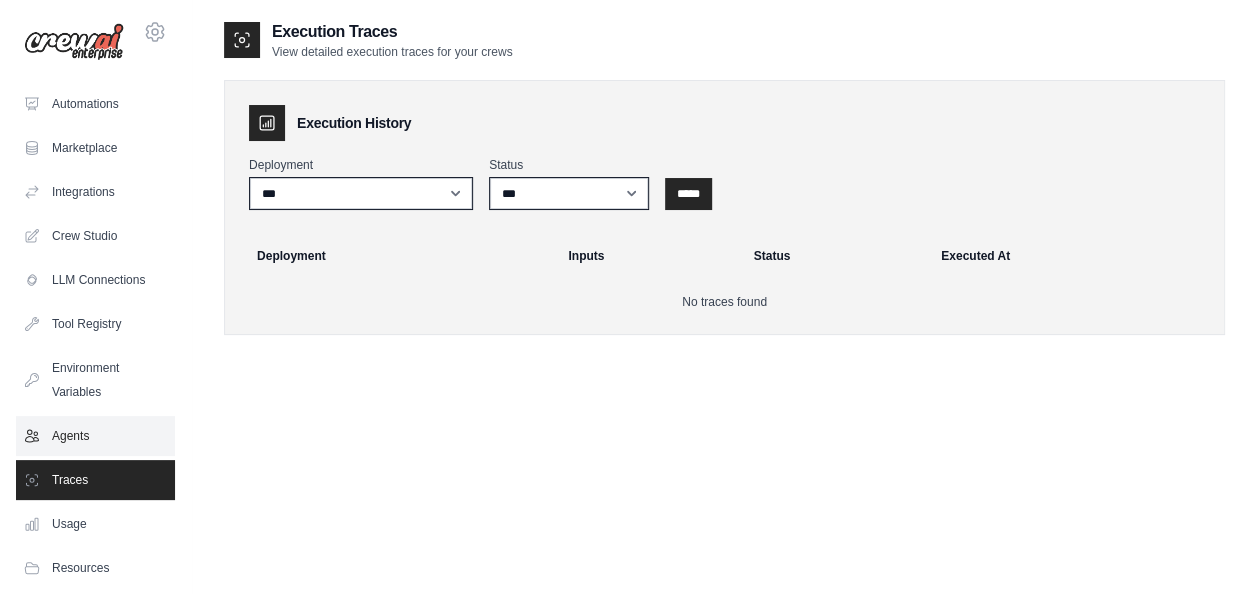 click on "Agents" at bounding box center (95, 436) 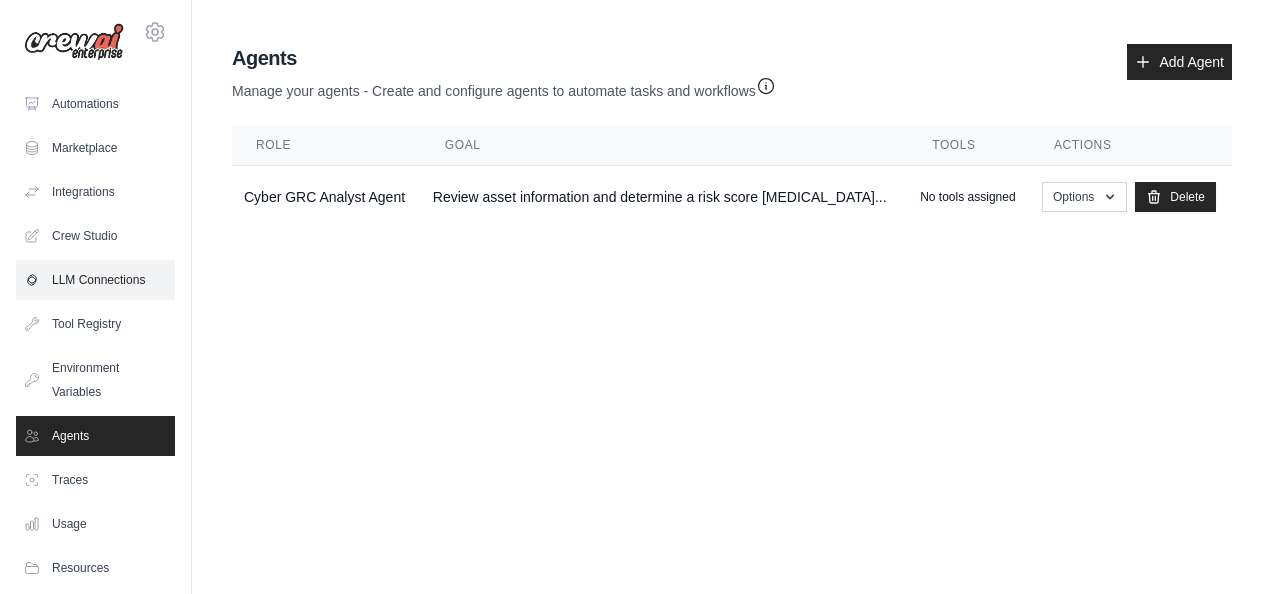 click on "LLM Connections" at bounding box center (95, 280) 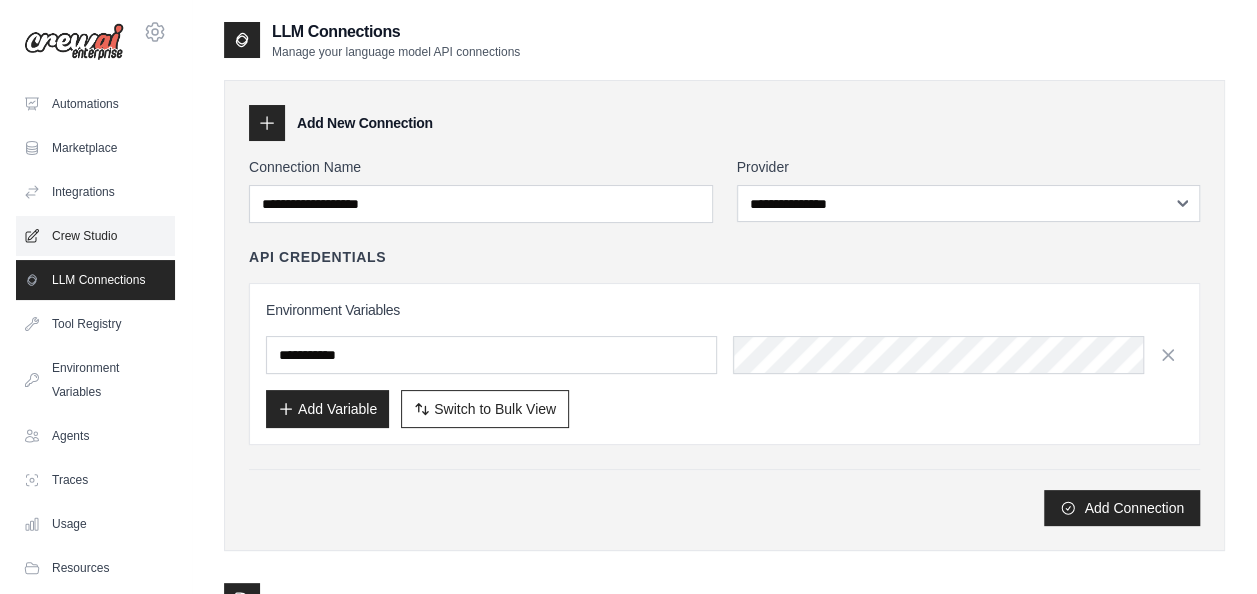 click on "Crew Studio" at bounding box center (95, 236) 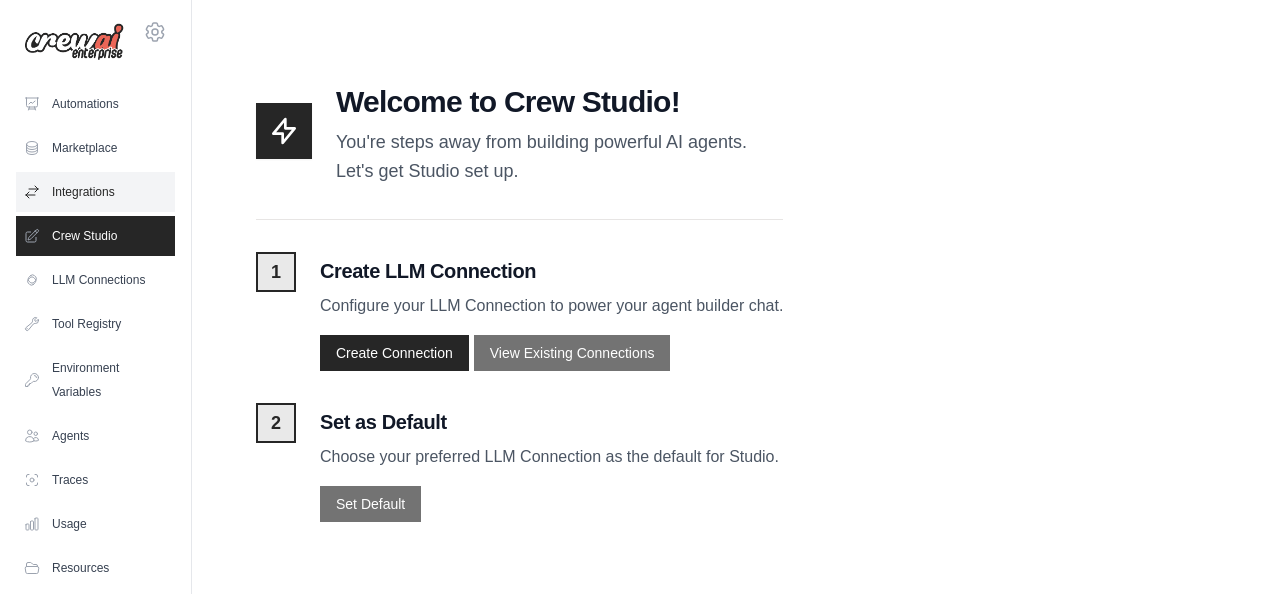 click on "Integrations" at bounding box center (95, 192) 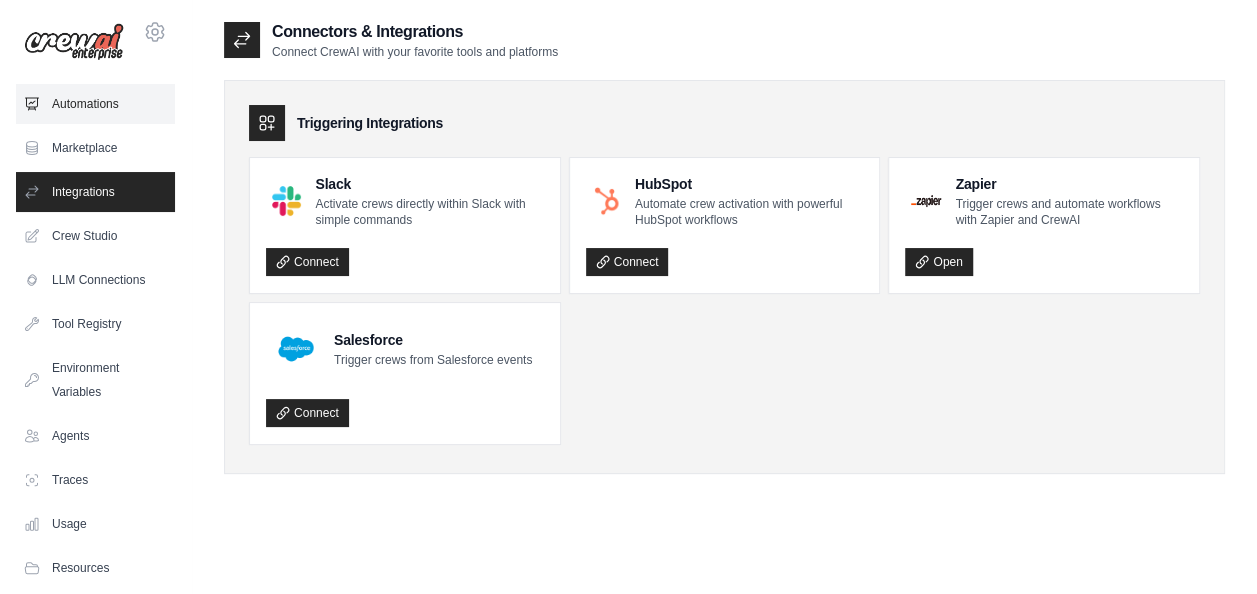 click on "Automations" at bounding box center (95, 104) 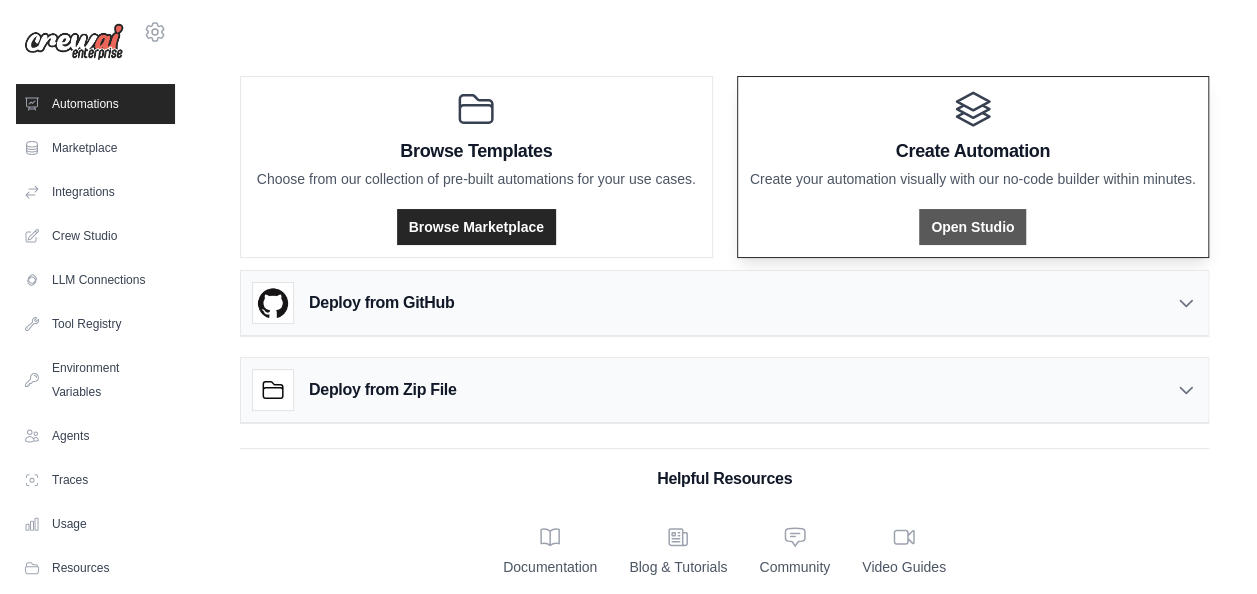 click on "Open Studio" at bounding box center [972, 227] 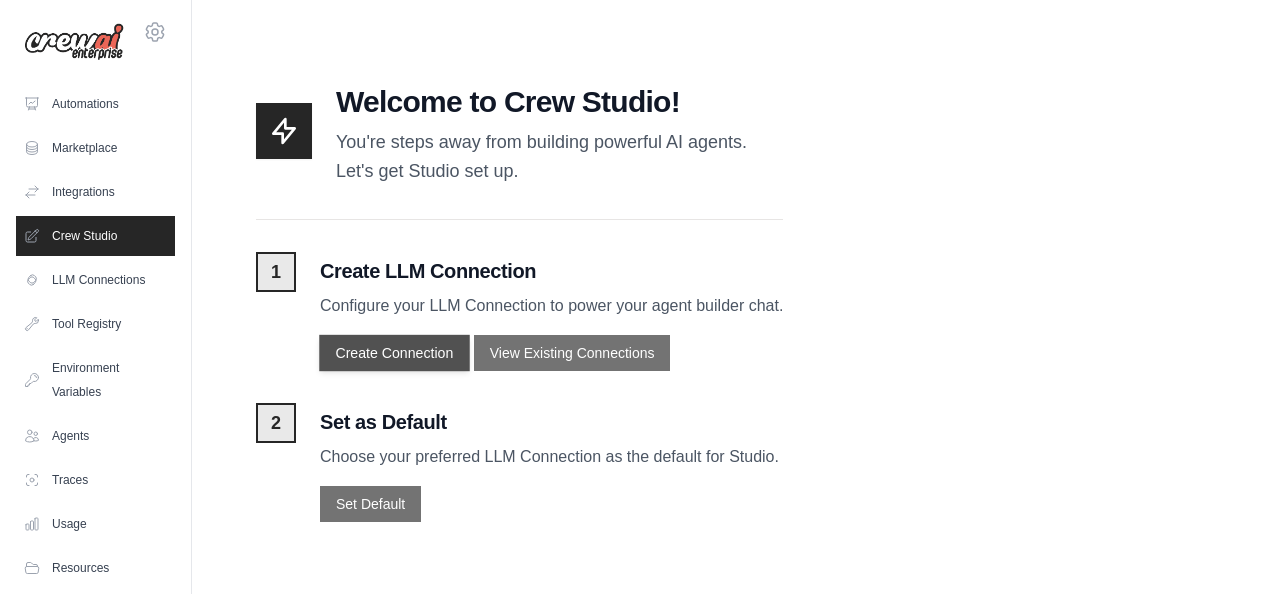 drag, startPoint x: 267, startPoint y: 156, endPoint x: 452, endPoint y: 364, distance: 278.36847 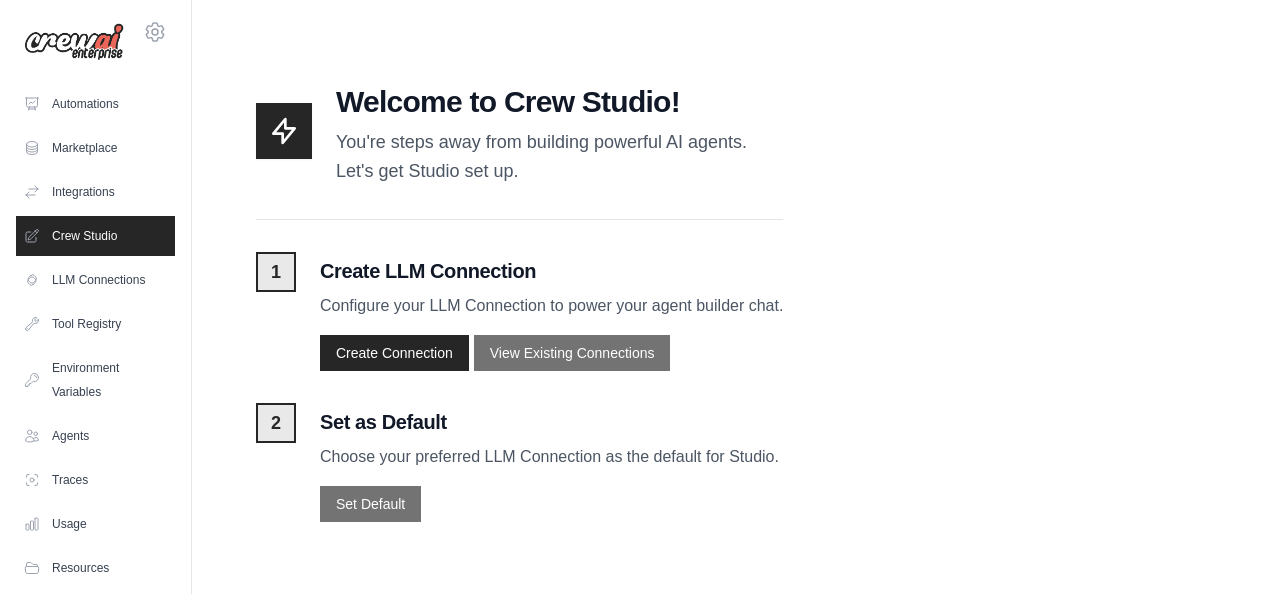 click on "Set as Default" at bounding box center [551, 422] 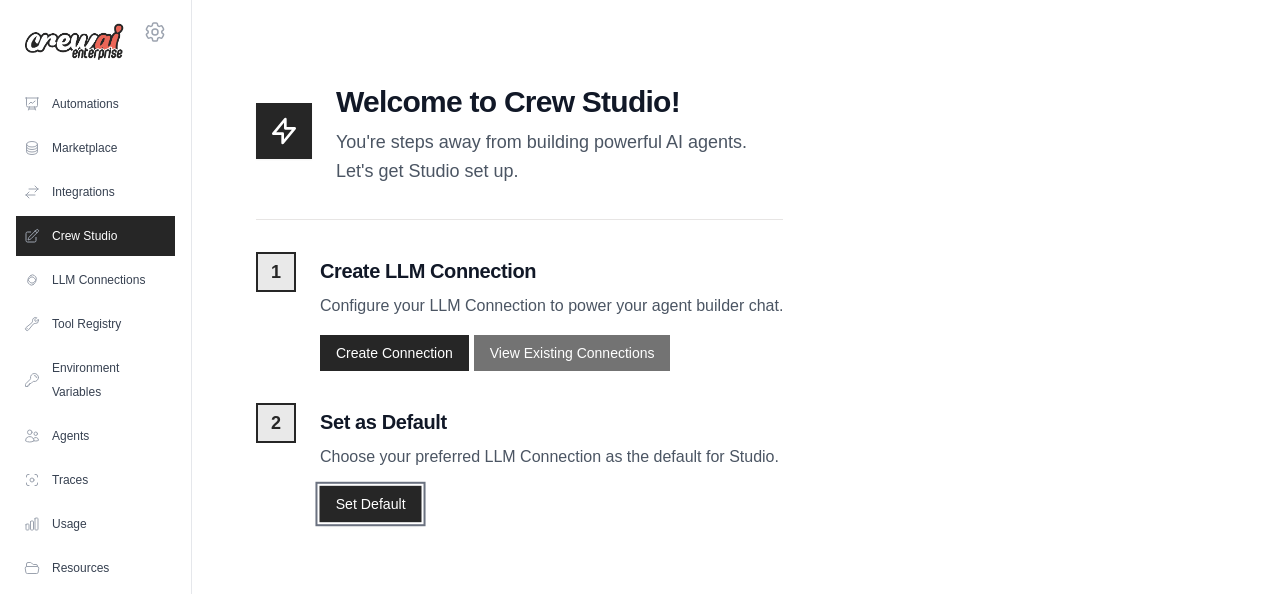 click on "Set Default" at bounding box center [370, 503] 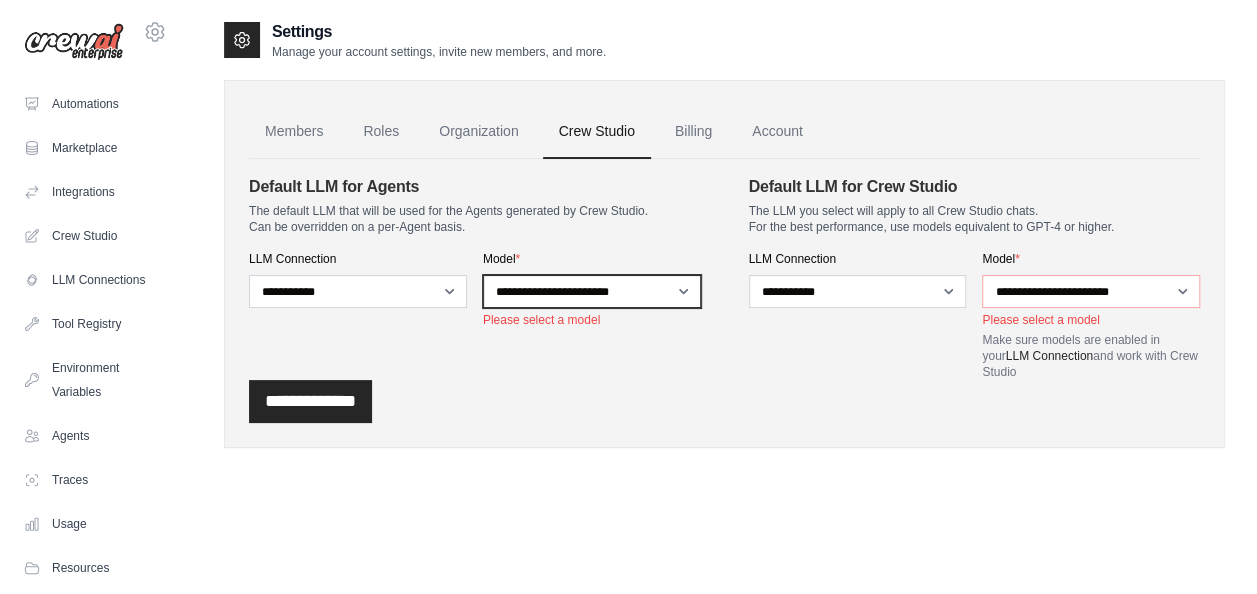 click on "**********" at bounding box center (592, 291) 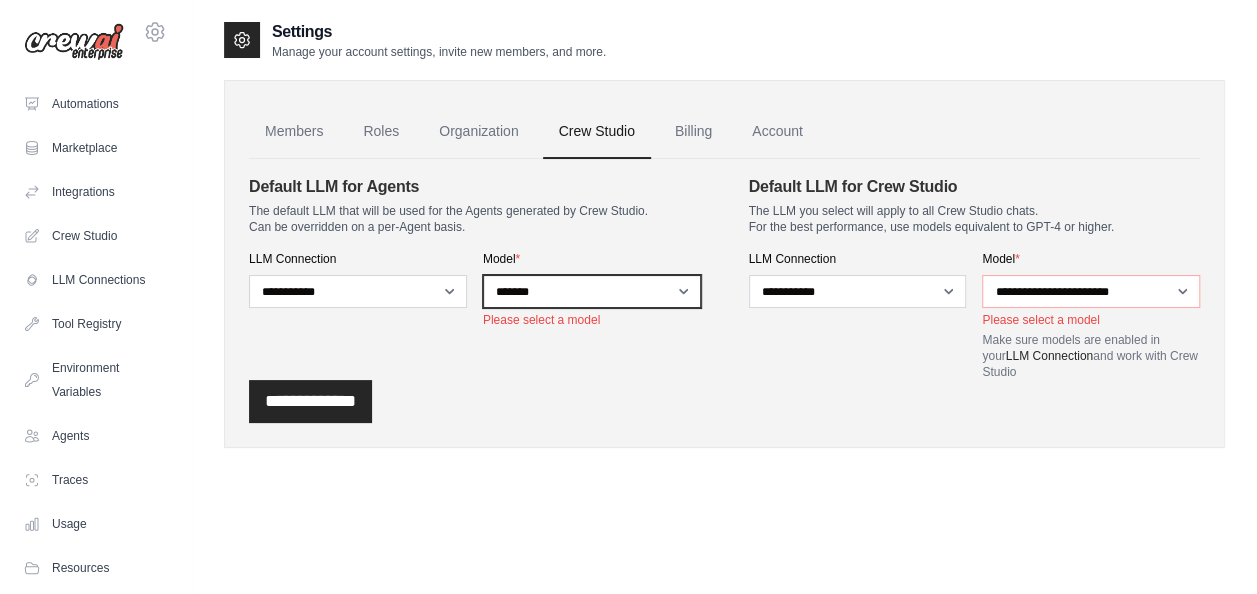 click on "**********" at bounding box center [592, 291] 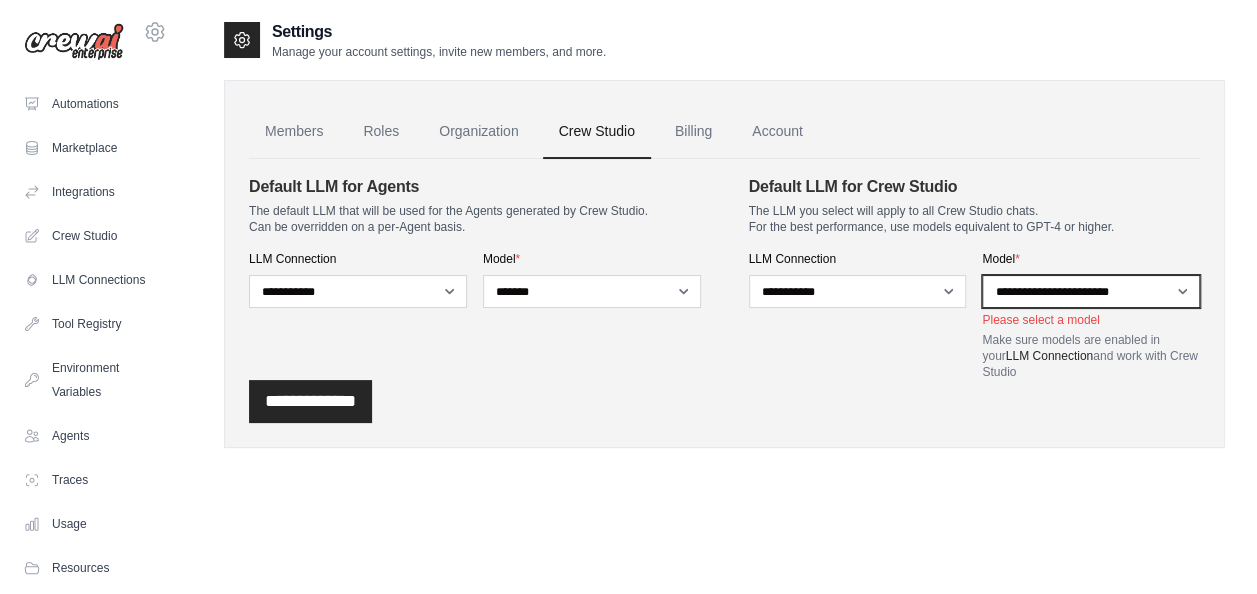 click on "**********" at bounding box center [1091, 291] 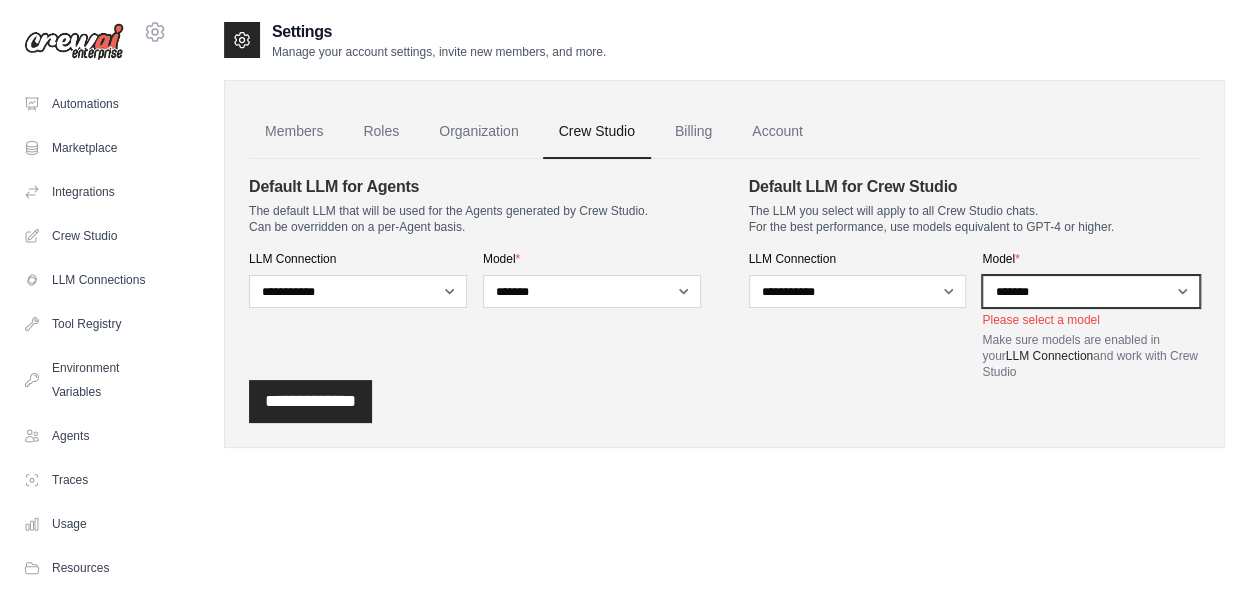 click on "**********" at bounding box center (1091, 291) 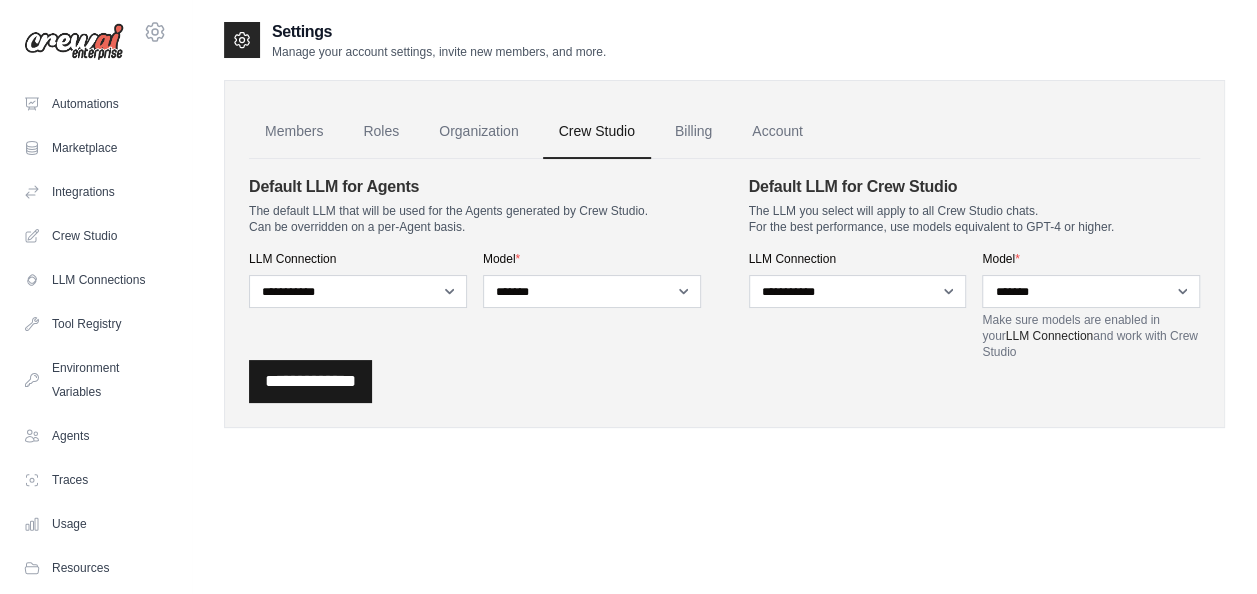 click on "**********" at bounding box center [310, 381] 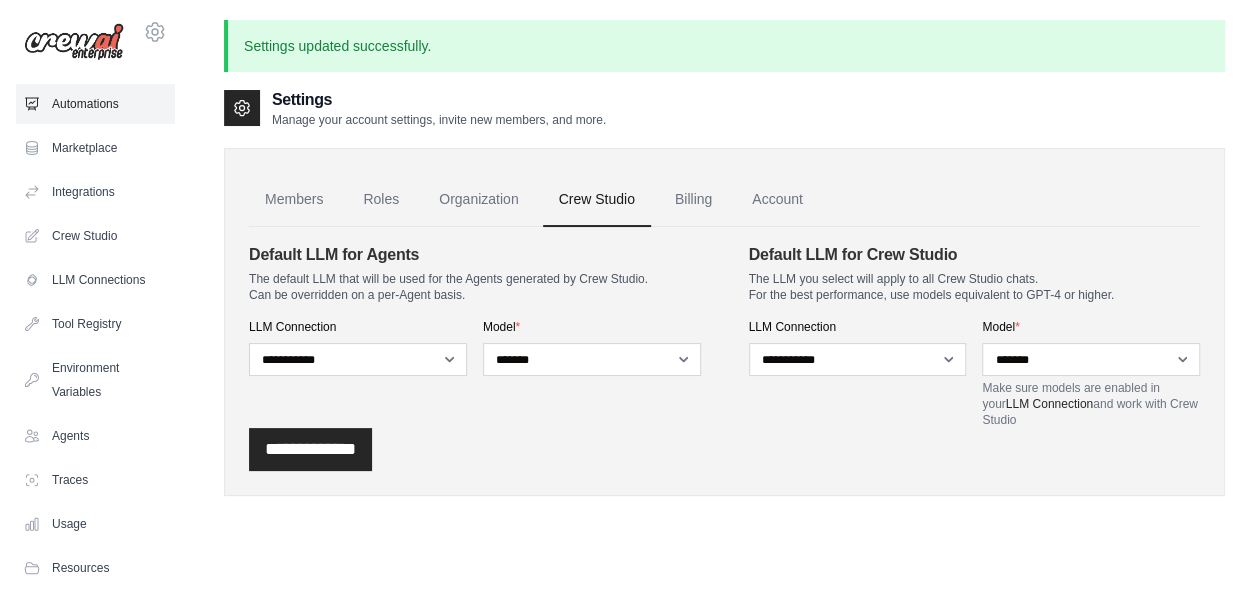 click on "Automations" at bounding box center (95, 104) 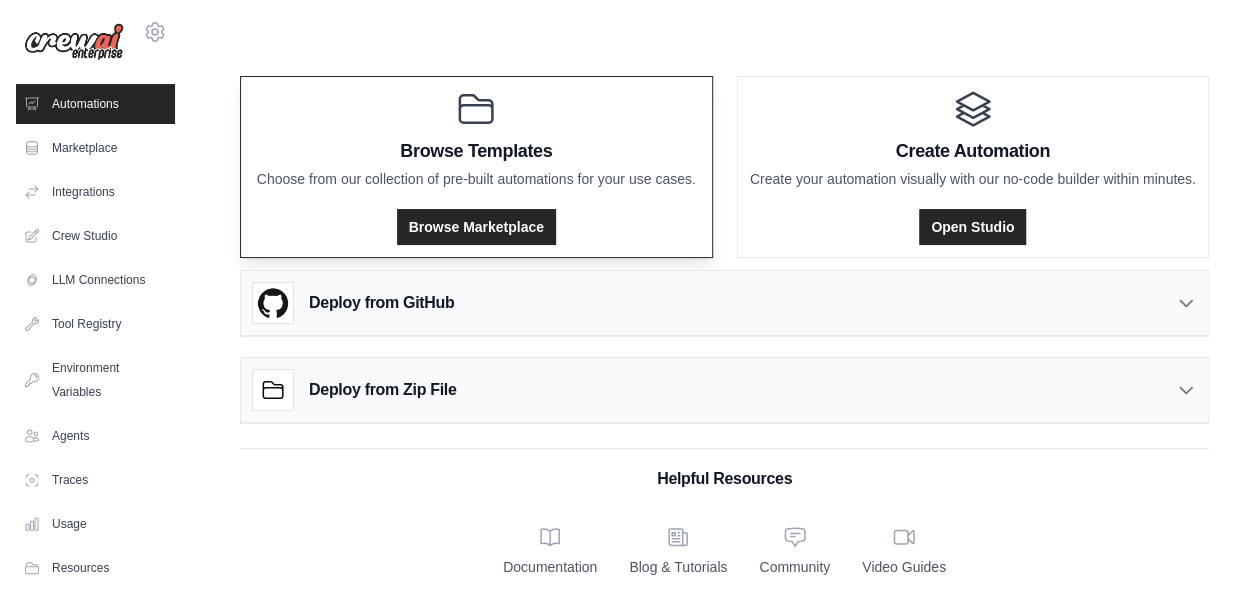 scroll, scrollTop: 16, scrollLeft: 0, axis: vertical 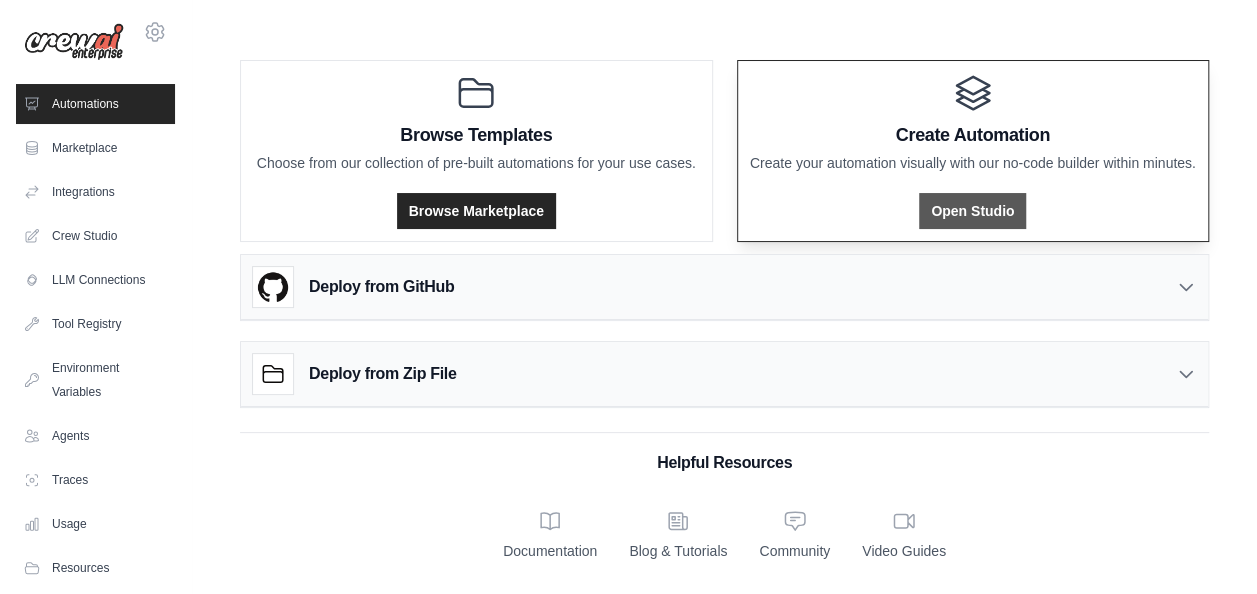click on "Open Studio" at bounding box center (972, 211) 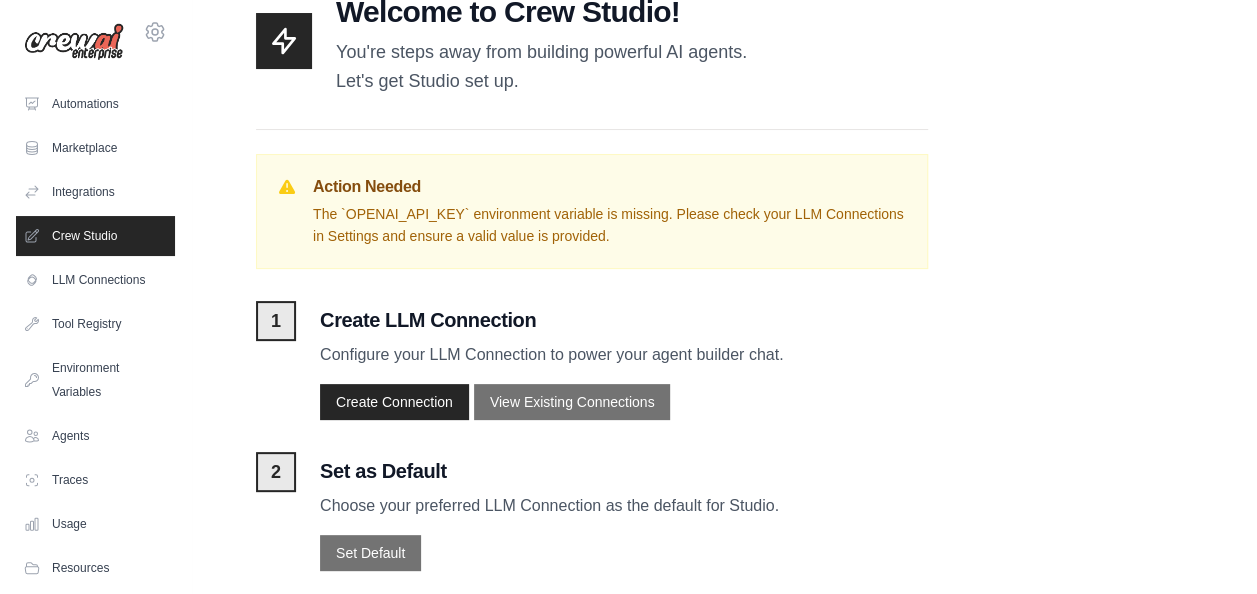 scroll, scrollTop: 106, scrollLeft: 0, axis: vertical 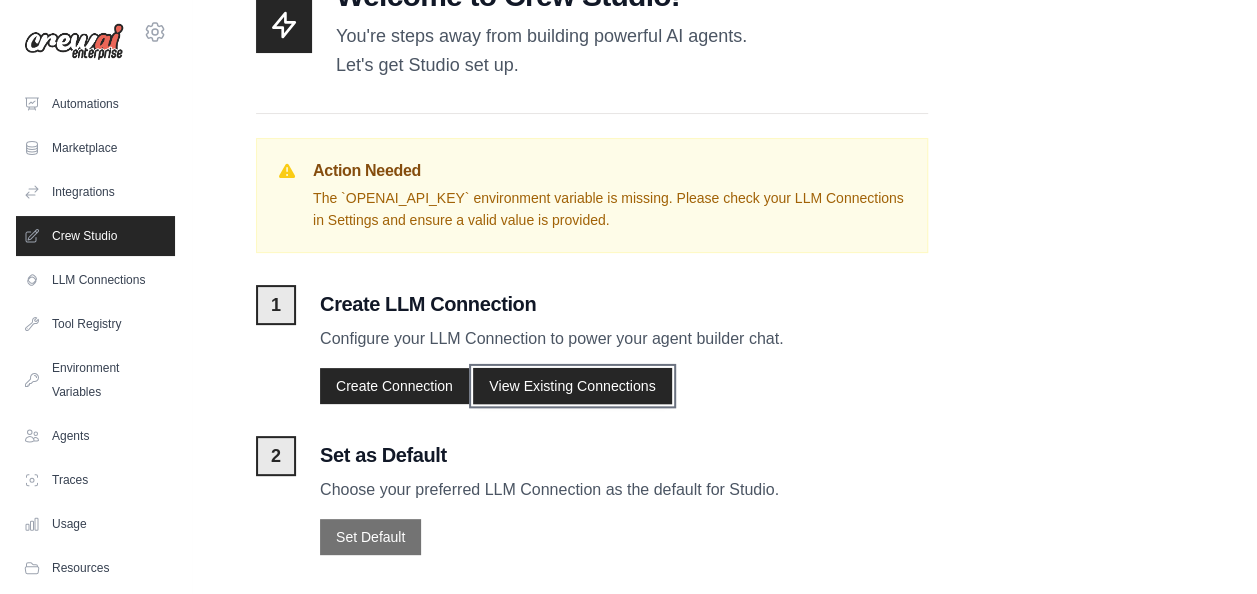 click on "View Existing Connections" at bounding box center (572, 386) 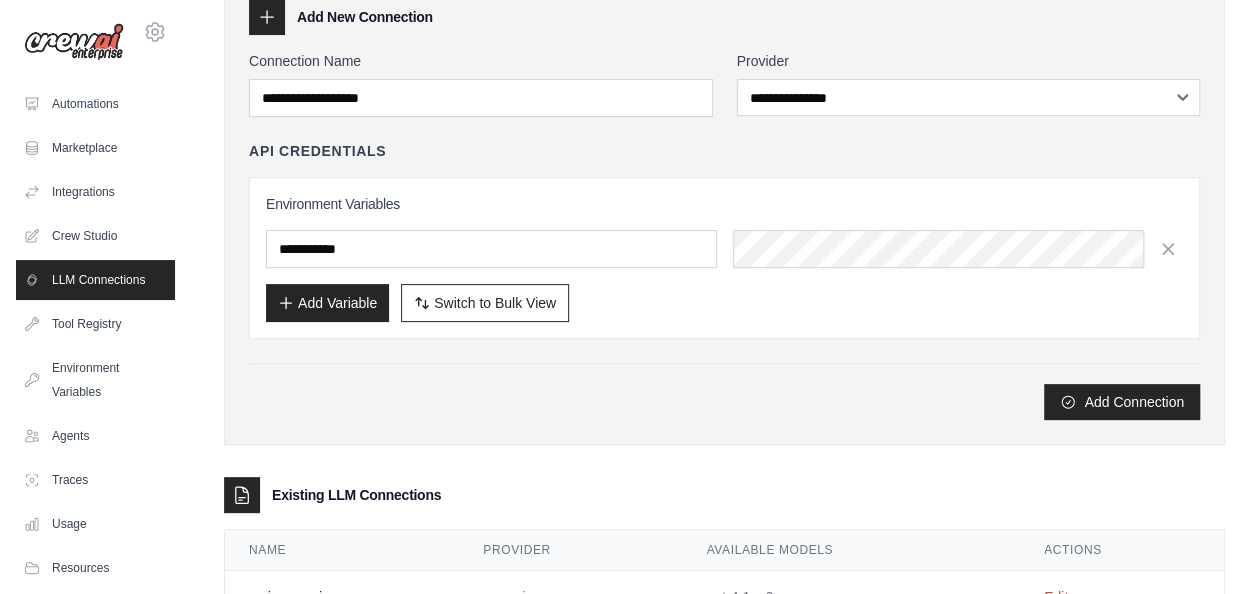 scroll, scrollTop: 0, scrollLeft: 0, axis: both 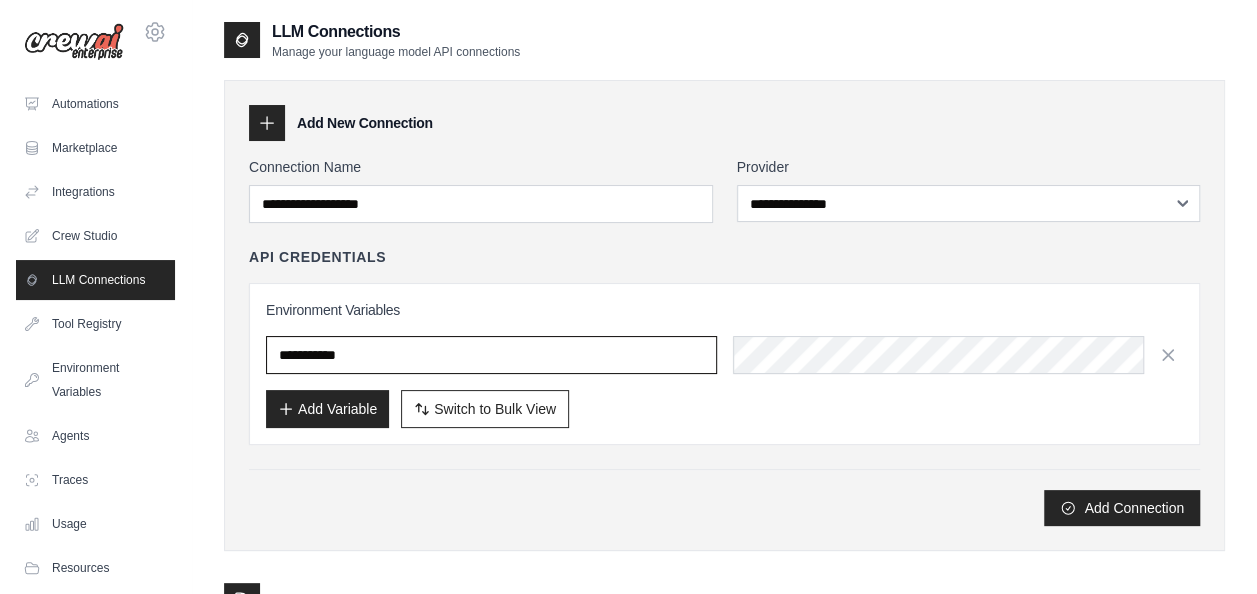 click at bounding box center (491, 355) 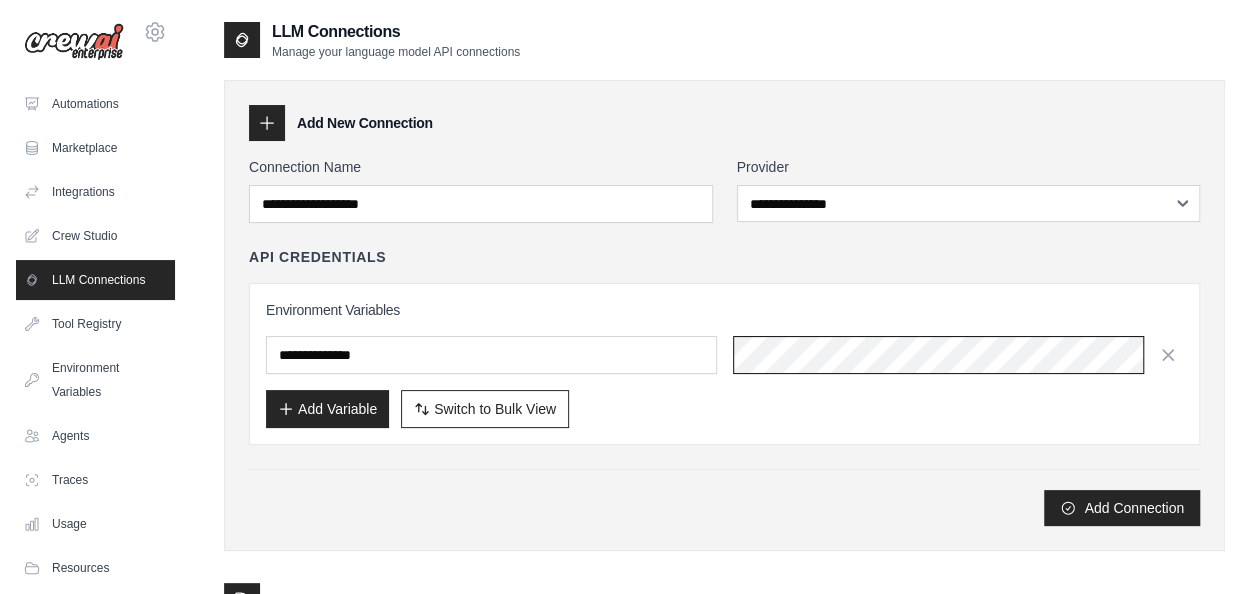 scroll, scrollTop: 0, scrollLeft: 899, axis: horizontal 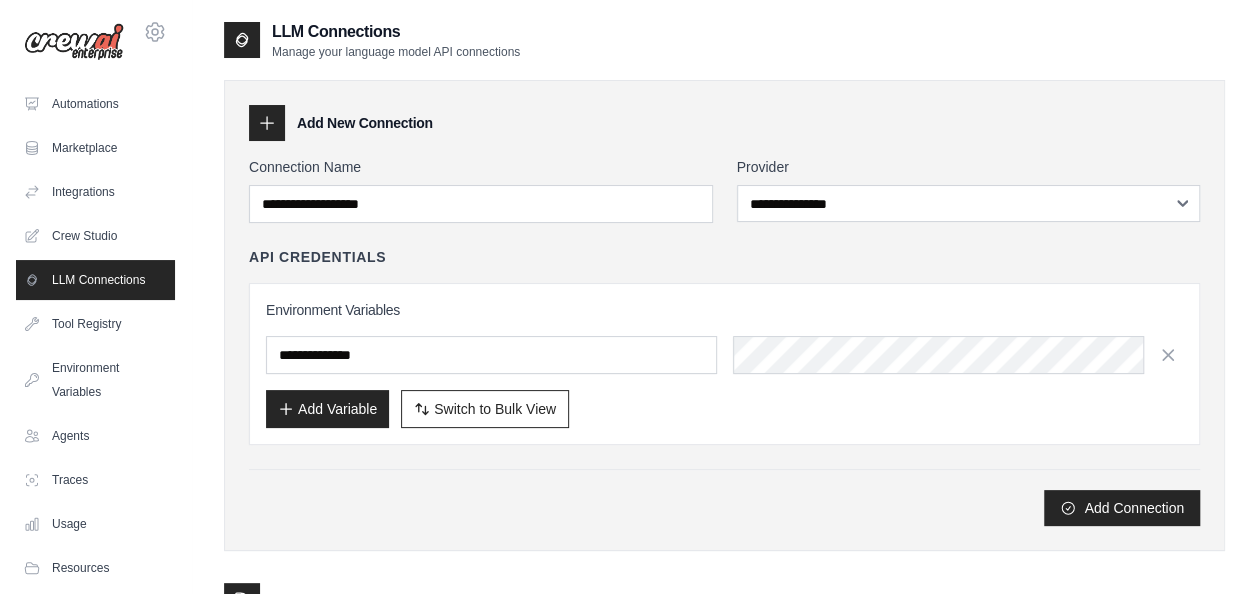 click on "Add Variable" at bounding box center (327, 409) 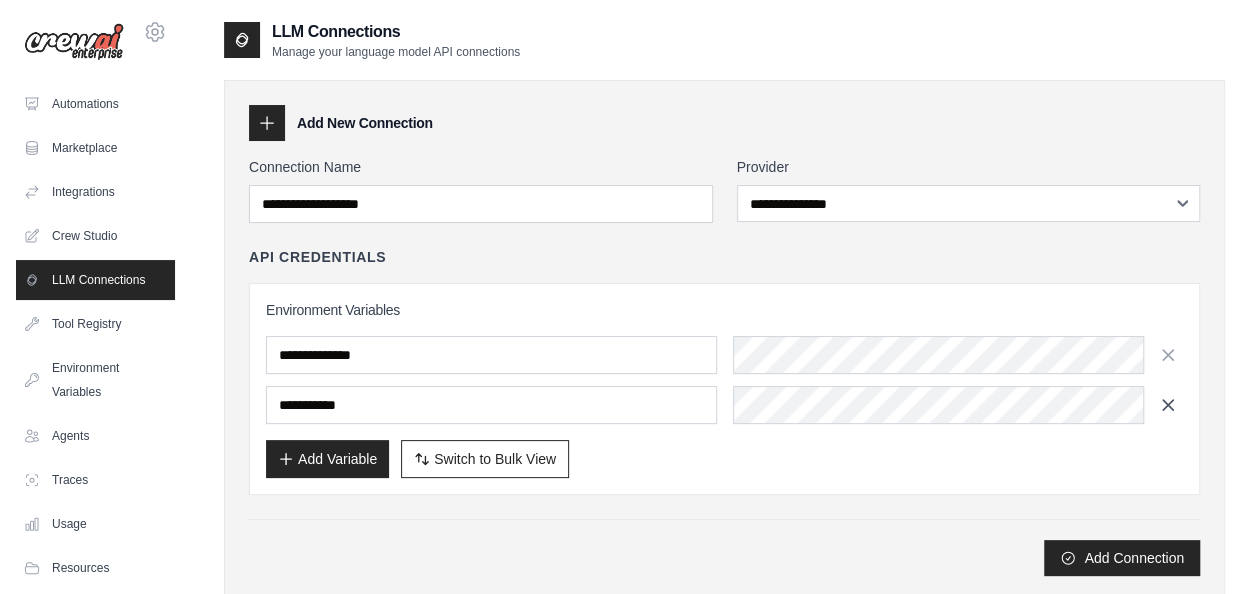 click 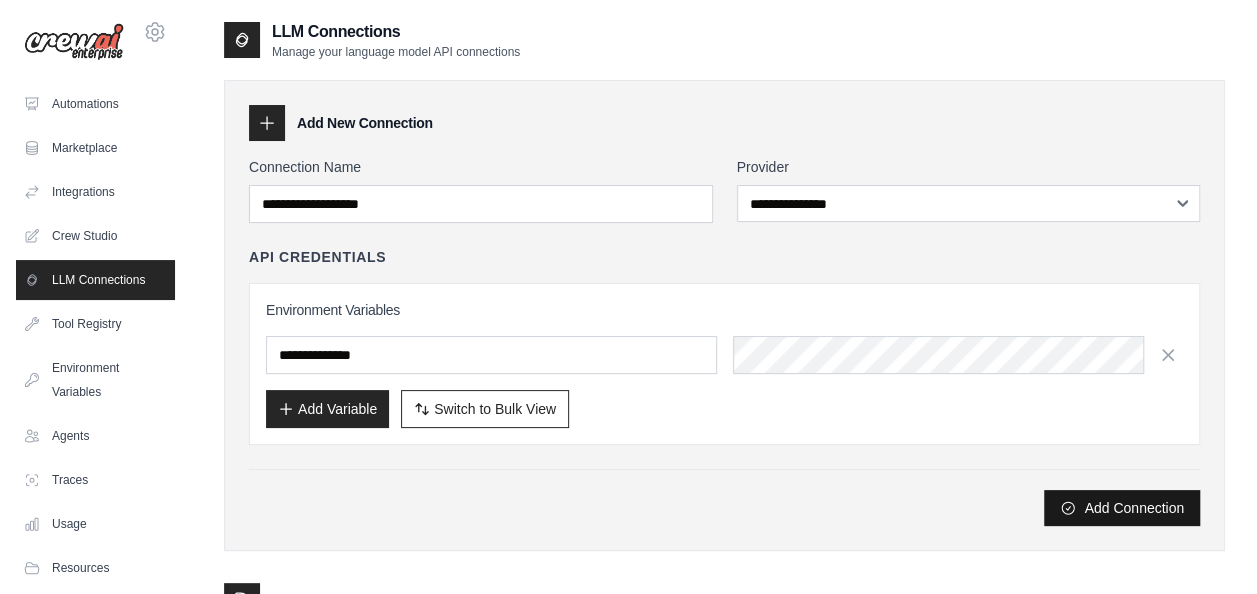 click on "Add Connection" at bounding box center (1122, 508) 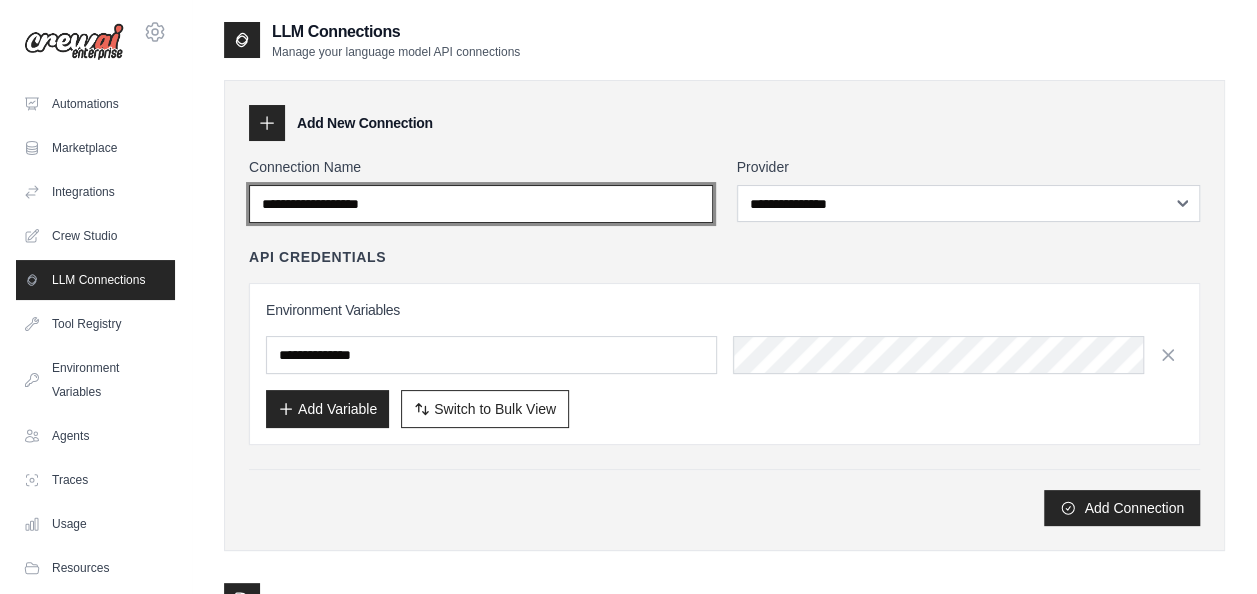 click on "Connection Name" at bounding box center (481, 204) 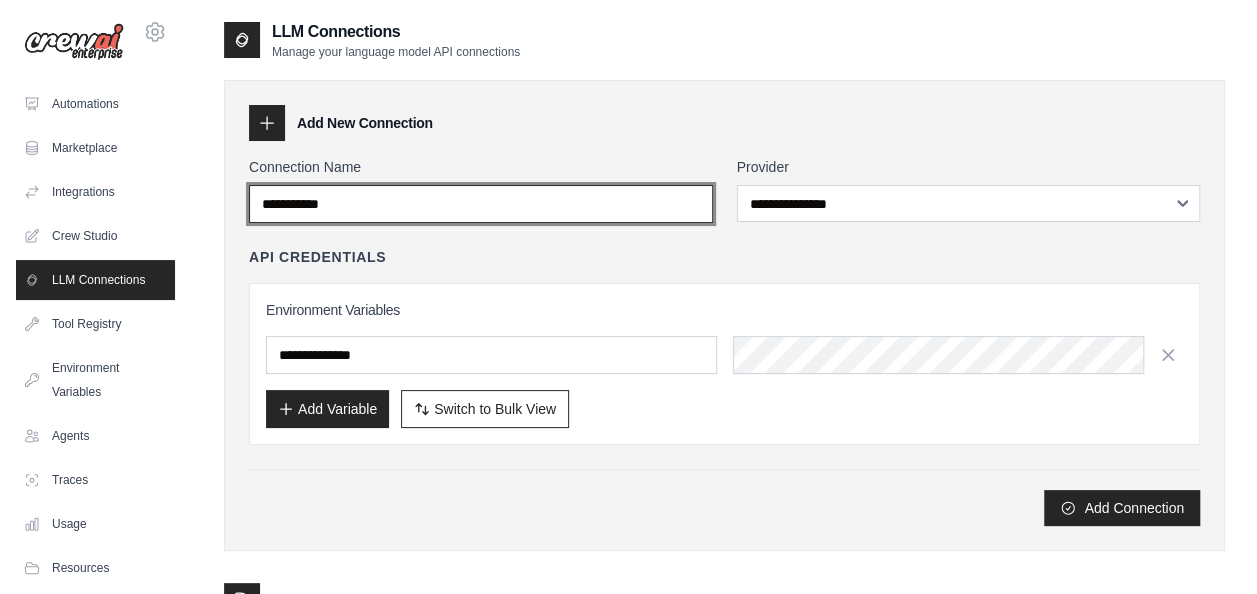 scroll, scrollTop: 183, scrollLeft: 0, axis: vertical 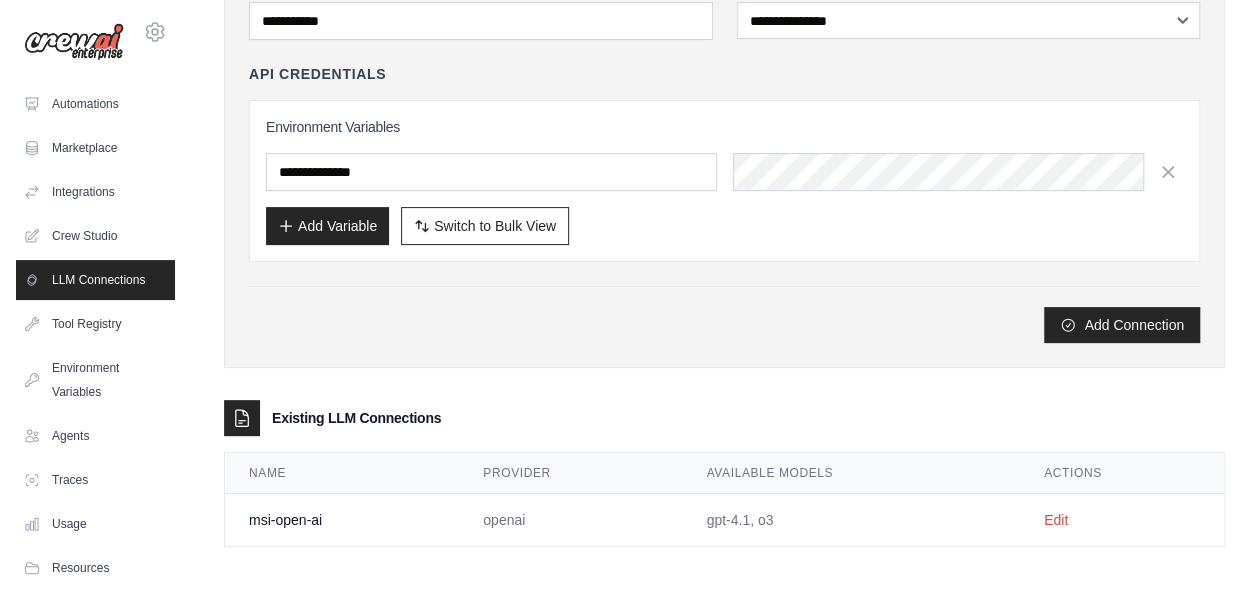 drag, startPoint x: 550, startPoint y: 520, endPoint x: 958, endPoint y: 507, distance: 408.20706 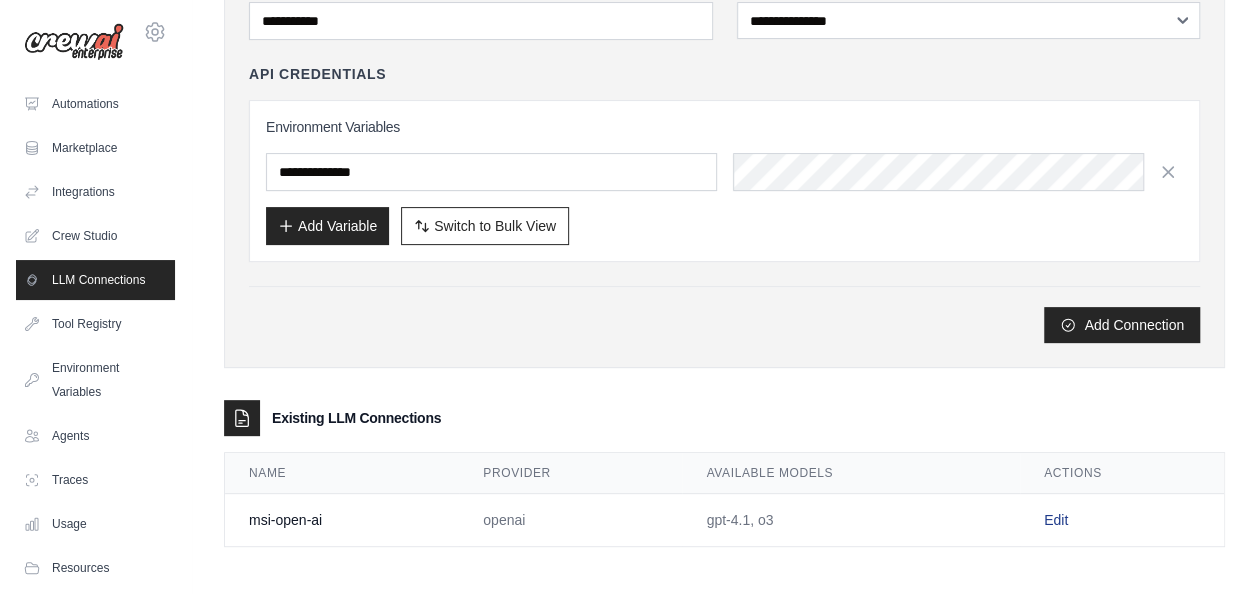 drag, startPoint x: 958, startPoint y: 507, endPoint x: 1061, endPoint y: 514, distance: 103.23759 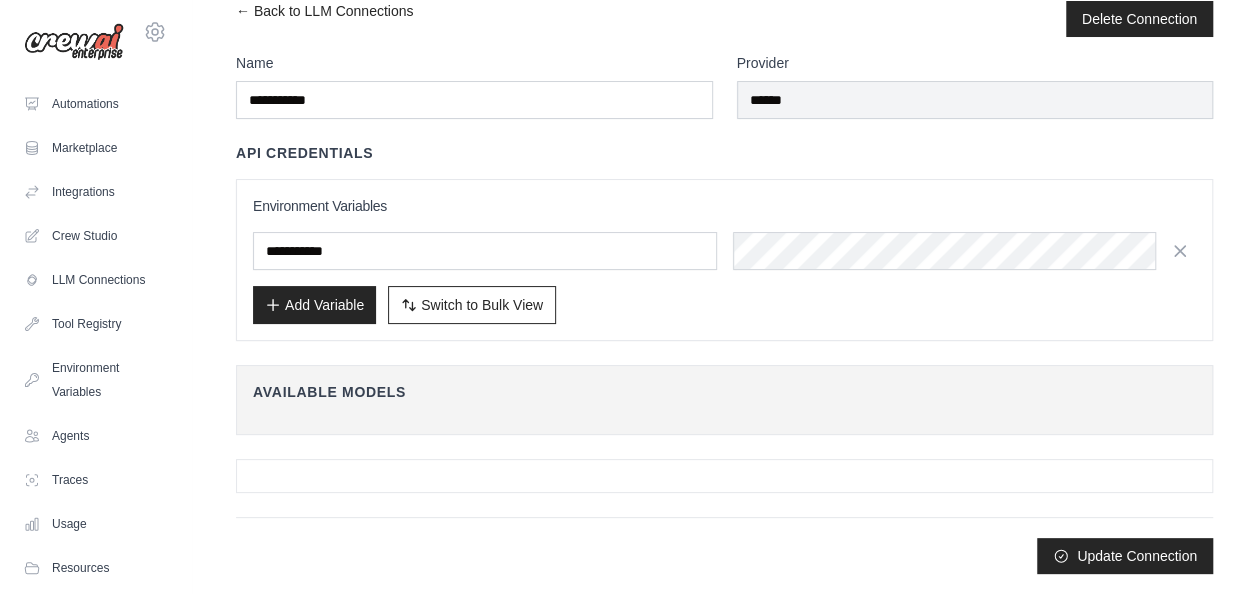 scroll, scrollTop: 0, scrollLeft: 0, axis: both 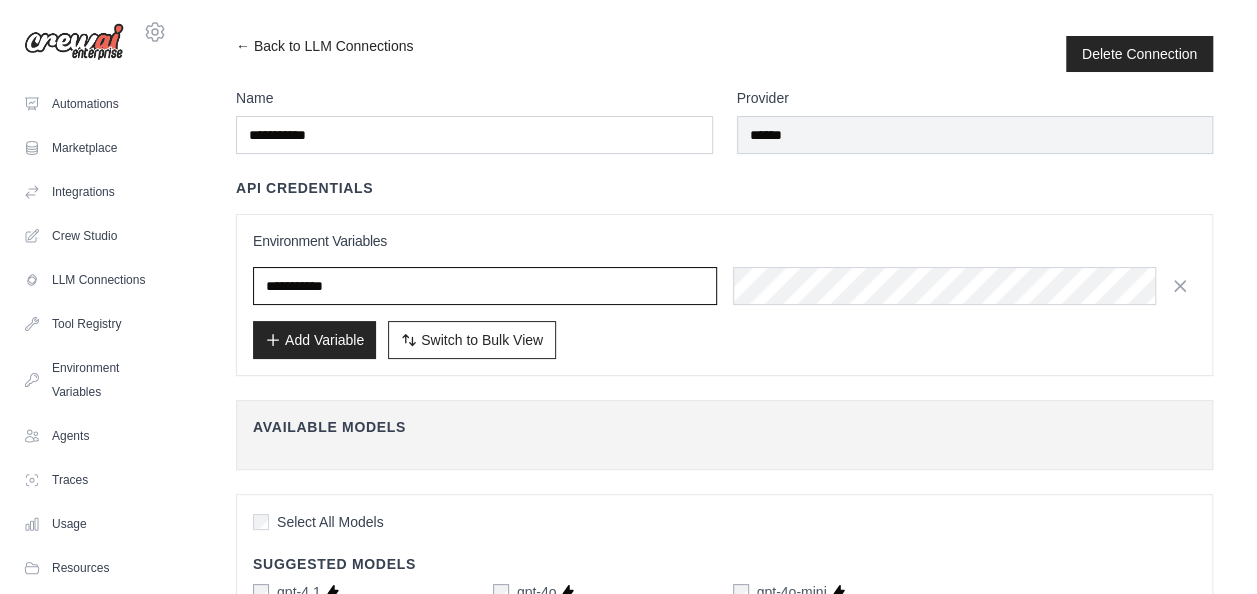 click at bounding box center (485, 286) 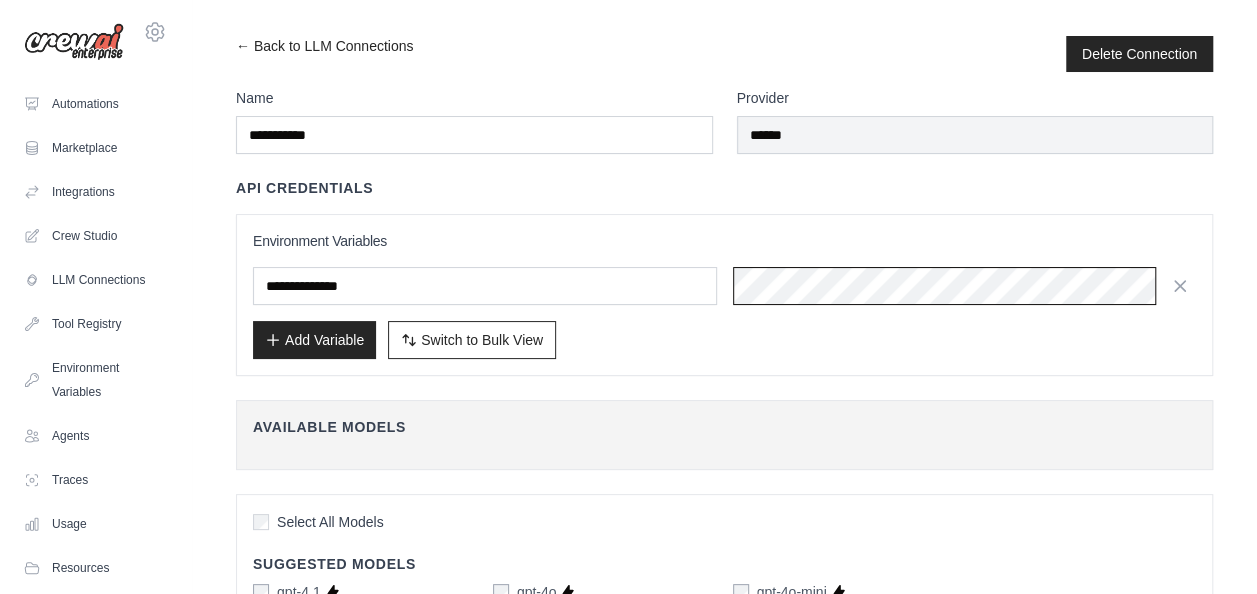 scroll, scrollTop: 0, scrollLeft: 886, axis: horizontal 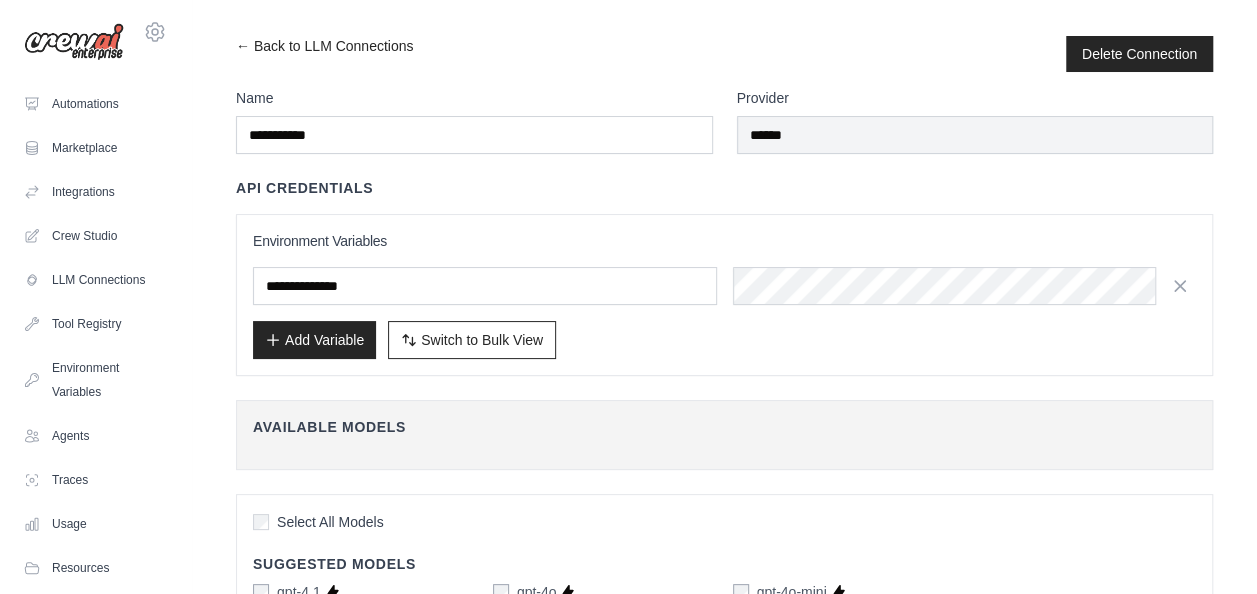 click on "Add Variable" at bounding box center [314, 340] 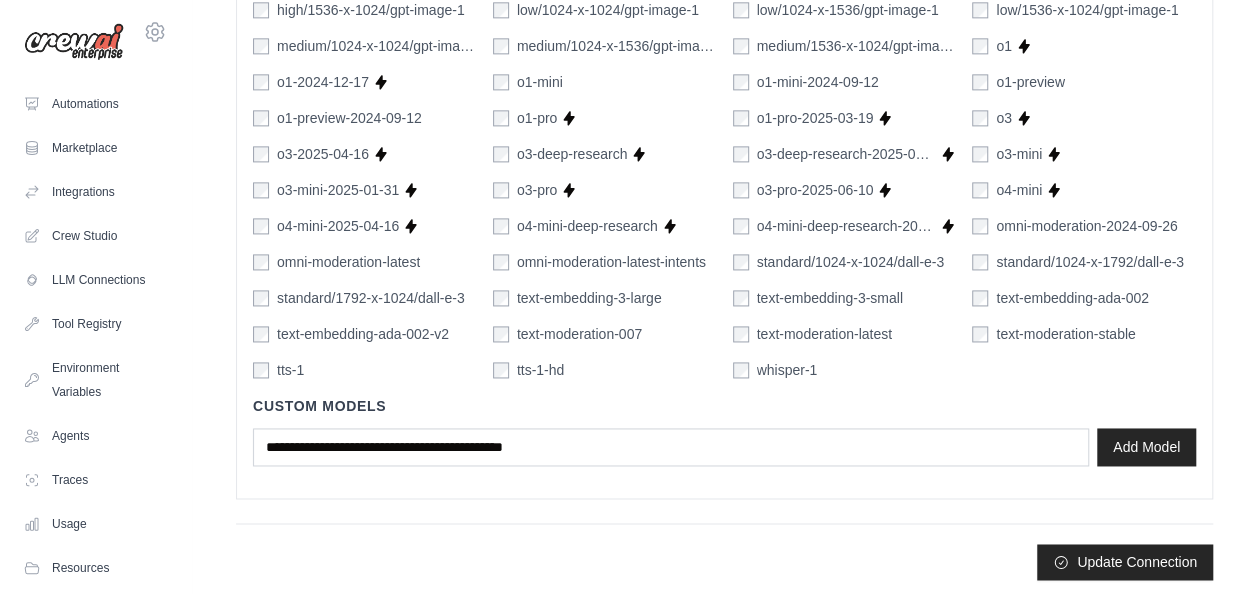 scroll, scrollTop: 1316, scrollLeft: 0, axis: vertical 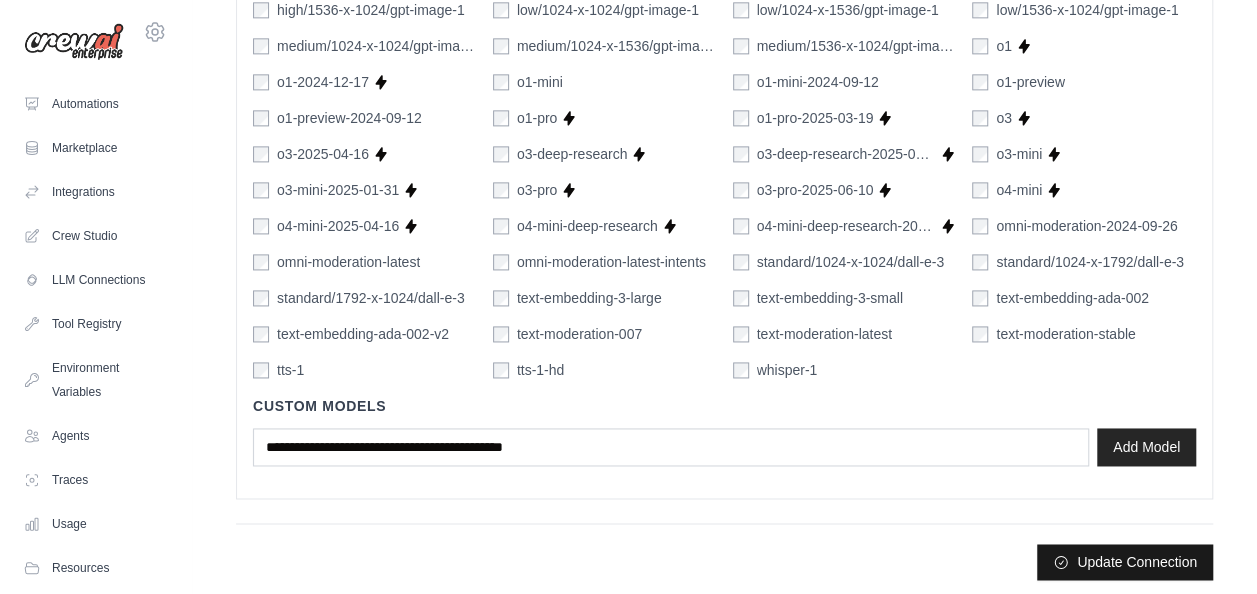 click on "Update Connection" at bounding box center [1125, 562] 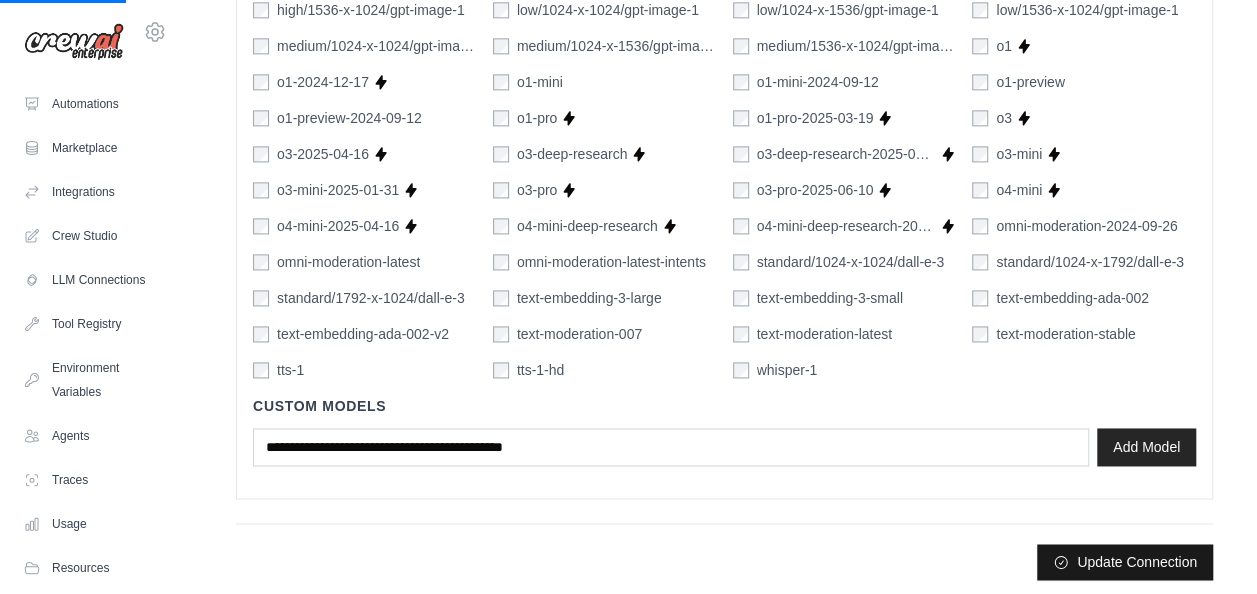 scroll, scrollTop: 0, scrollLeft: 0, axis: both 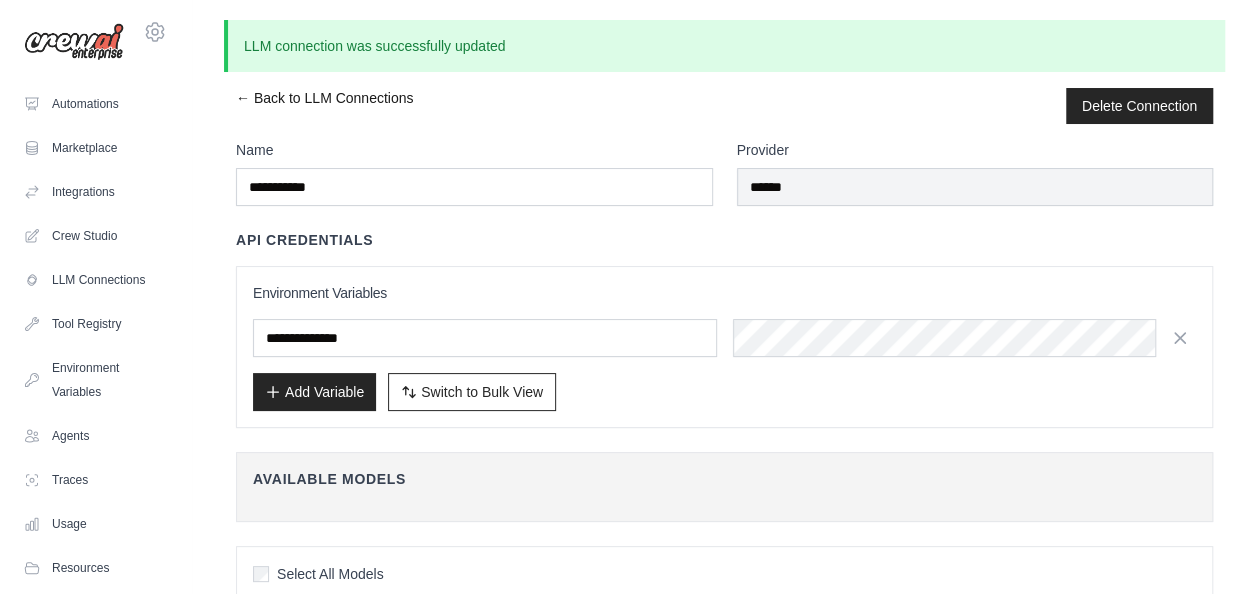 click on "← Back to LLM Connections" at bounding box center (324, 106) 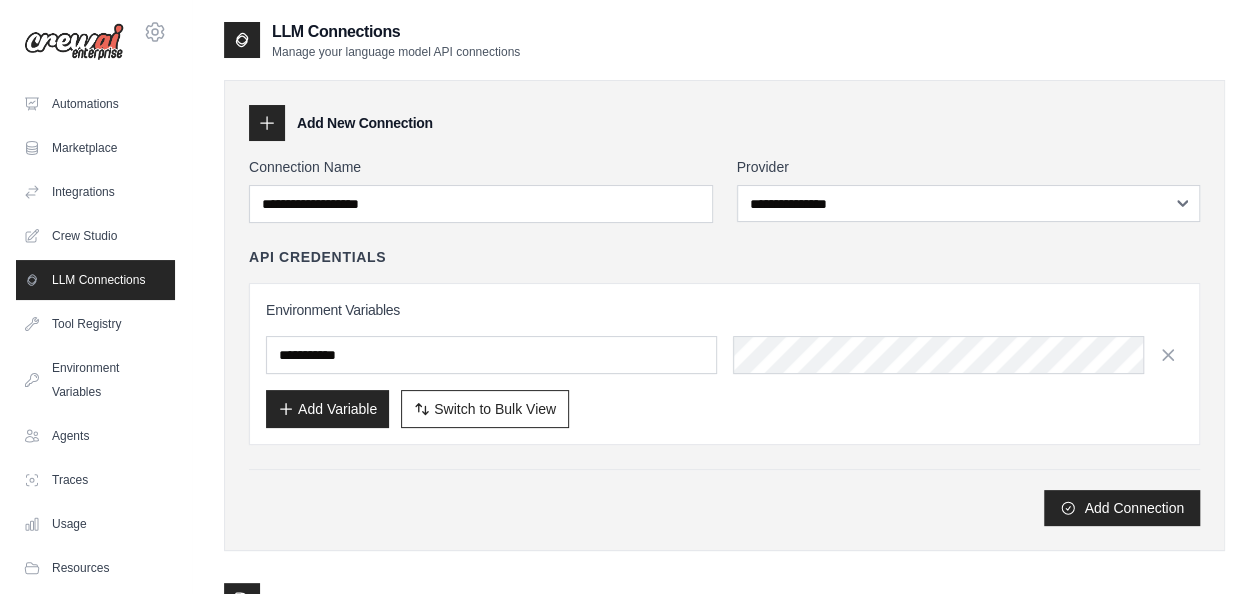 scroll, scrollTop: 183, scrollLeft: 0, axis: vertical 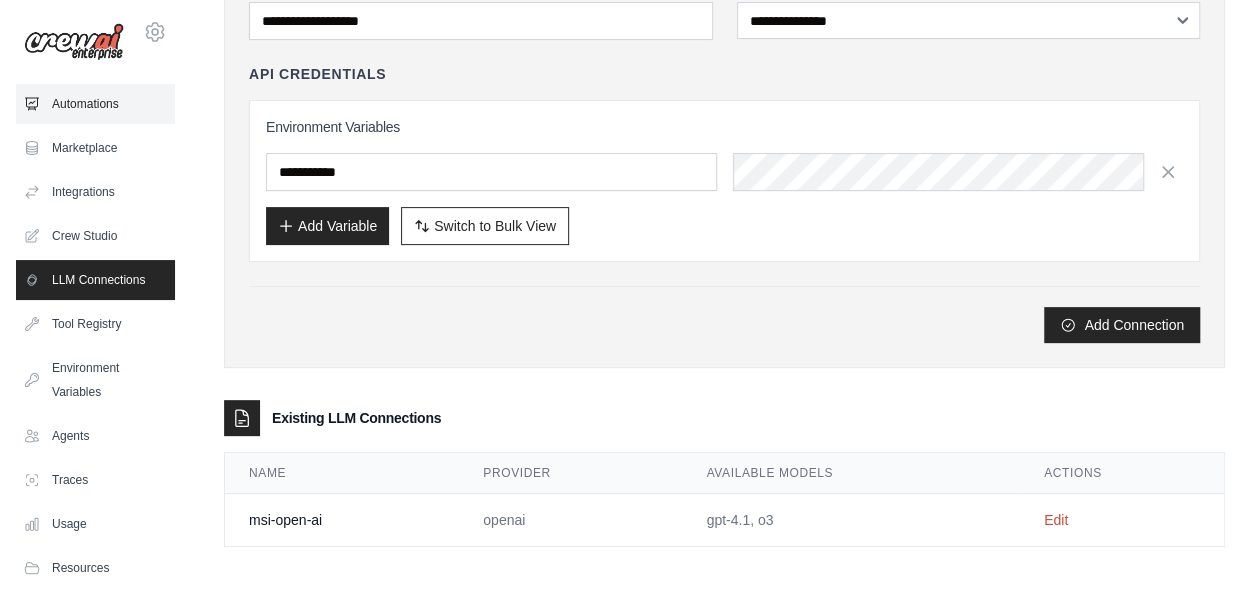 click on "Automations" at bounding box center (95, 104) 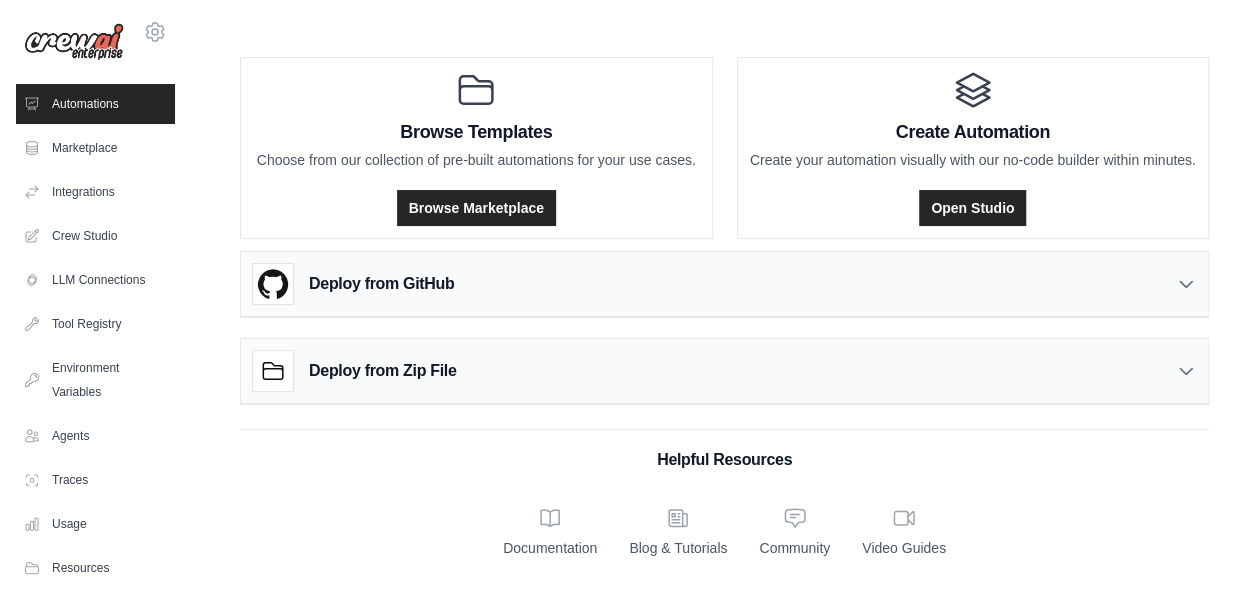 scroll, scrollTop: 0, scrollLeft: 0, axis: both 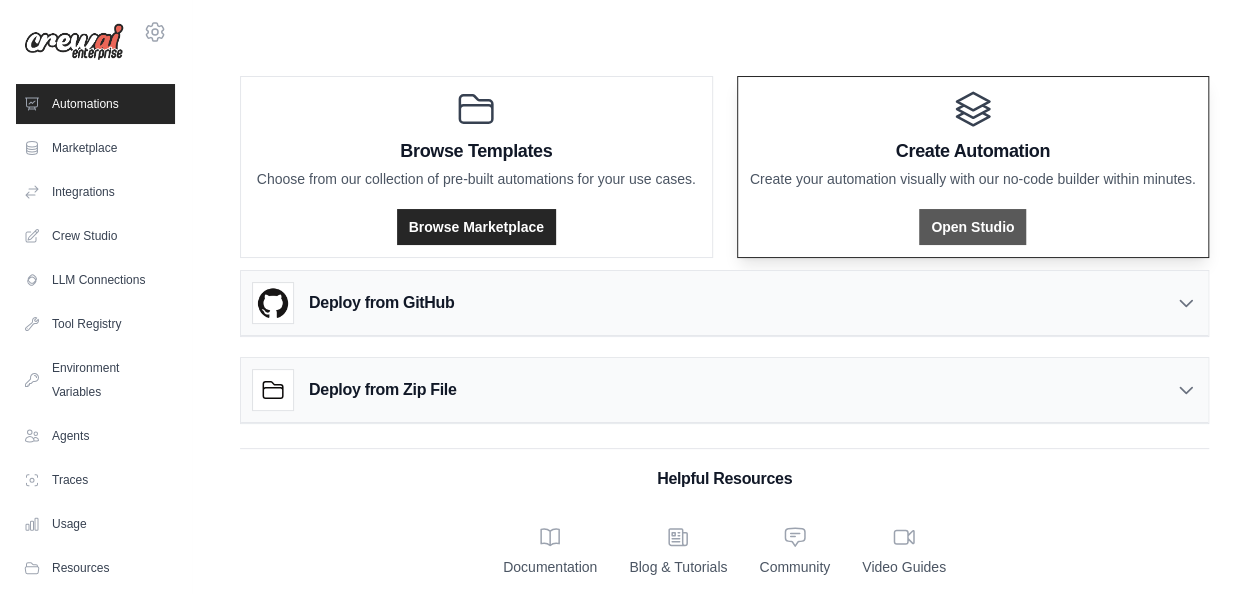 click on "Open Studio" at bounding box center (972, 227) 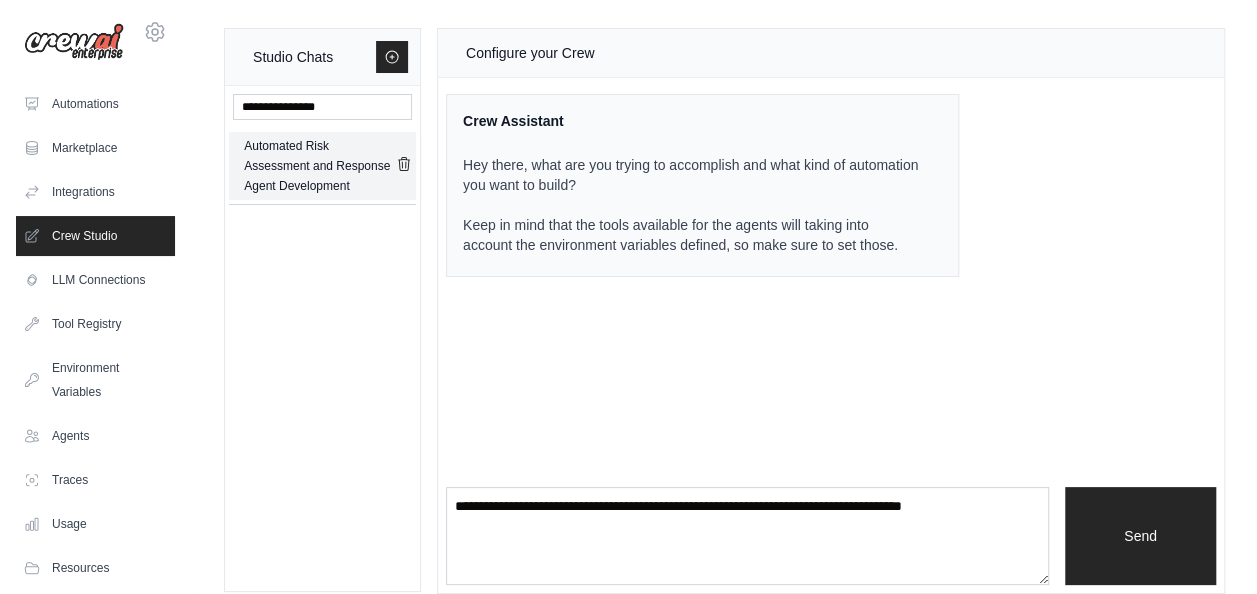 click on "Automated Risk Assessment and Response Agent Development" at bounding box center [320, 166] 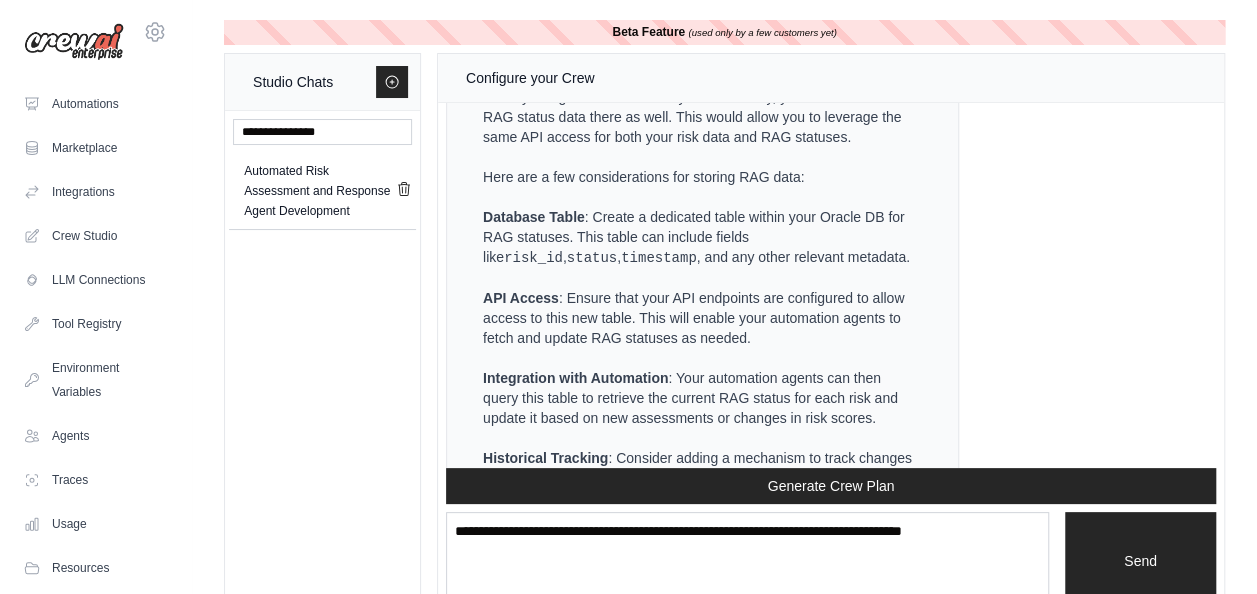 scroll, scrollTop: 2496, scrollLeft: 0, axis: vertical 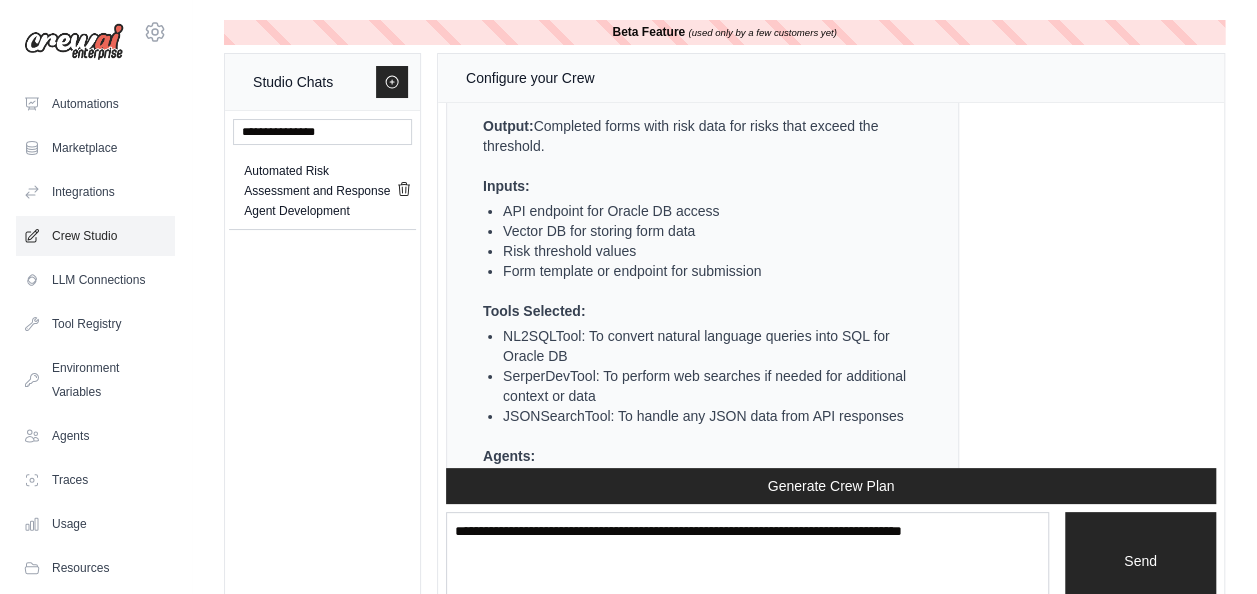 click on "Crew Studio" at bounding box center [95, 236] 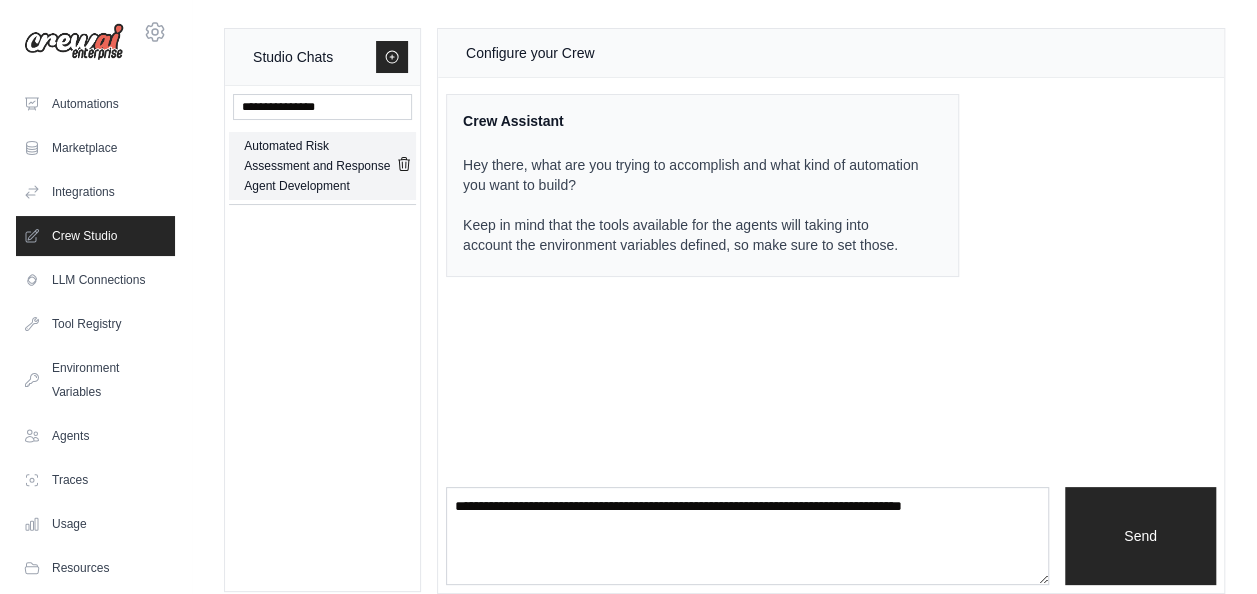 click 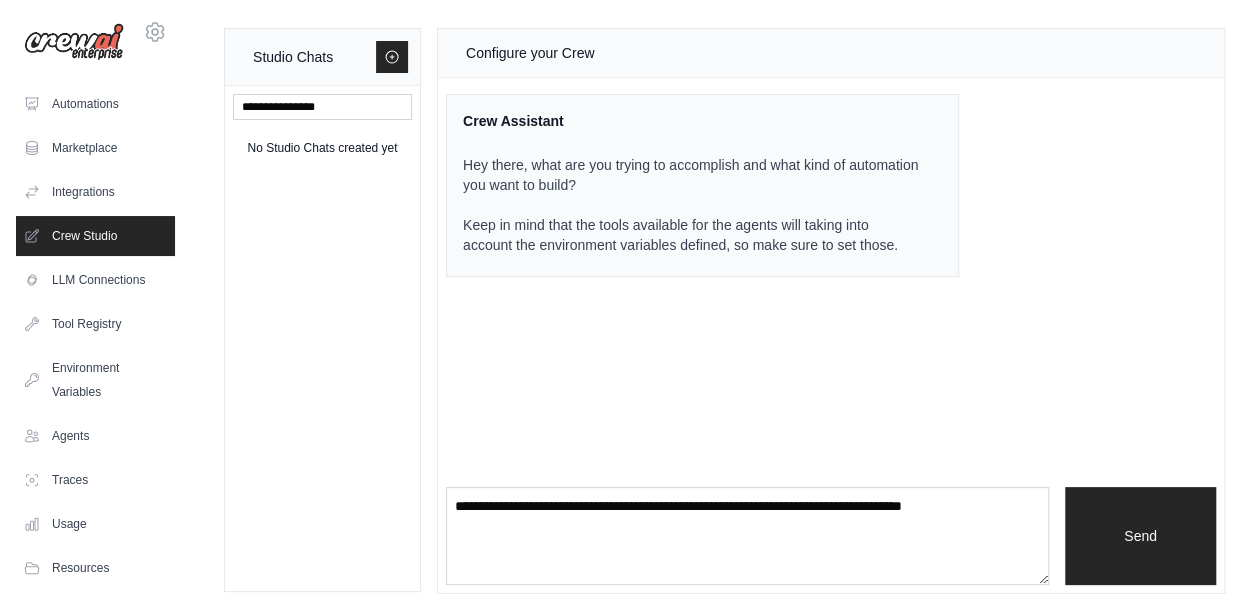 click on "Crew Assistant Hey there, what are you trying to accomplish and what kind of automation you want to build? Keep in mind that the tools available for the agents will taking into account the environment variables defined, so make sure to set those." at bounding box center [702, 185] 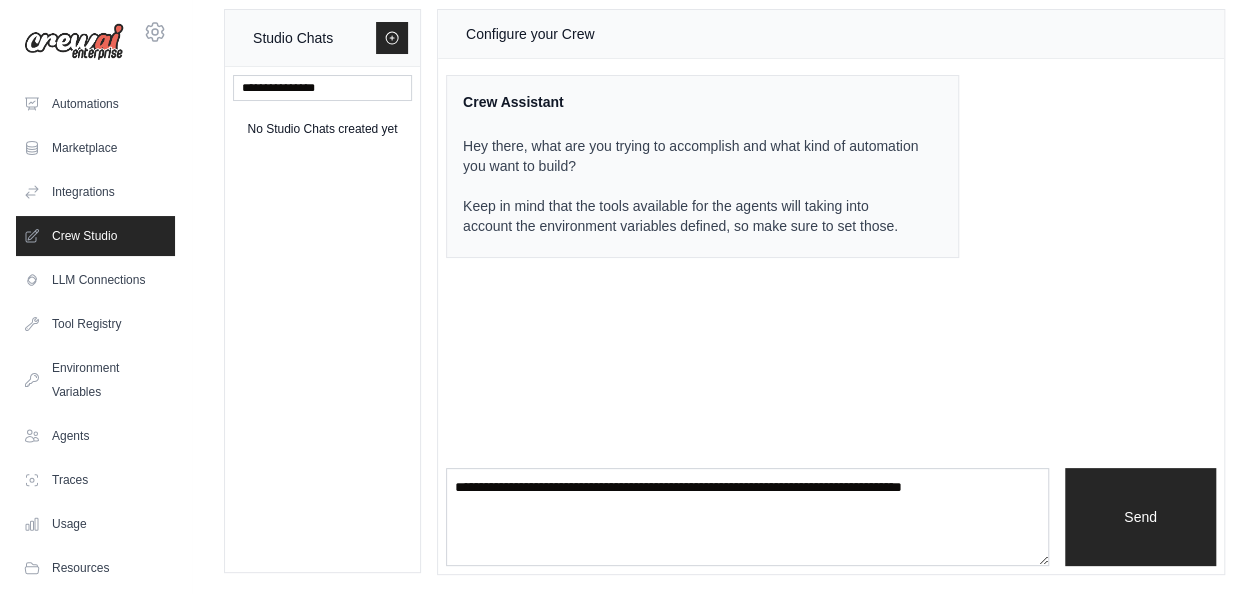 scroll, scrollTop: 0, scrollLeft: 0, axis: both 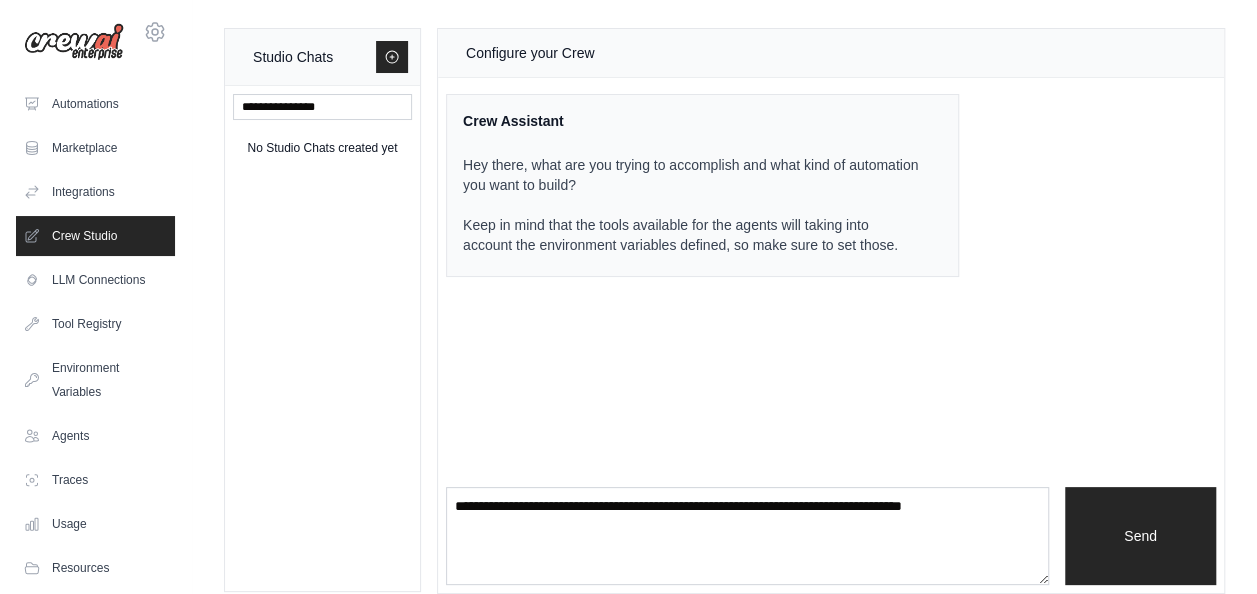 click on "No Studio Chats created yet" at bounding box center (322, 148) 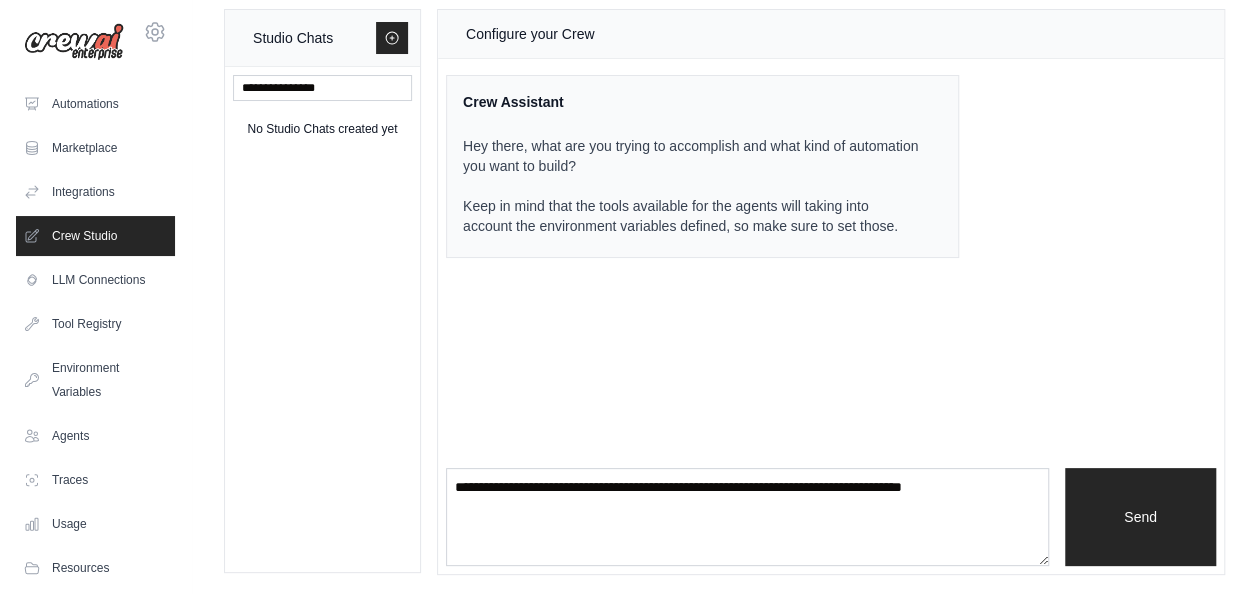 scroll, scrollTop: 0, scrollLeft: 0, axis: both 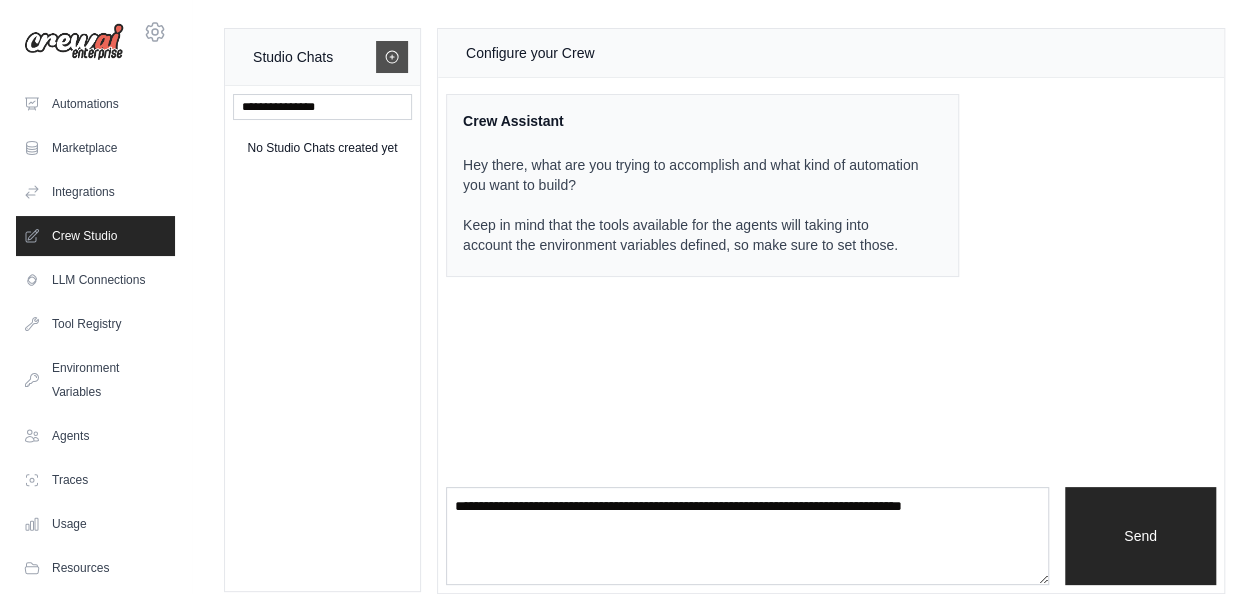 click 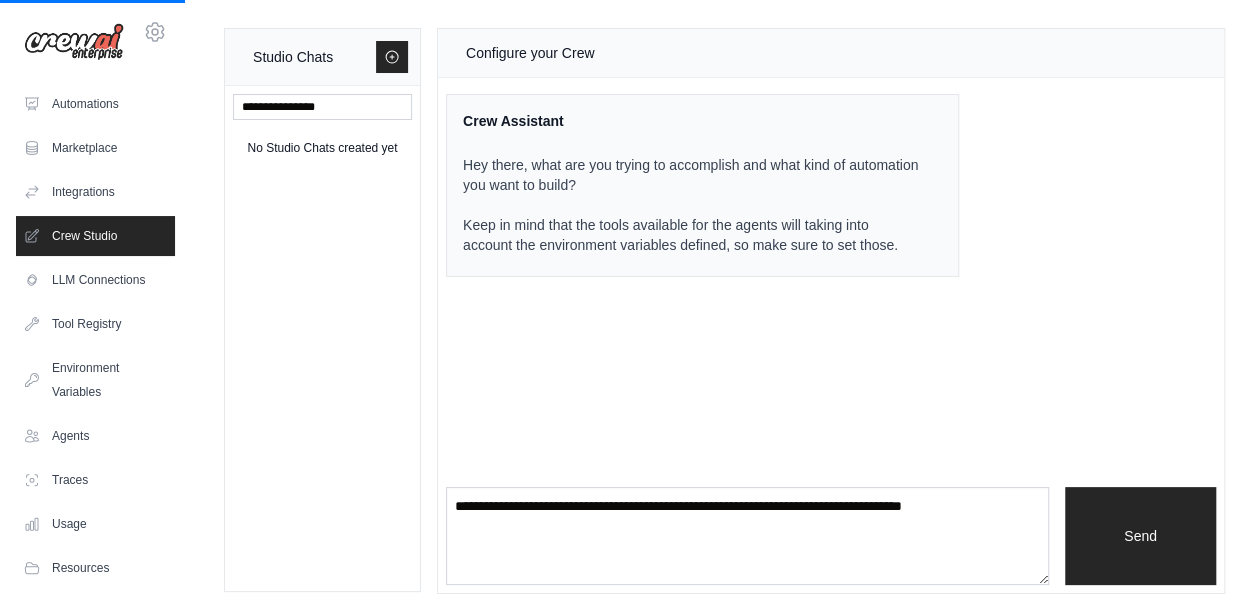 scroll, scrollTop: 19, scrollLeft: 0, axis: vertical 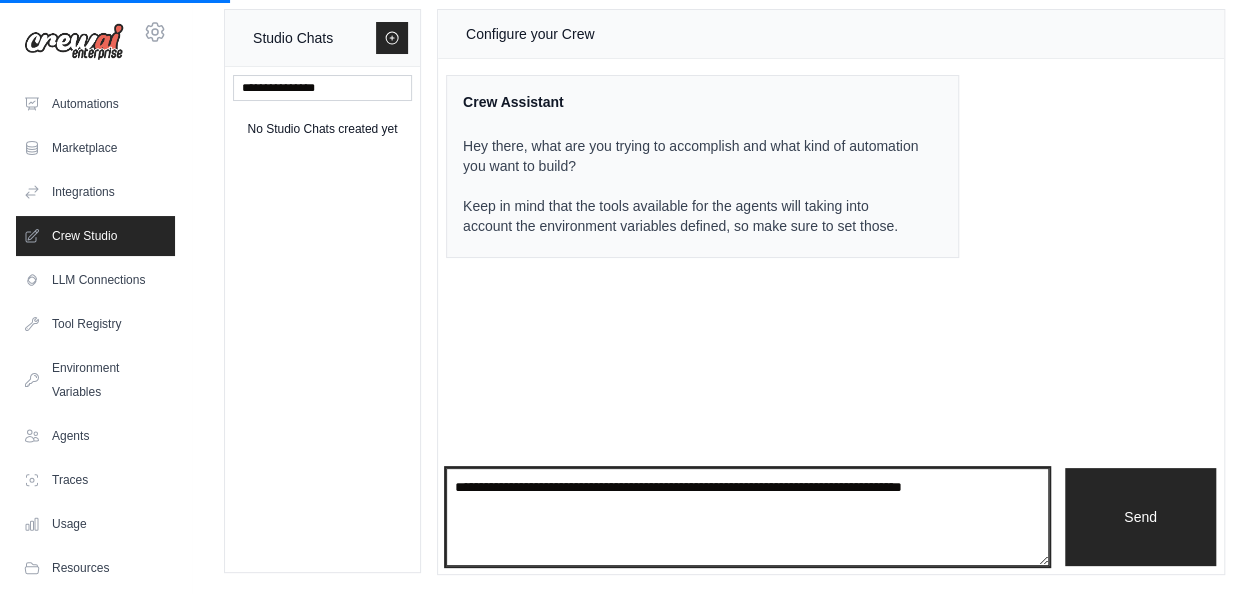 click at bounding box center (747, 517) 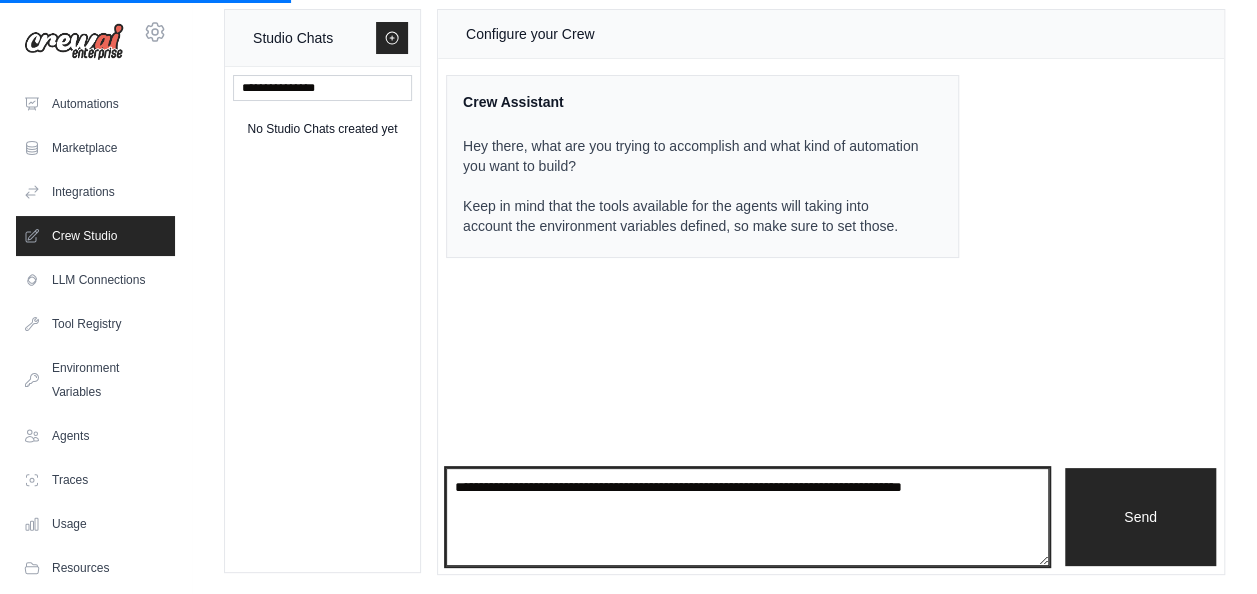 click at bounding box center [747, 517] 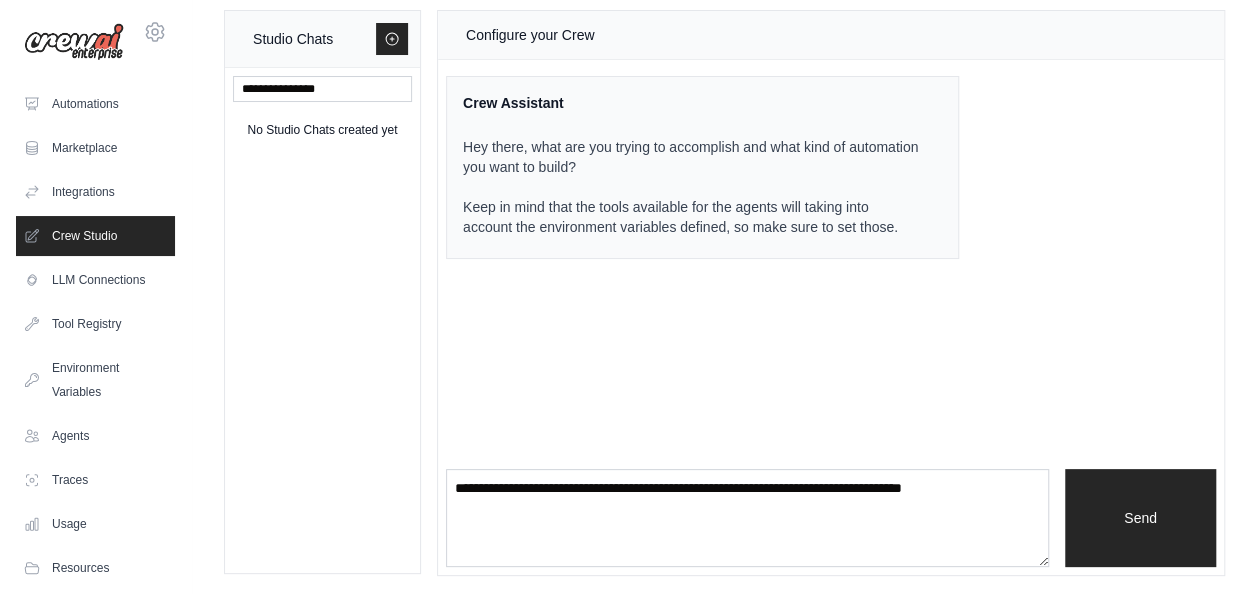 scroll, scrollTop: 19, scrollLeft: 0, axis: vertical 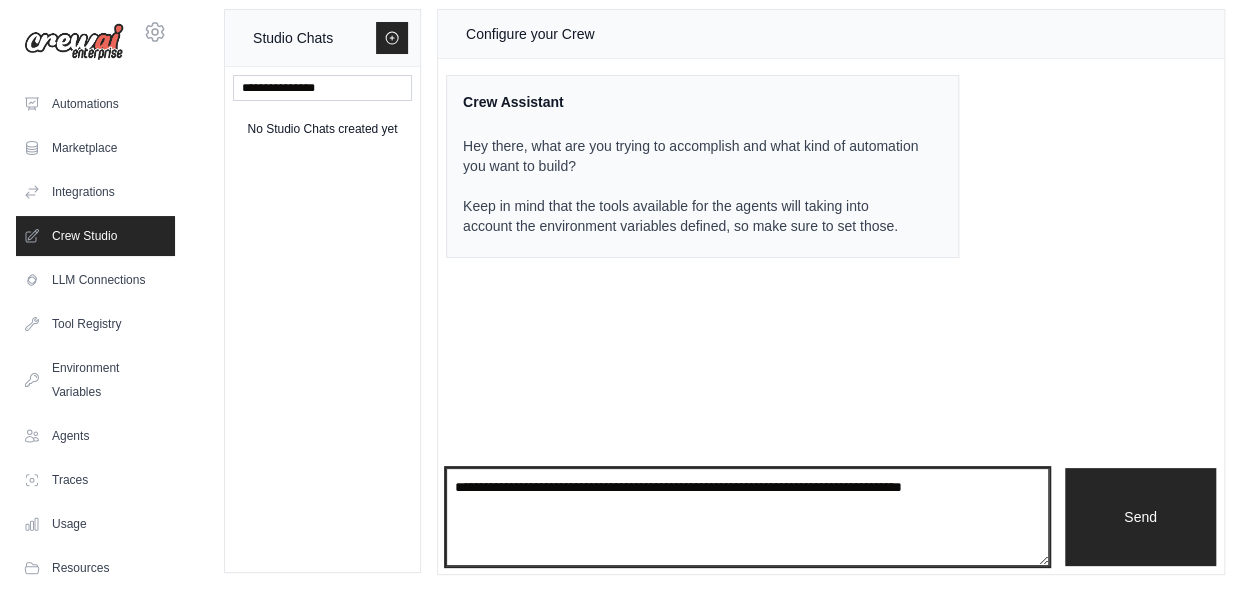 click at bounding box center (747, 517) 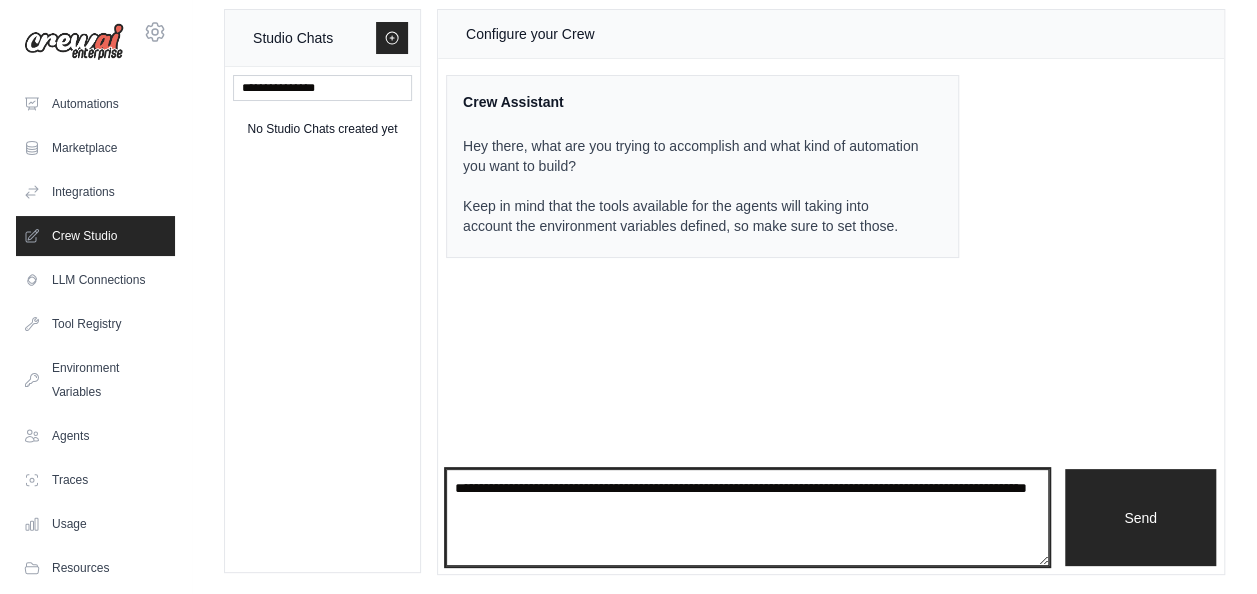 click on "**********" at bounding box center (747, 517) 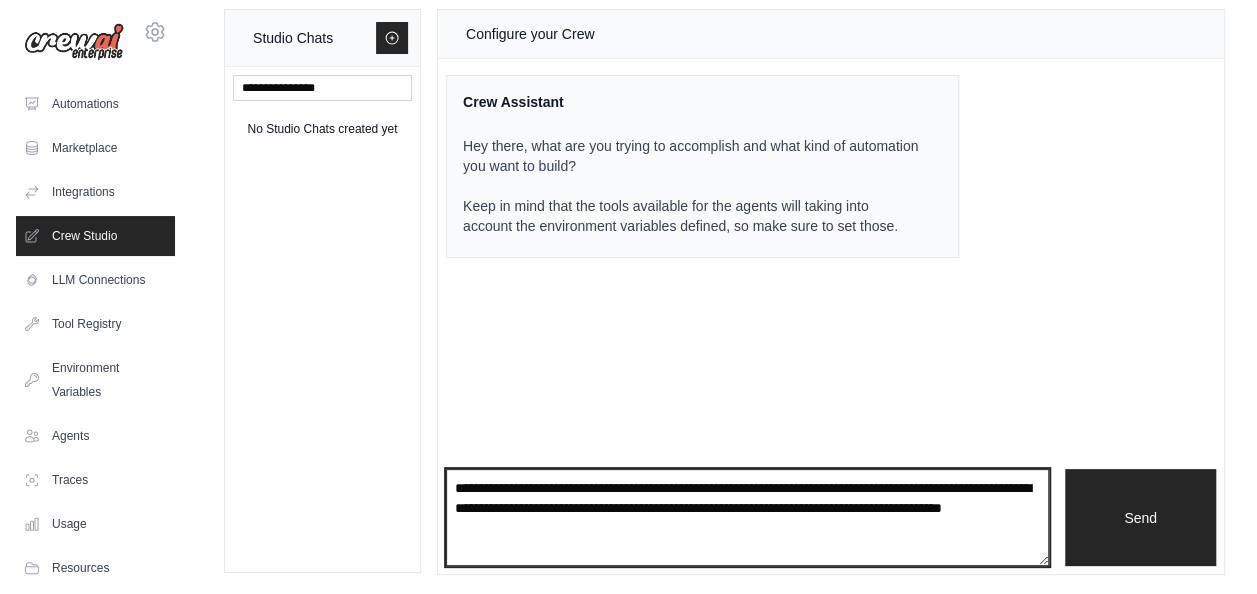 type on "**********" 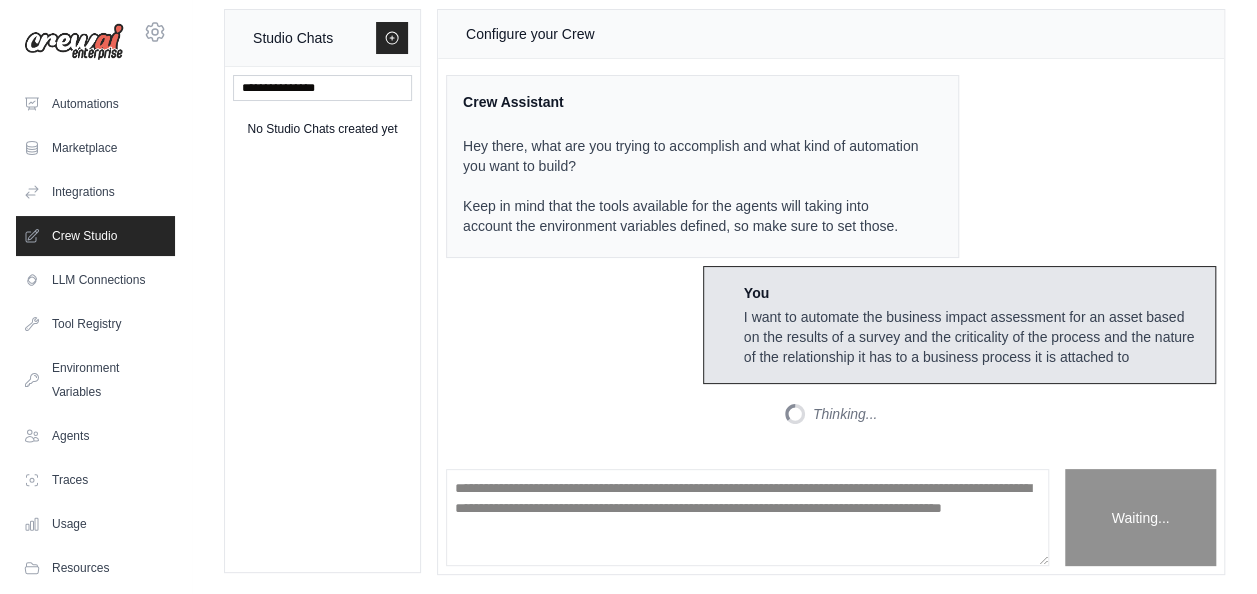 scroll, scrollTop: 365, scrollLeft: 0, axis: vertical 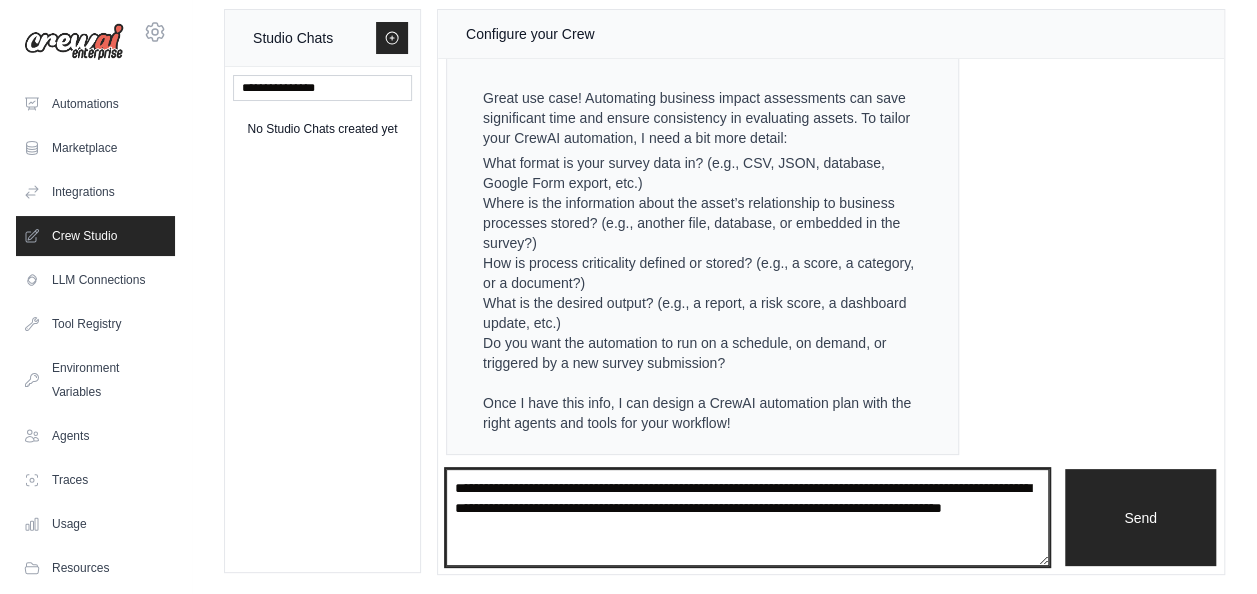 click on "**********" at bounding box center (747, 517) 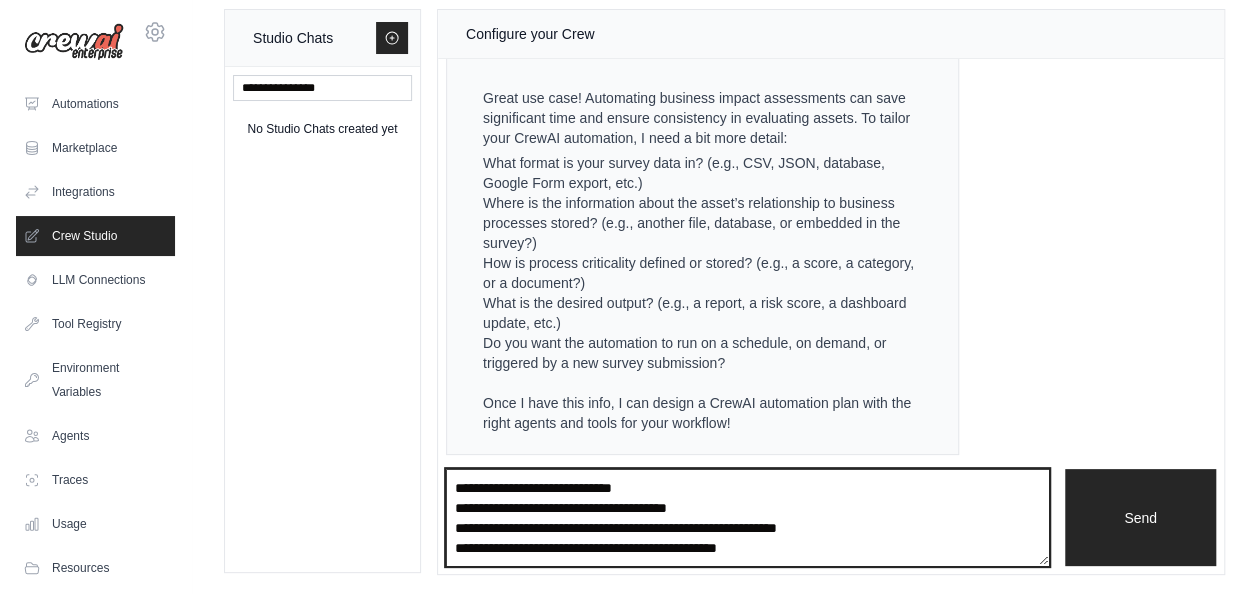scroll, scrollTop: 10, scrollLeft: 0, axis: vertical 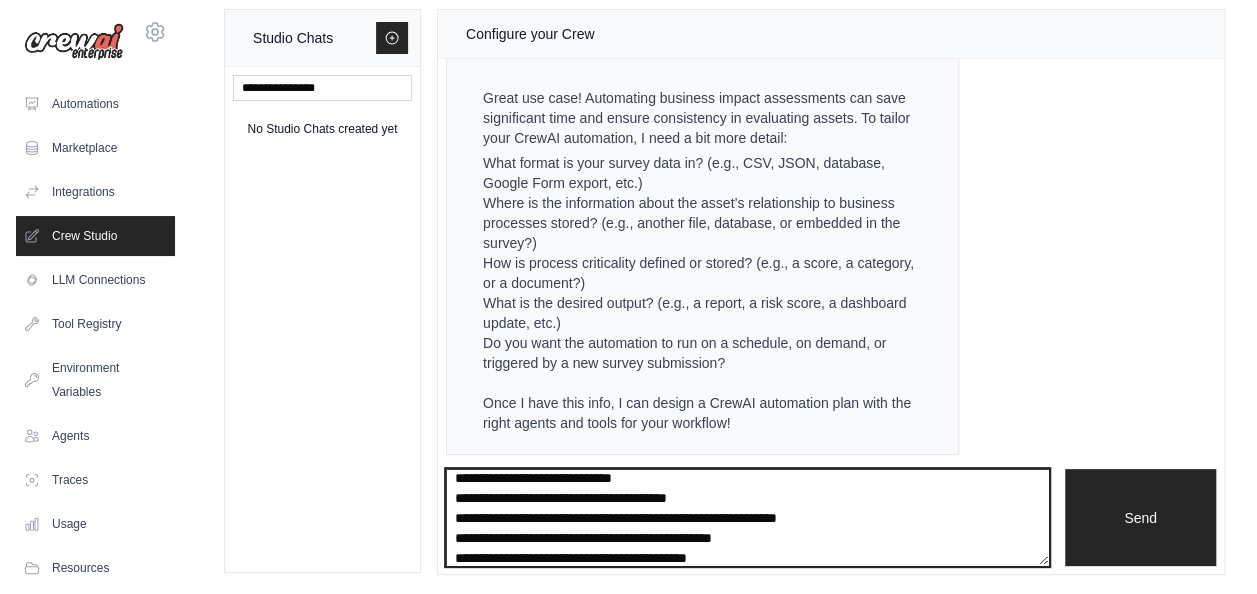 type on "**********" 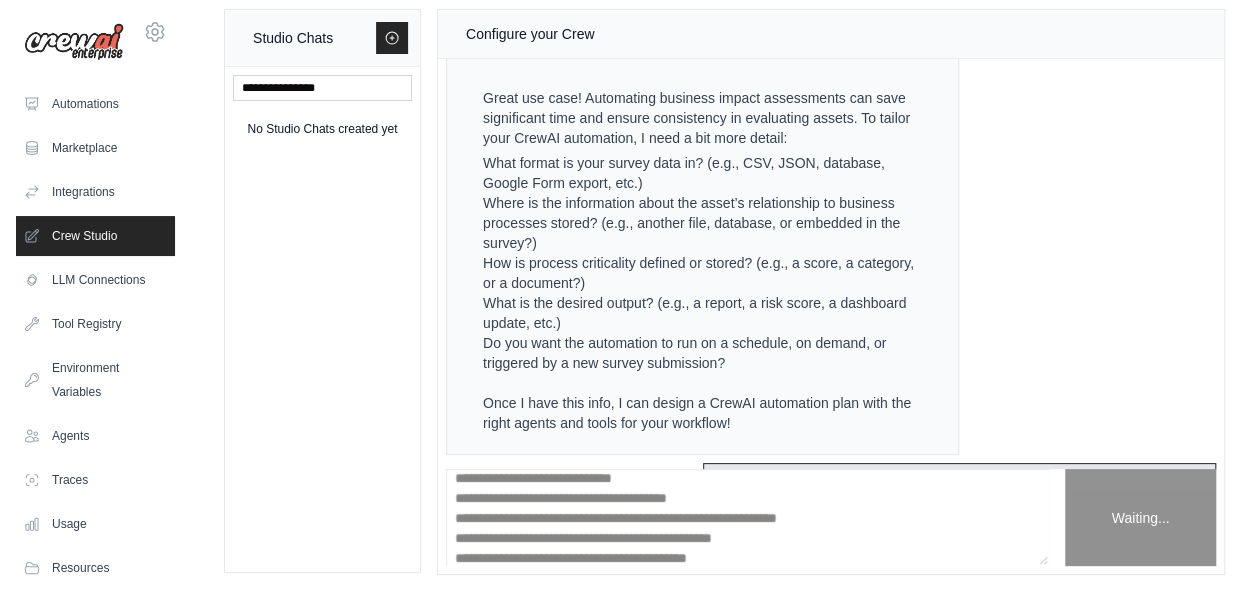 scroll, scrollTop: 0, scrollLeft: 0, axis: both 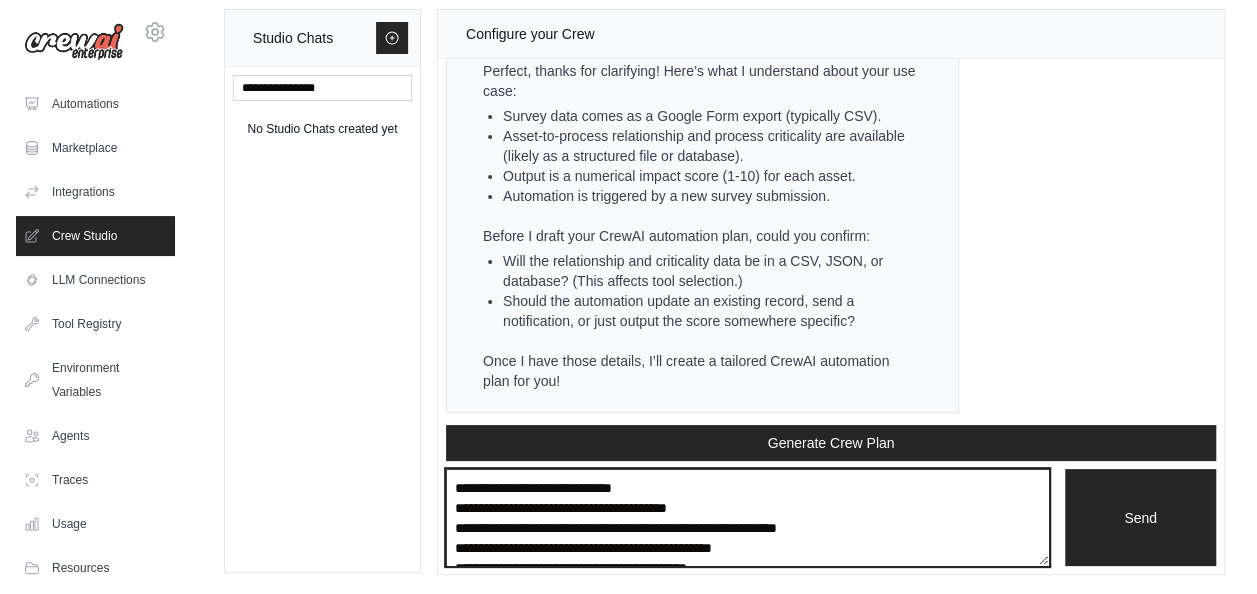 click on "**********" at bounding box center (747, 517) 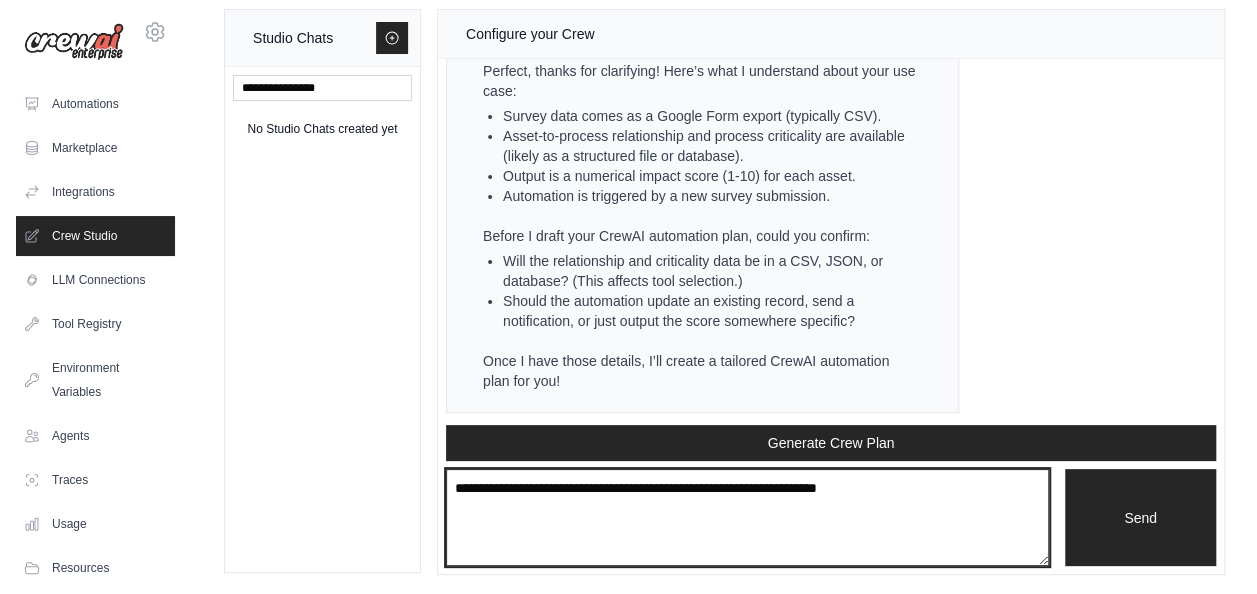 type on "**********" 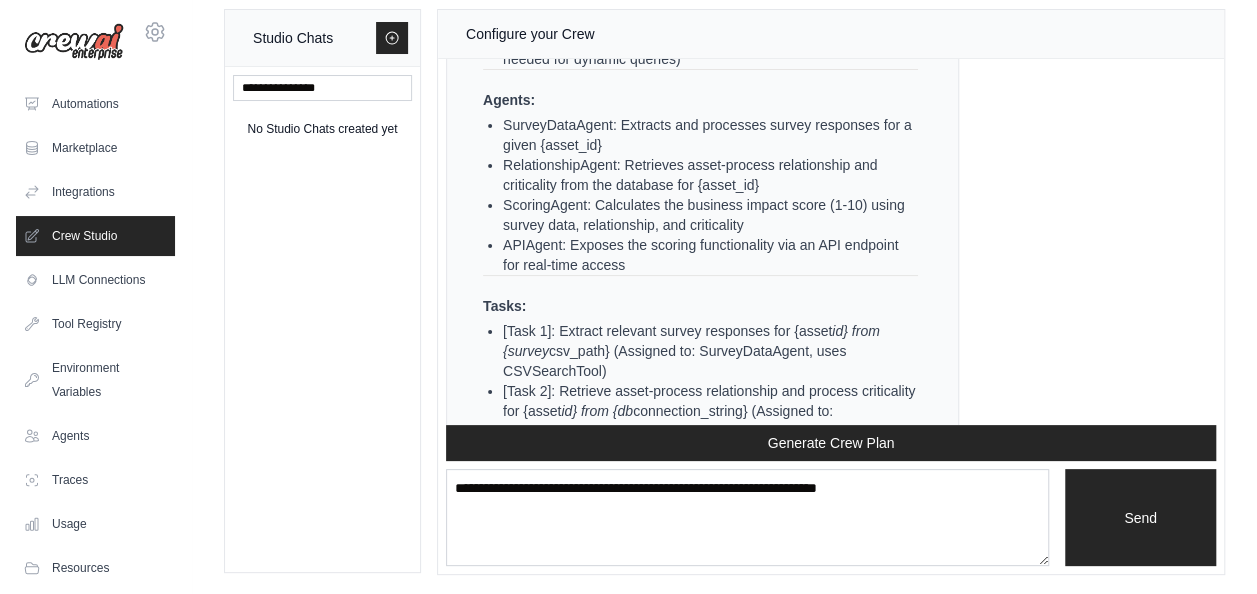 scroll, scrollTop: 2404, scrollLeft: 0, axis: vertical 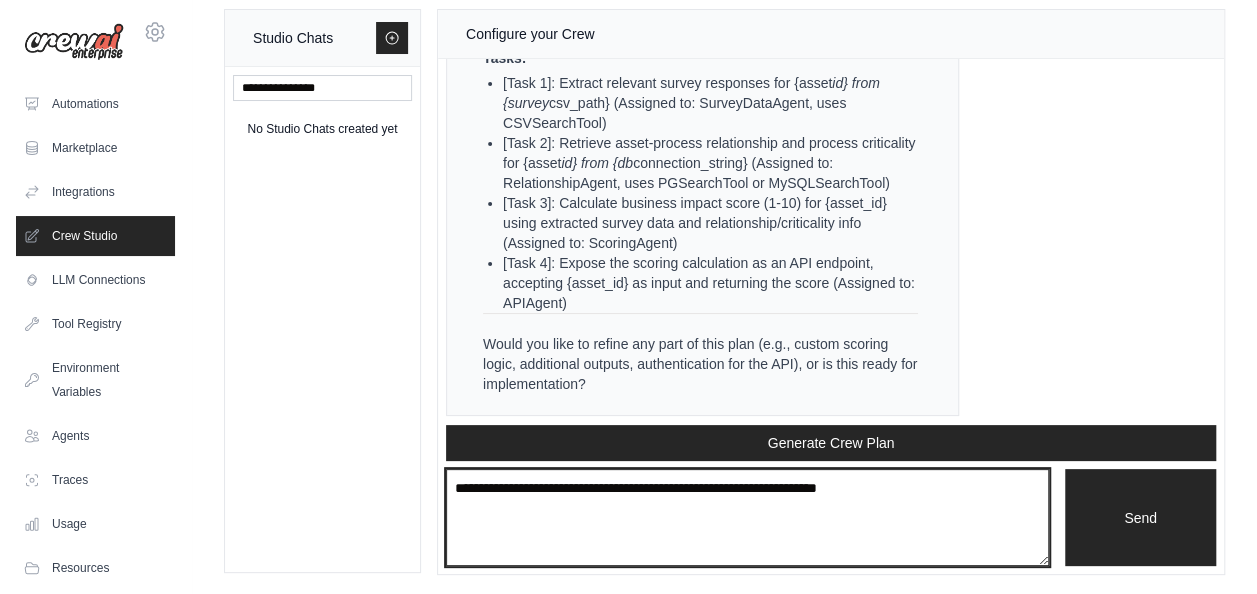 click on "**********" at bounding box center (747, 517) 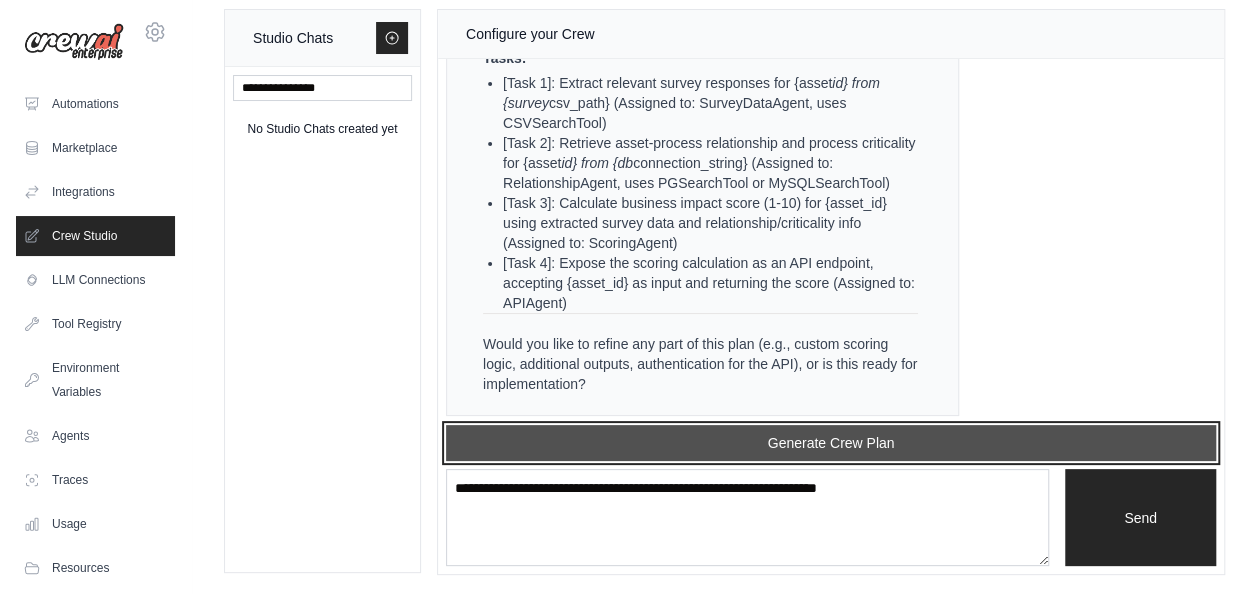 click on "Generate Crew Plan" at bounding box center (831, 443) 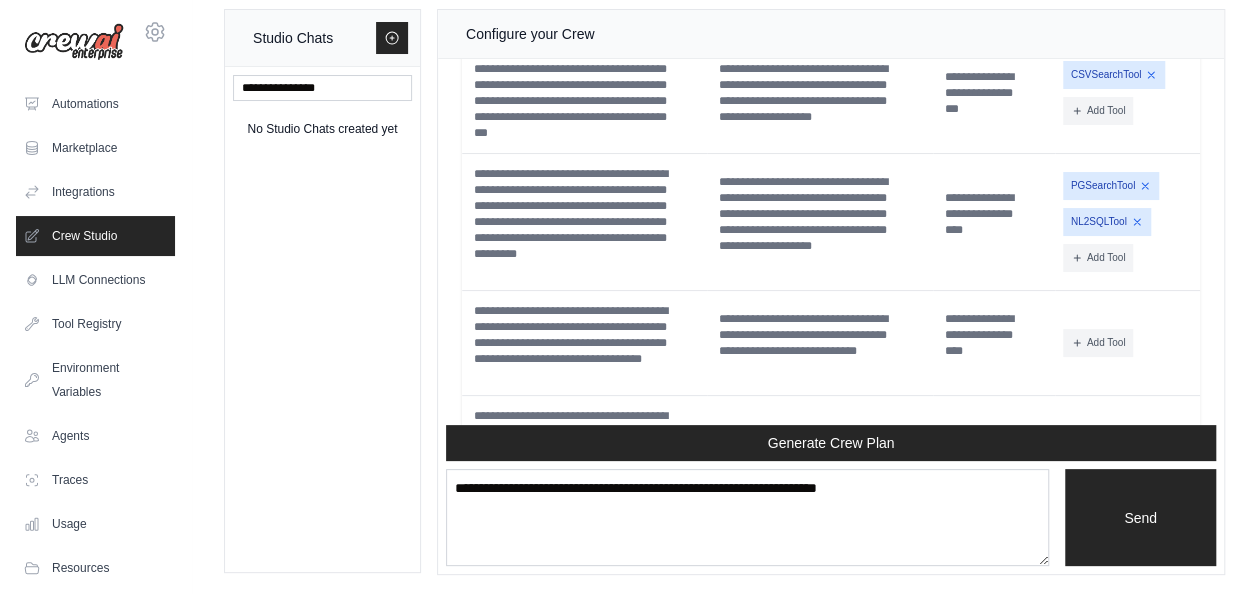 scroll, scrollTop: 3800, scrollLeft: 0, axis: vertical 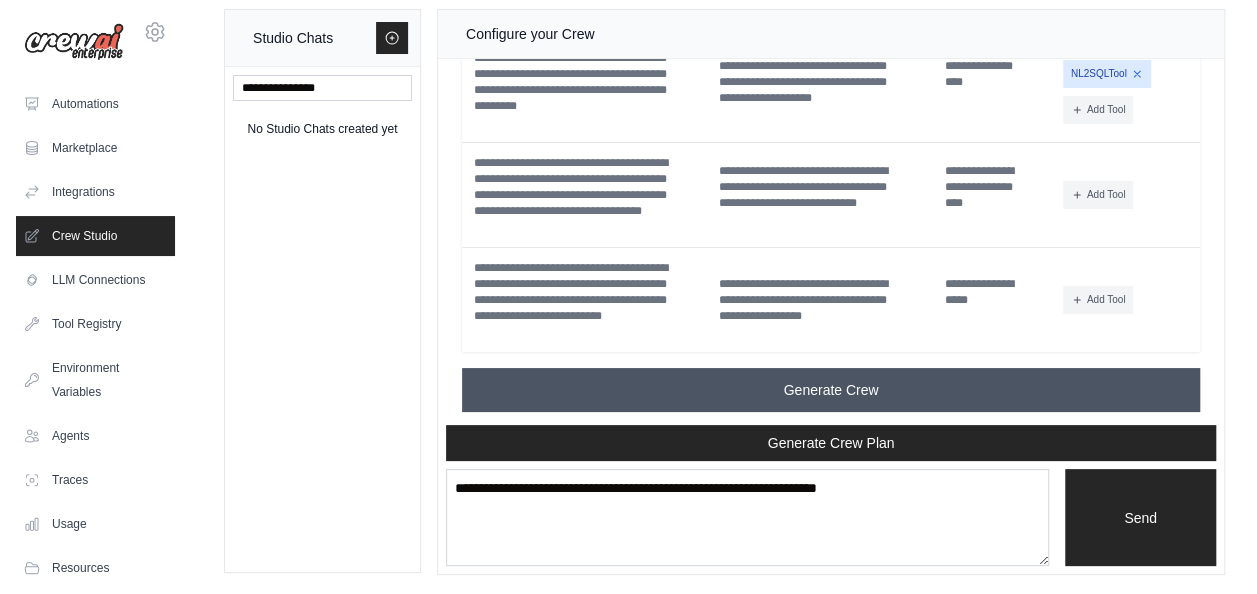 click on "Generate Crew" at bounding box center (831, 390) 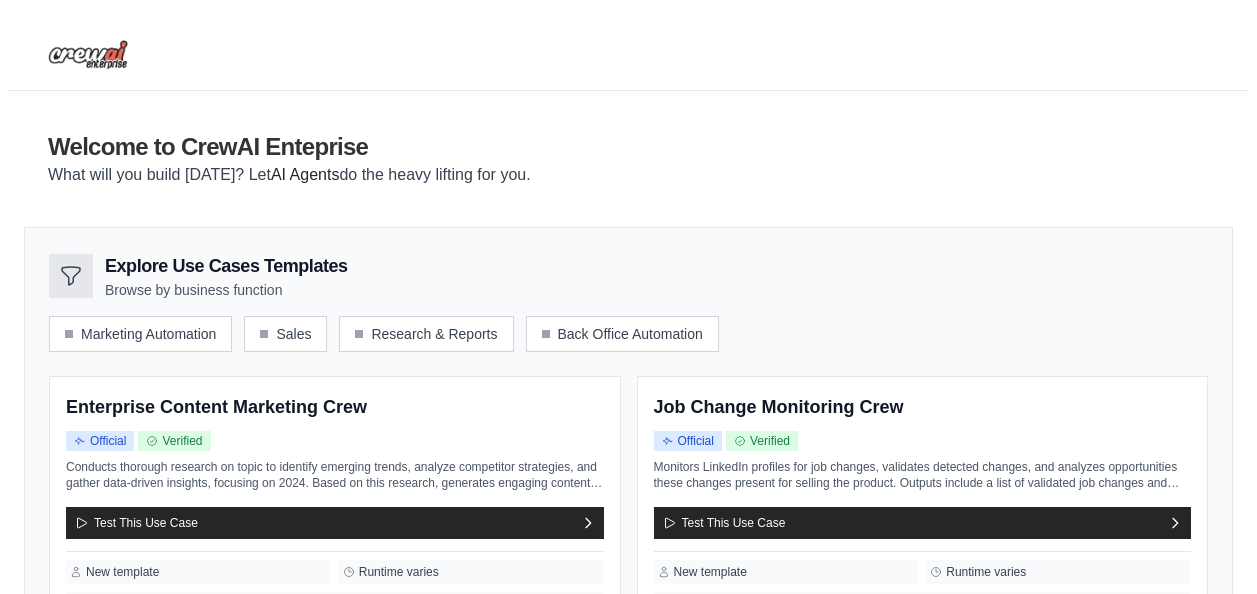 scroll, scrollTop: 803, scrollLeft: 0, axis: vertical 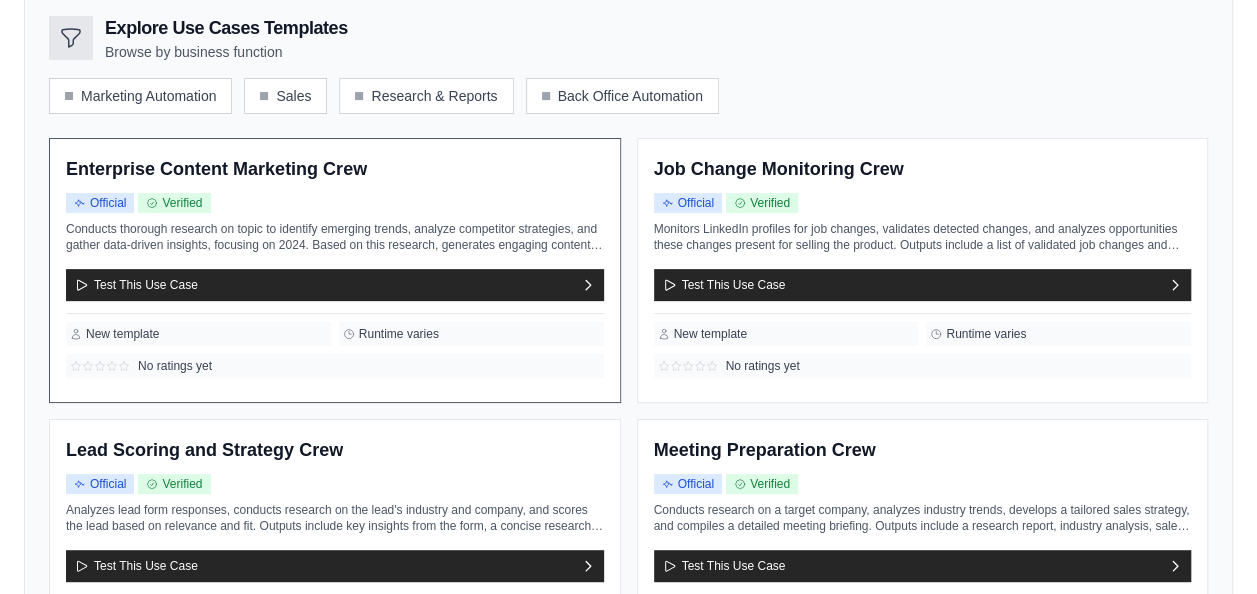 click on "Conducts thorough research on topic to identify emerging trends, analyze competitor strategies, and gather data-driven insights, focusing on 2024. Based on this research, generates engaging content ideas tailored to your brand voice and target audience. Outputs include a list of key insights in bullet points, along with detailed outlines for at ..." at bounding box center [335, 237] 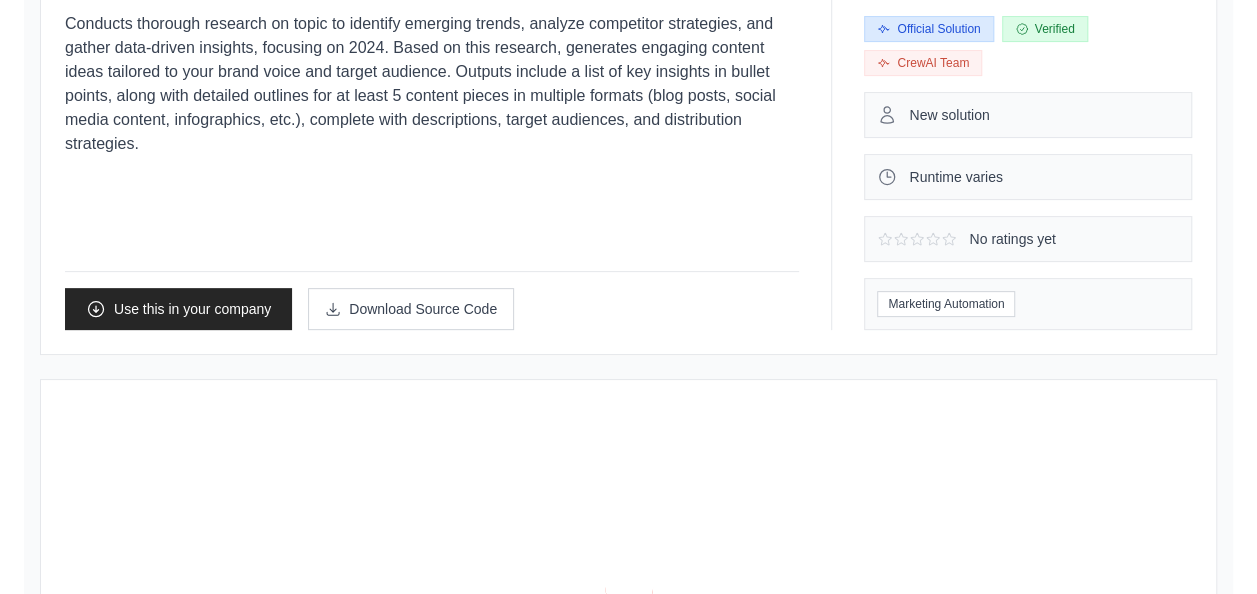 scroll, scrollTop: 0, scrollLeft: 0, axis: both 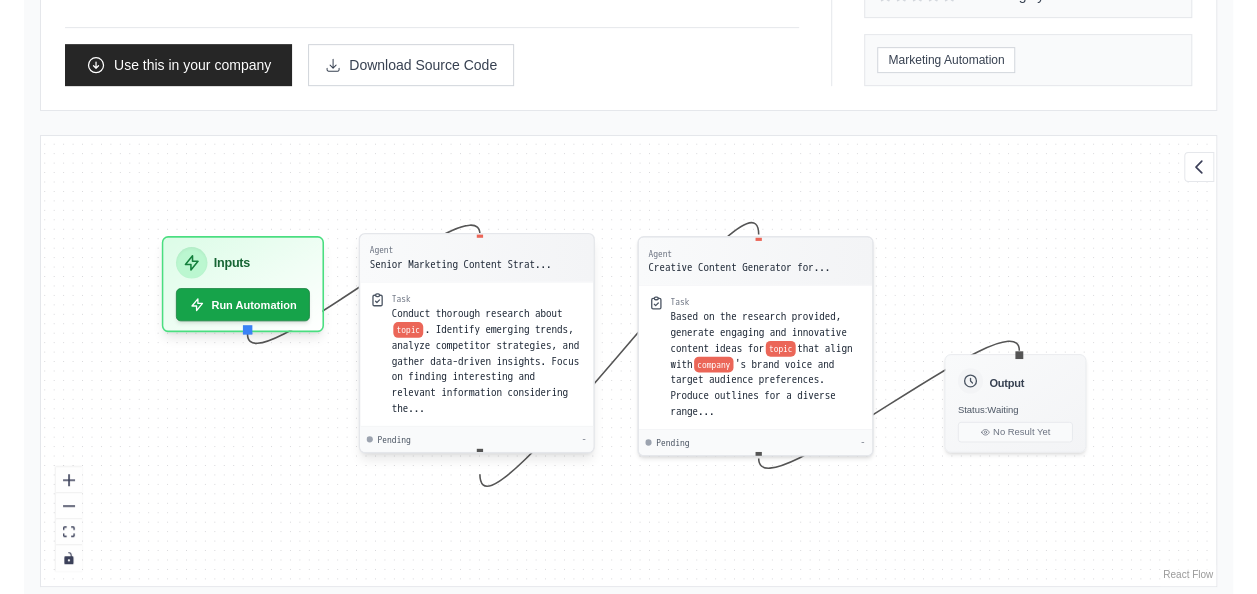 click on "Conduct thorough research about  topic . Identify emerging trends, analyze competitor strategies, and gather data-driven insights. Focus on finding interesting and relevant information considering the..." at bounding box center [488, 361] 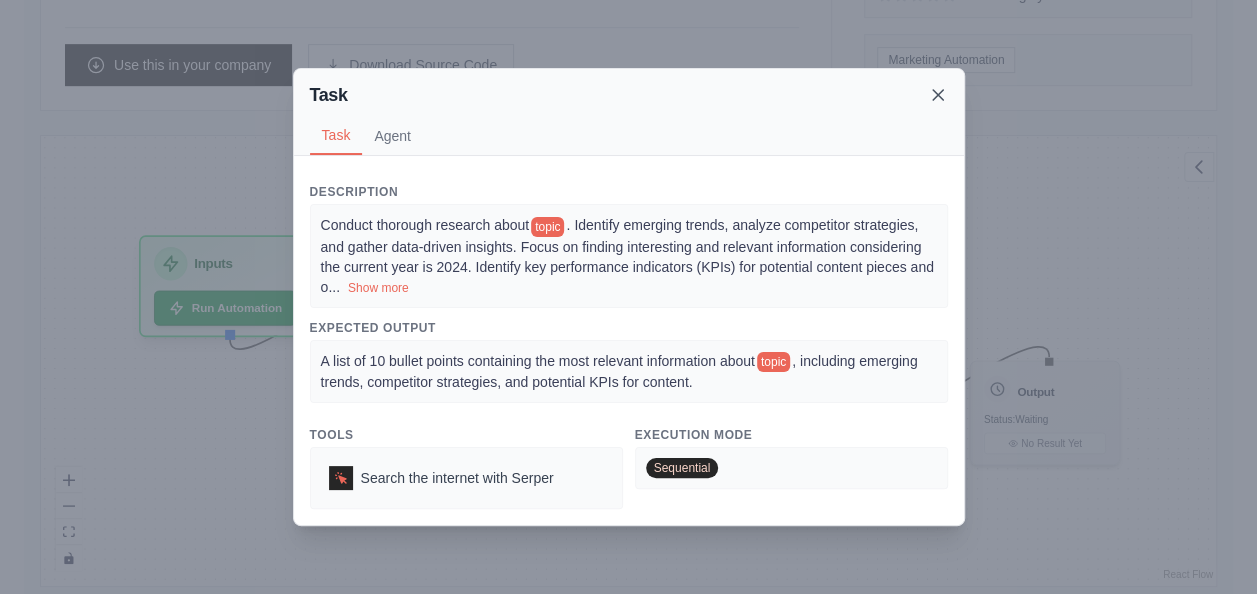 click 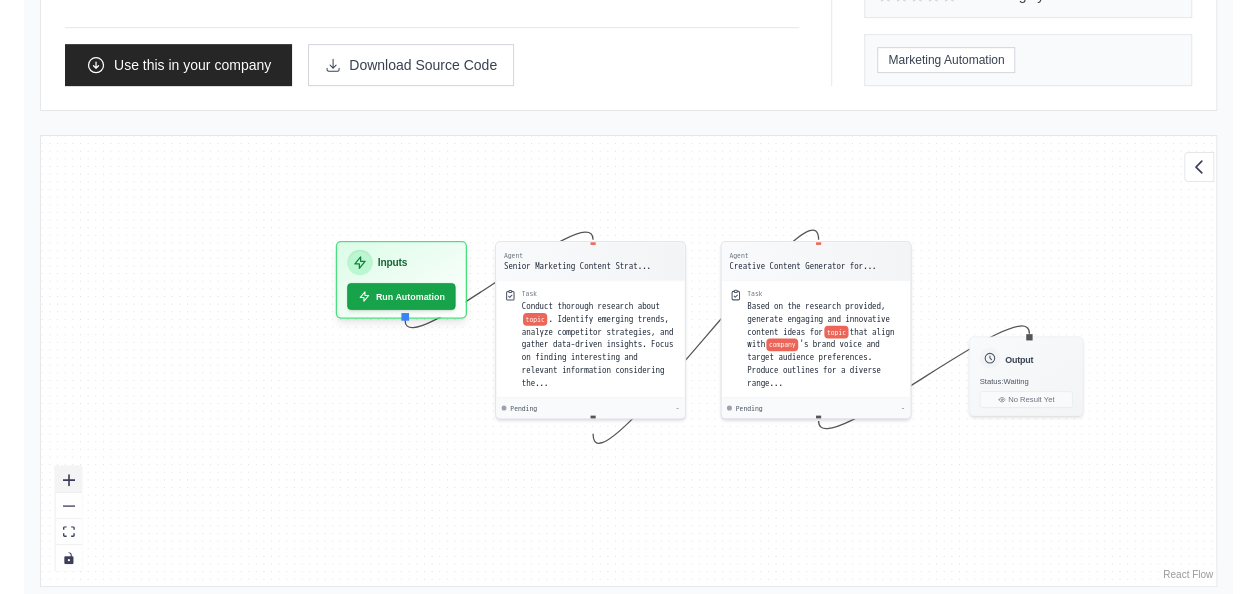click at bounding box center [69, 480] 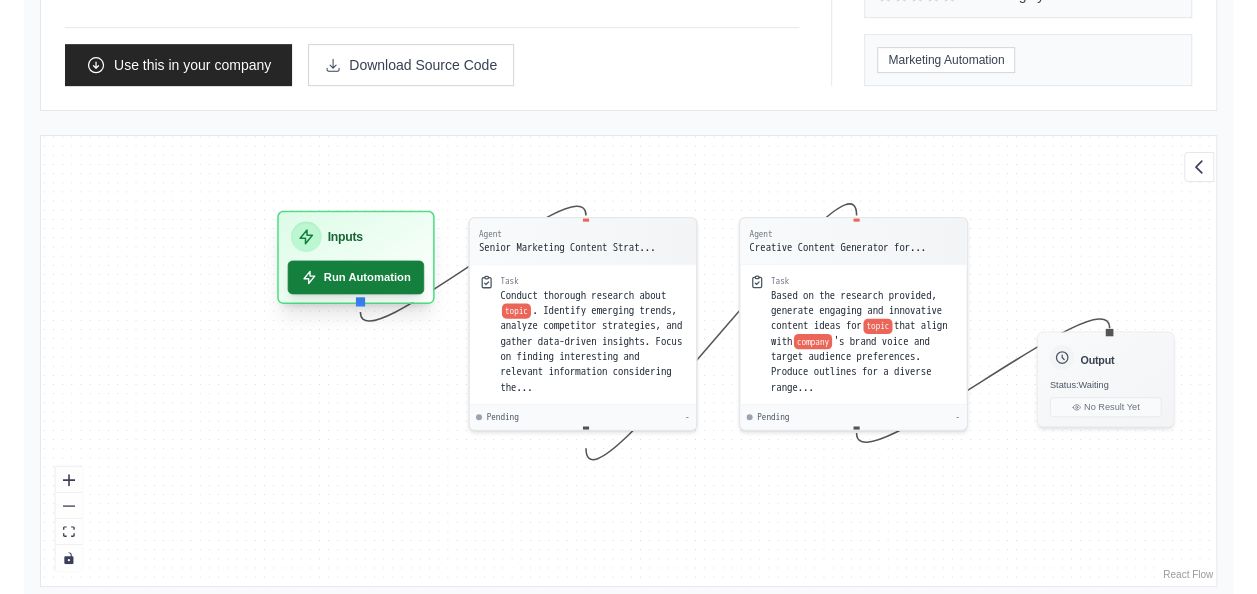 click on "Run Automation" at bounding box center (356, 277) 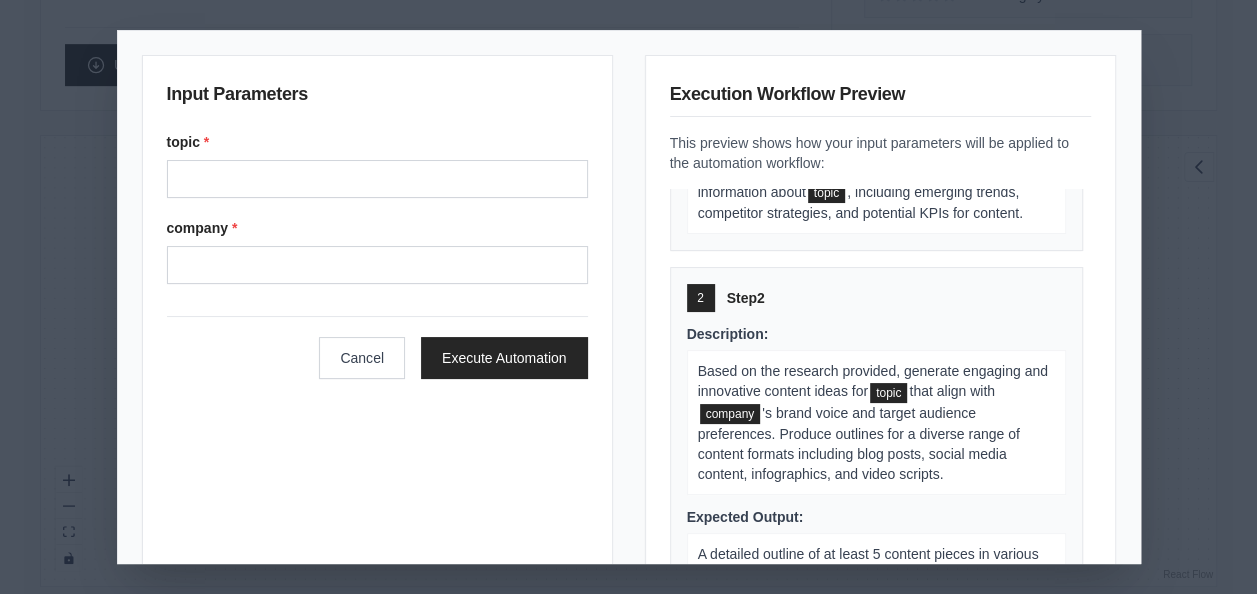 scroll, scrollTop: 350, scrollLeft: 0, axis: vertical 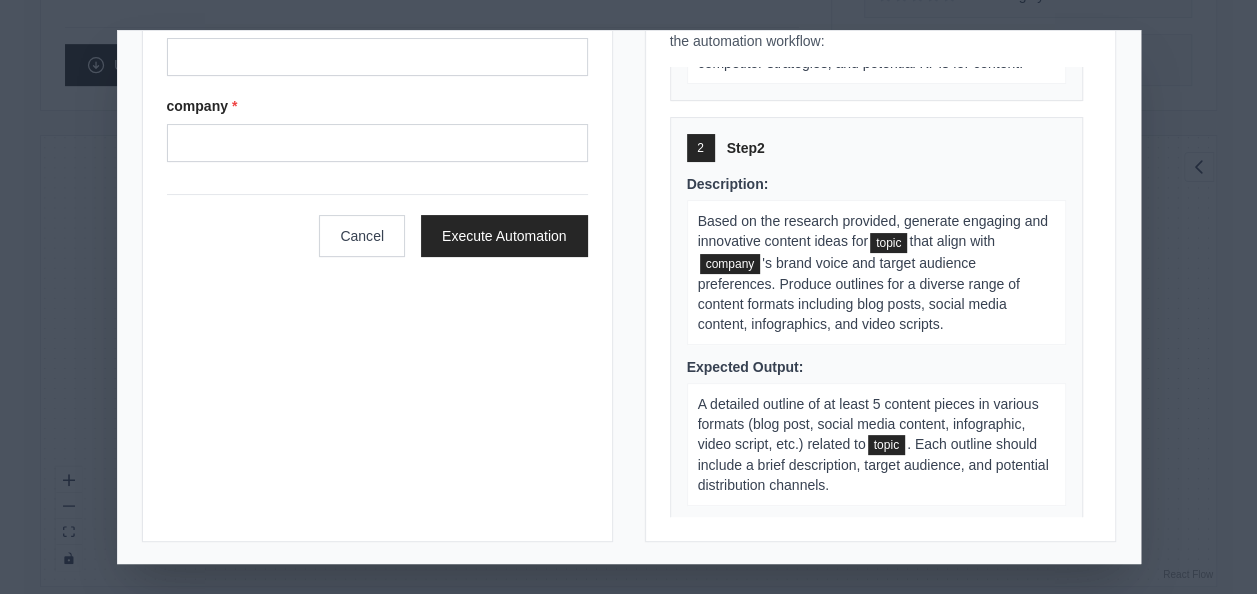 click on "topic" at bounding box center (886, 445) 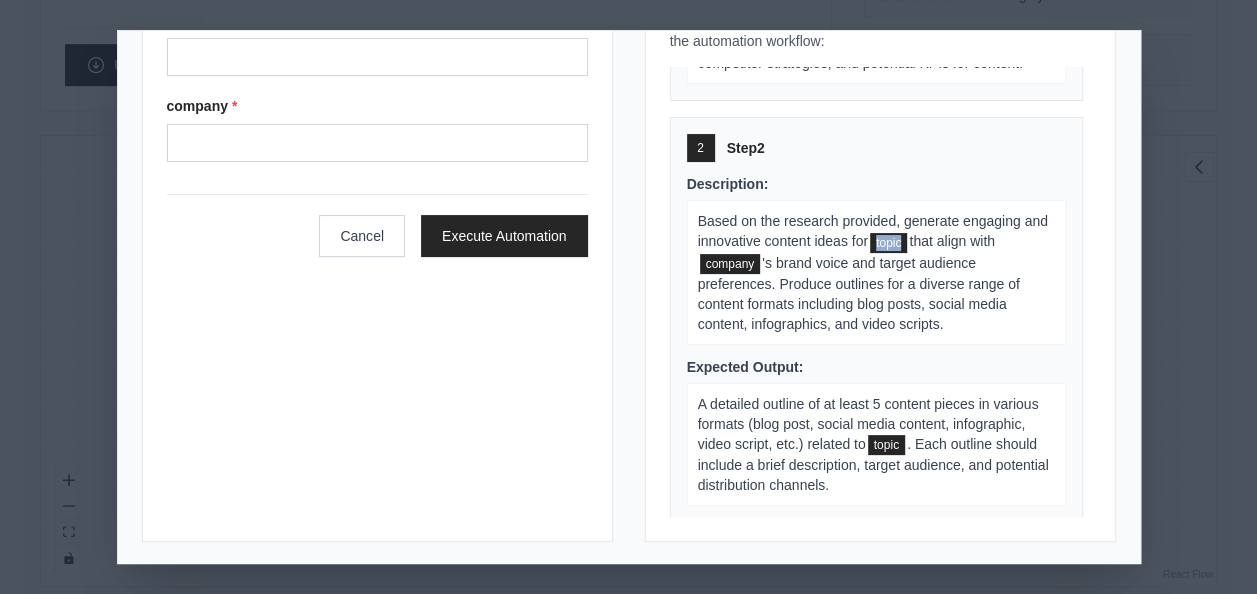 click on "topic" at bounding box center (888, 243) 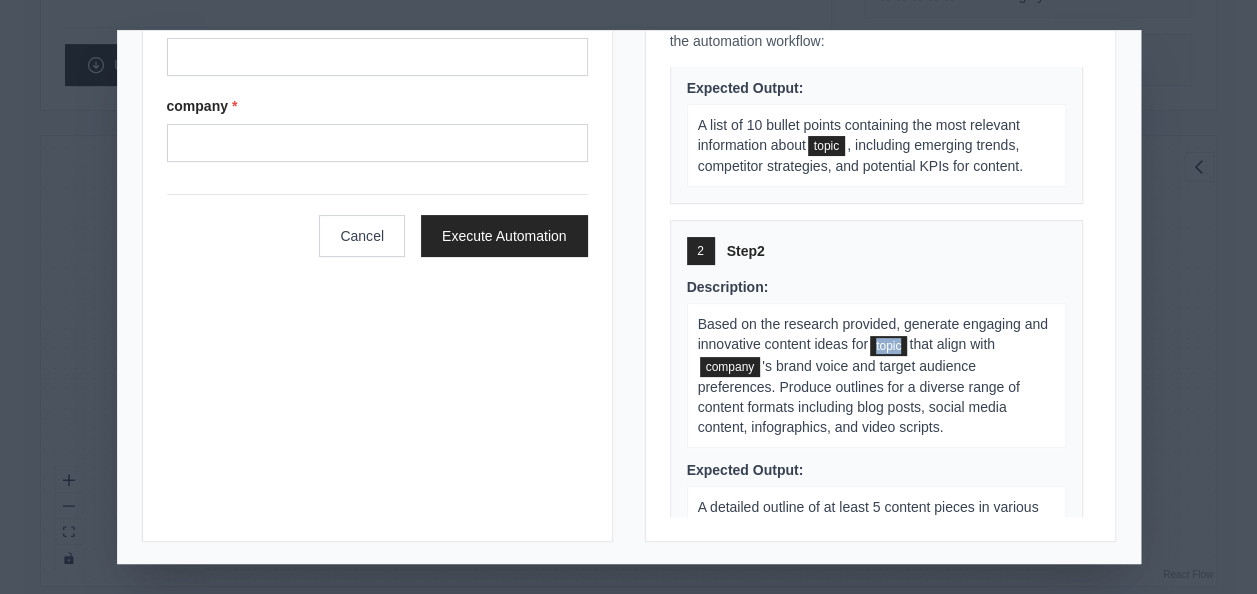 scroll, scrollTop: 0, scrollLeft: 0, axis: both 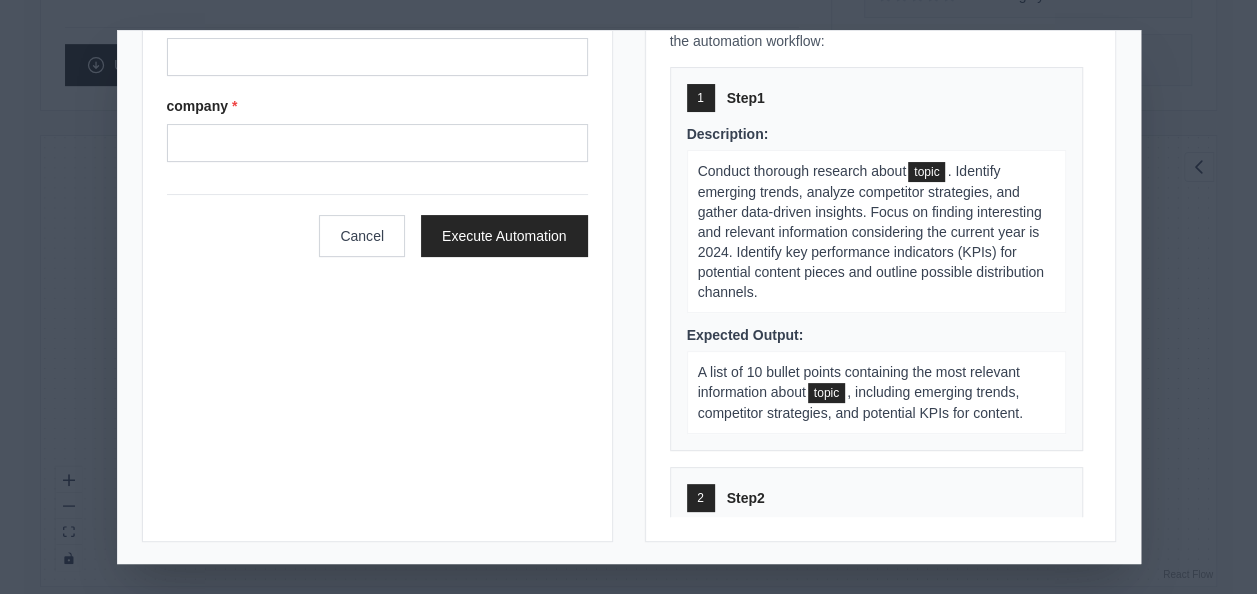 click on "Input Parameters topic   * company   * Cancel Execute Automation Execution Workflow Preview This preview shows how your input parameters will be applied to the automation workflow: 1 Step  1 Description: Conduct thorough research about  topic . Identify emerging trends, analyze competitor strategies, and gather data-driven insights. Focus on finding interesting and relevant information considering the current year is 2024. Identify key performance indicators (KPIs) for potential content pieces and outline possible distribution channels.
Expected Output: A list of 10 bullet points containing the most relevant information about  topic , including emerging trends, competitor strategies, and potential KPIs for content.
2 Step  2 Description: Based on the research provided, generate engaging and innovative content ideas for  topic  that align with  company Expected Output: topic . Each outline should include a brief description, target audience, and potential distribution channels." at bounding box center (628, 297) 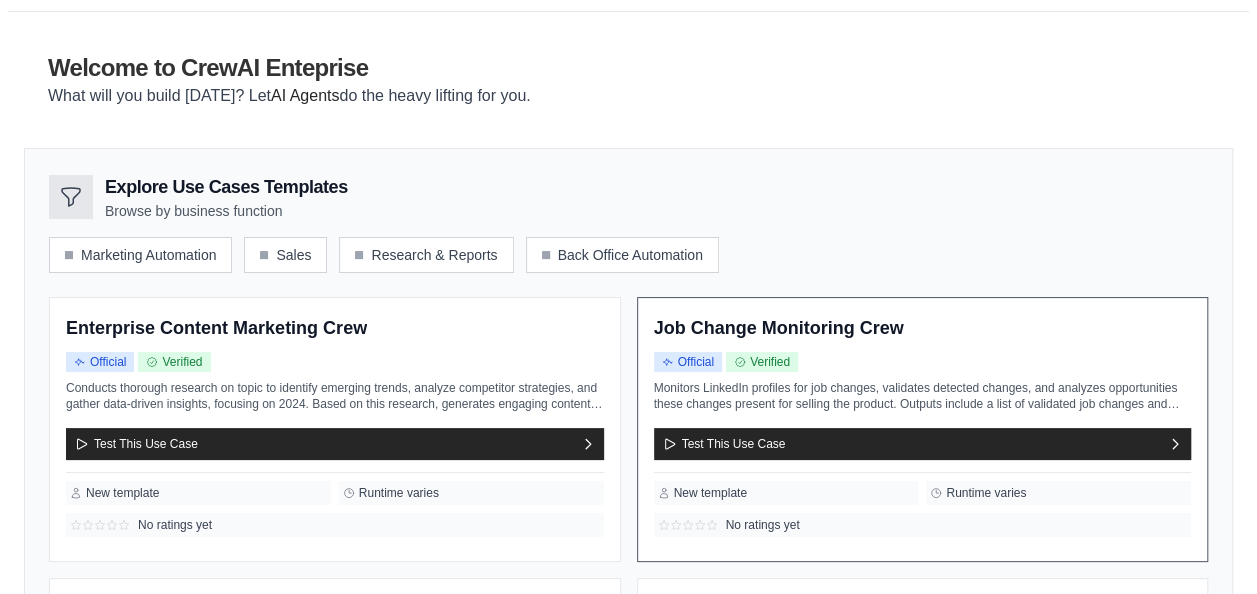 scroll, scrollTop: 0, scrollLeft: 0, axis: both 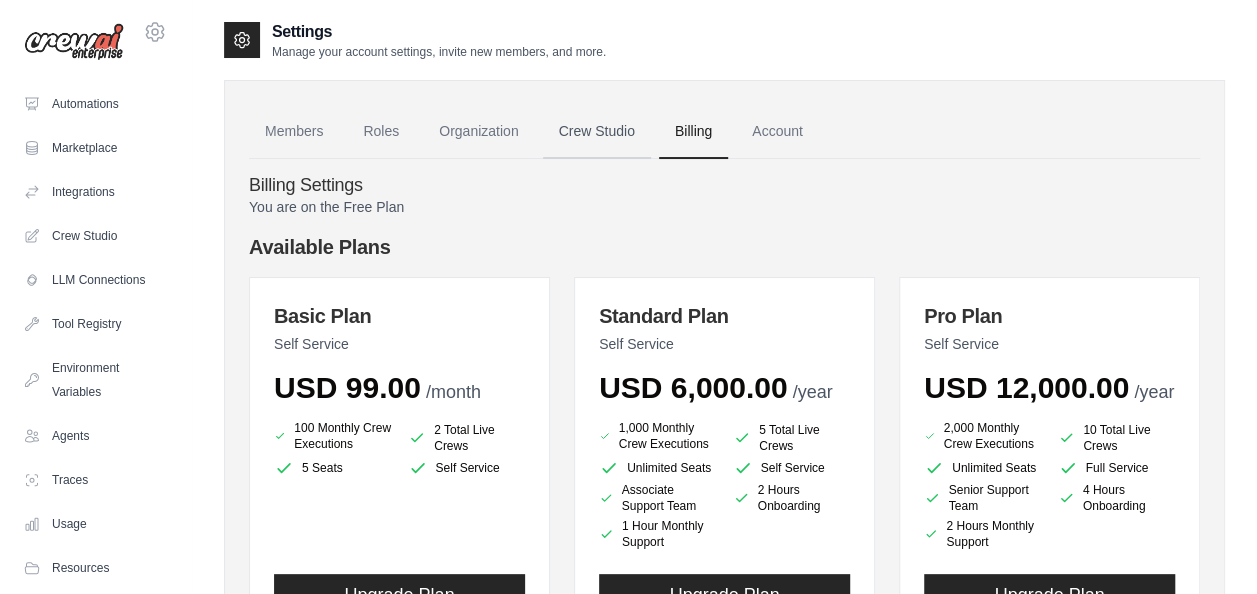 click on "Crew Studio" at bounding box center (597, 132) 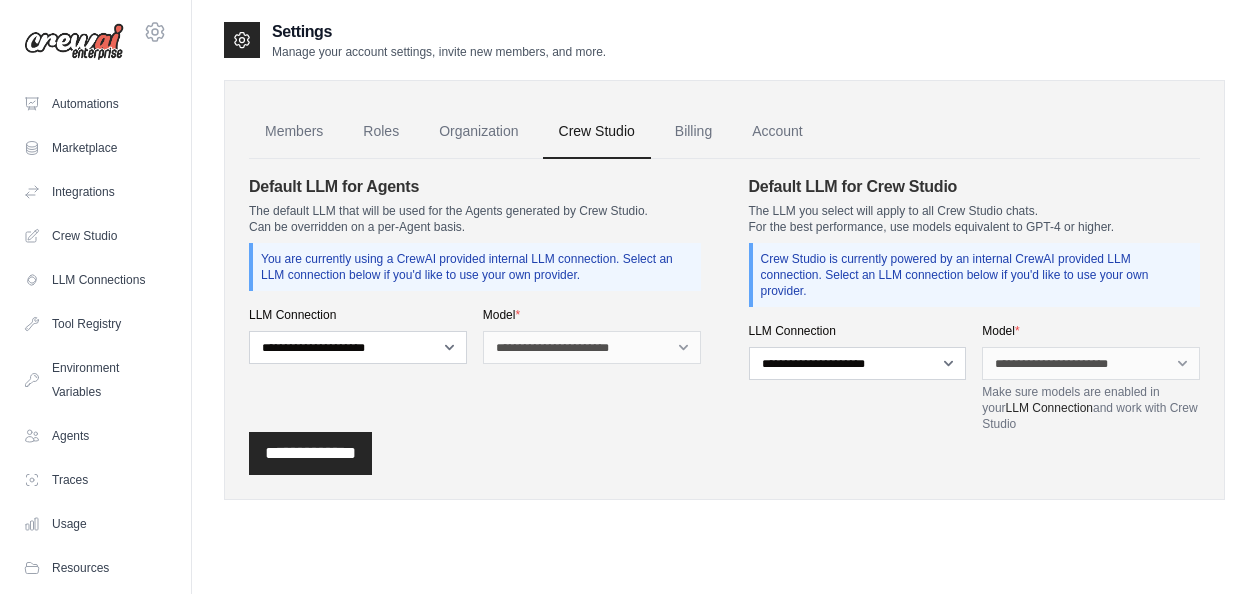 scroll, scrollTop: 0, scrollLeft: 0, axis: both 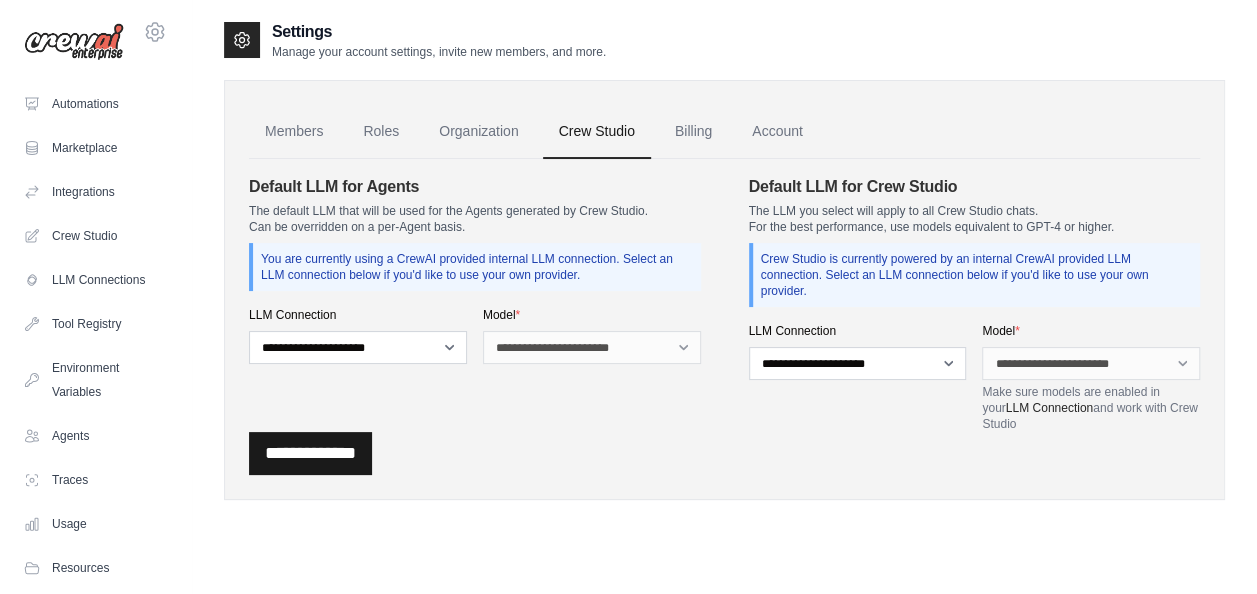 click on "**********" at bounding box center (310, 453) 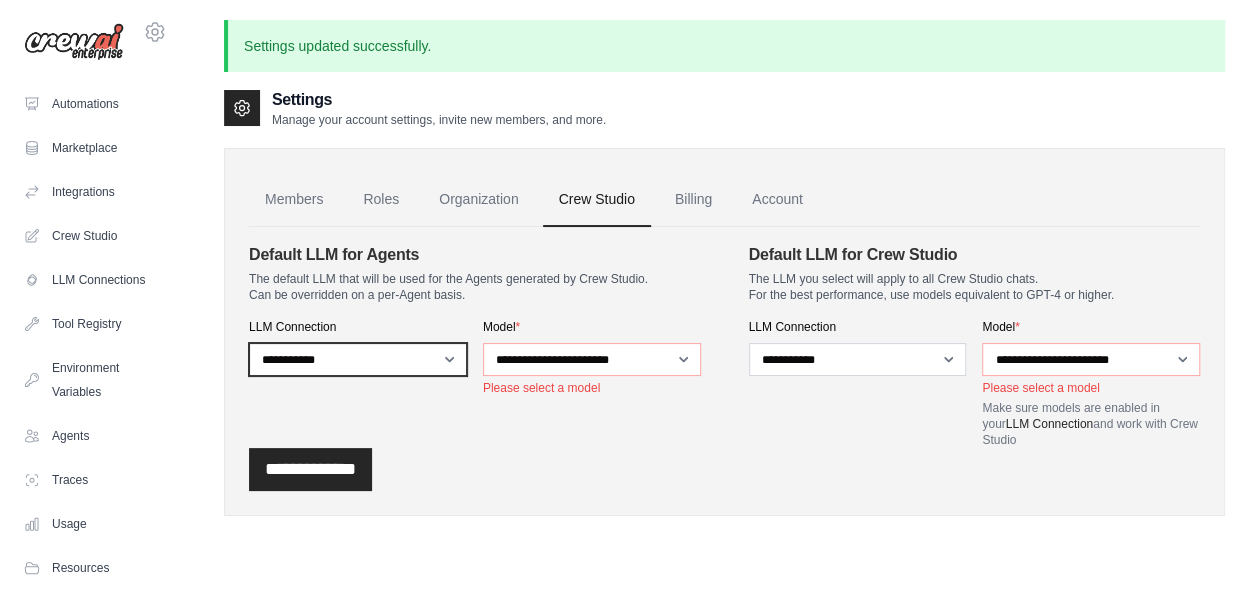 click on "**********" at bounding box center (358, 359) 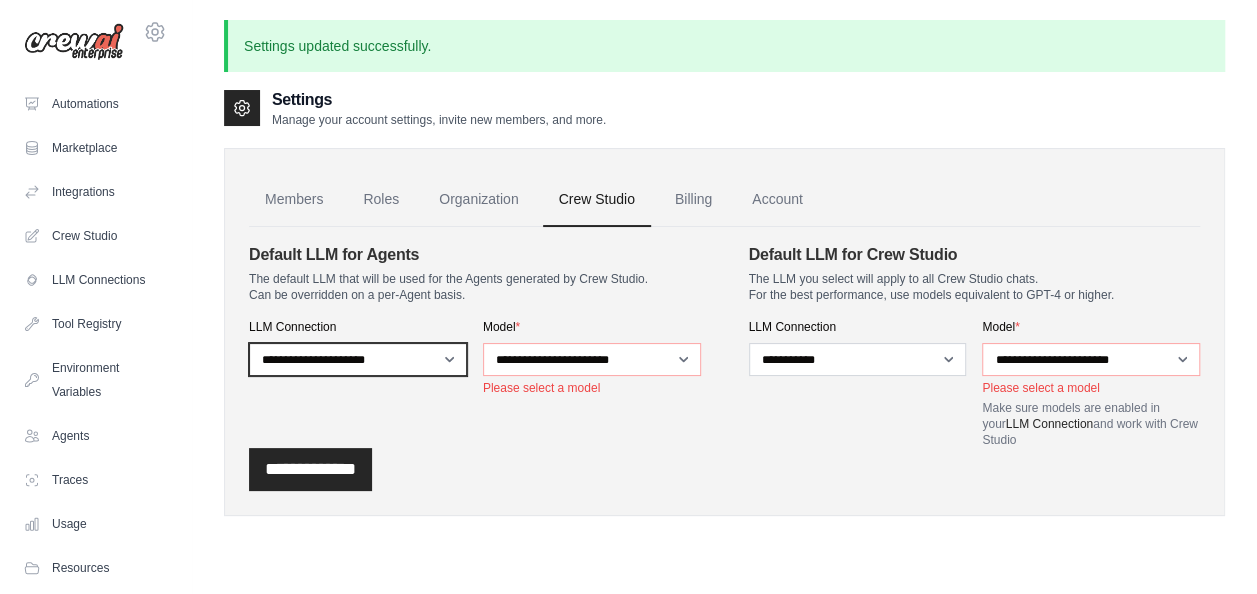 click on "**********" at bounding box center (358, 359) 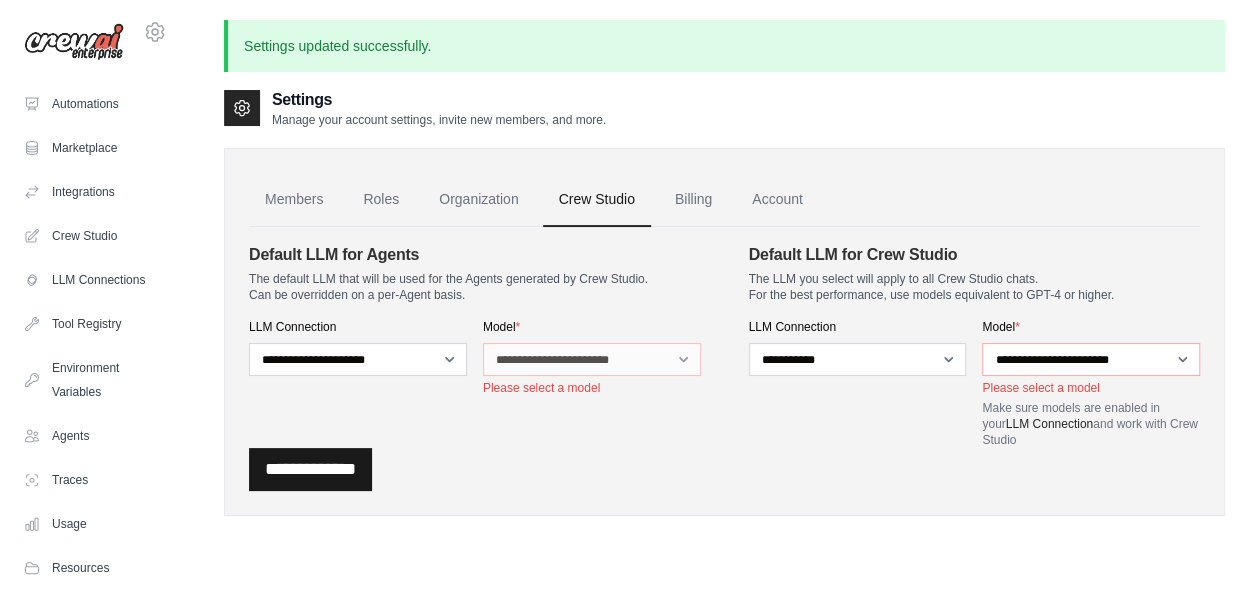 click on "**********" at bounding box center (310, 469) 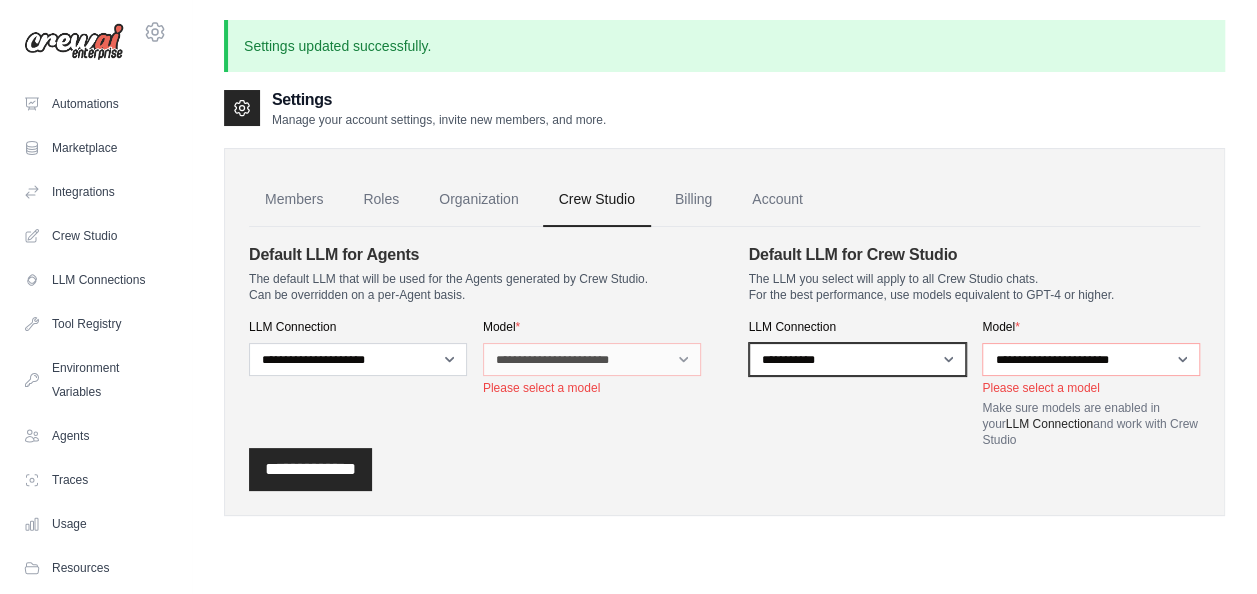 click on "**********" at bounding box center (858, 359) 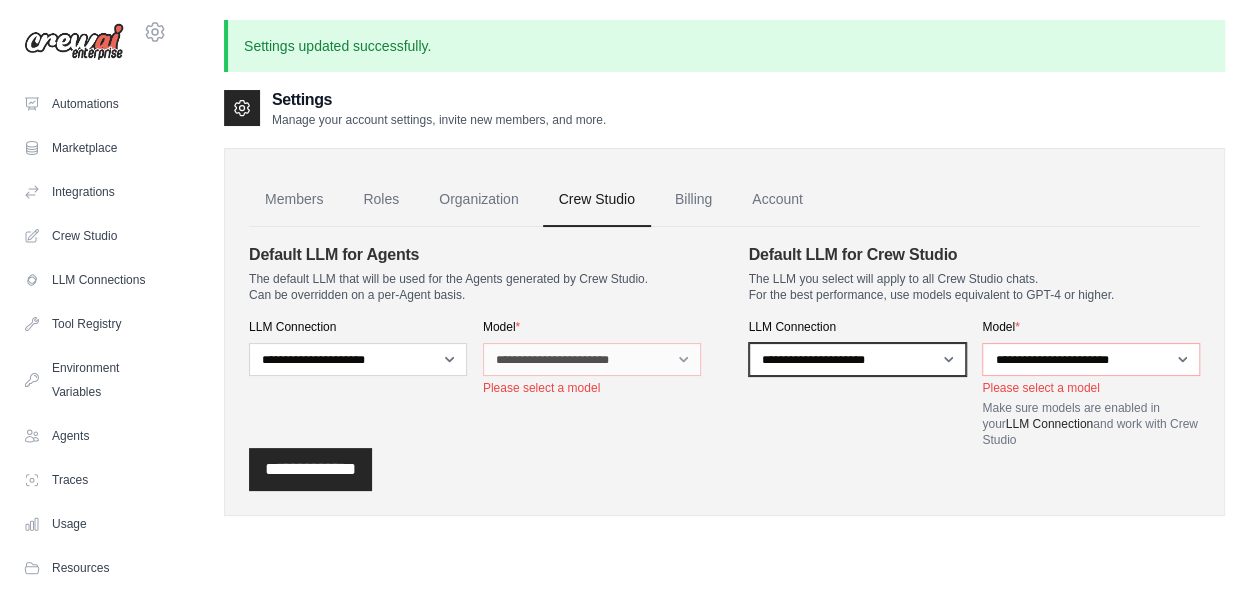 click on "**********" at bounding box center (858, 359) 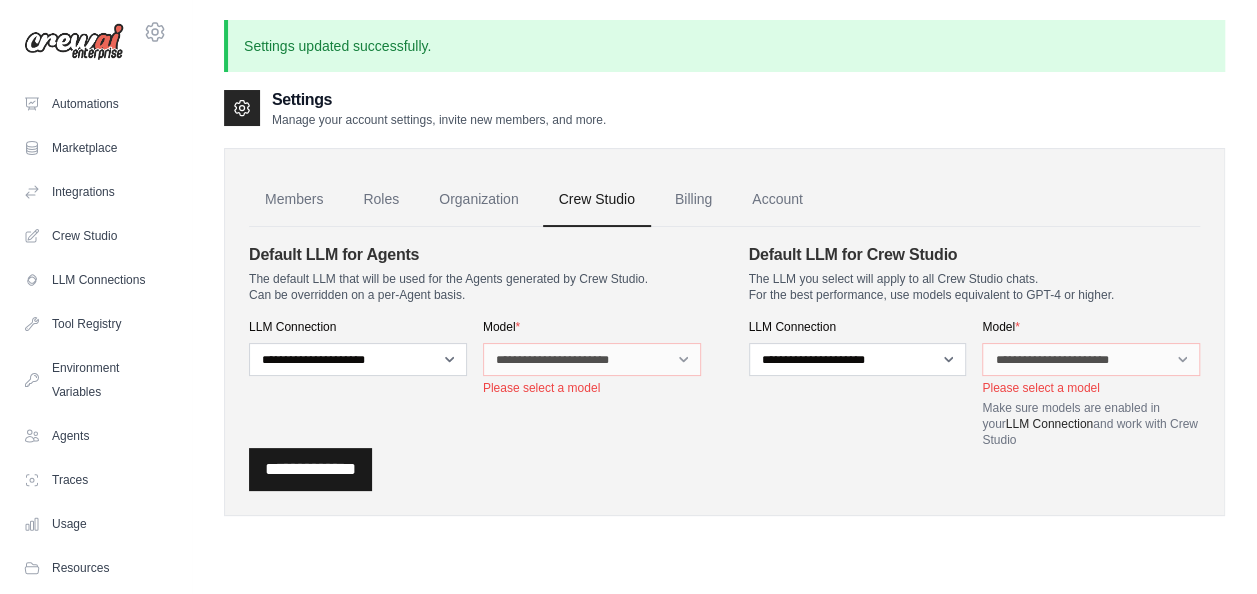 click on "**********" at bounding box center (310, 469) 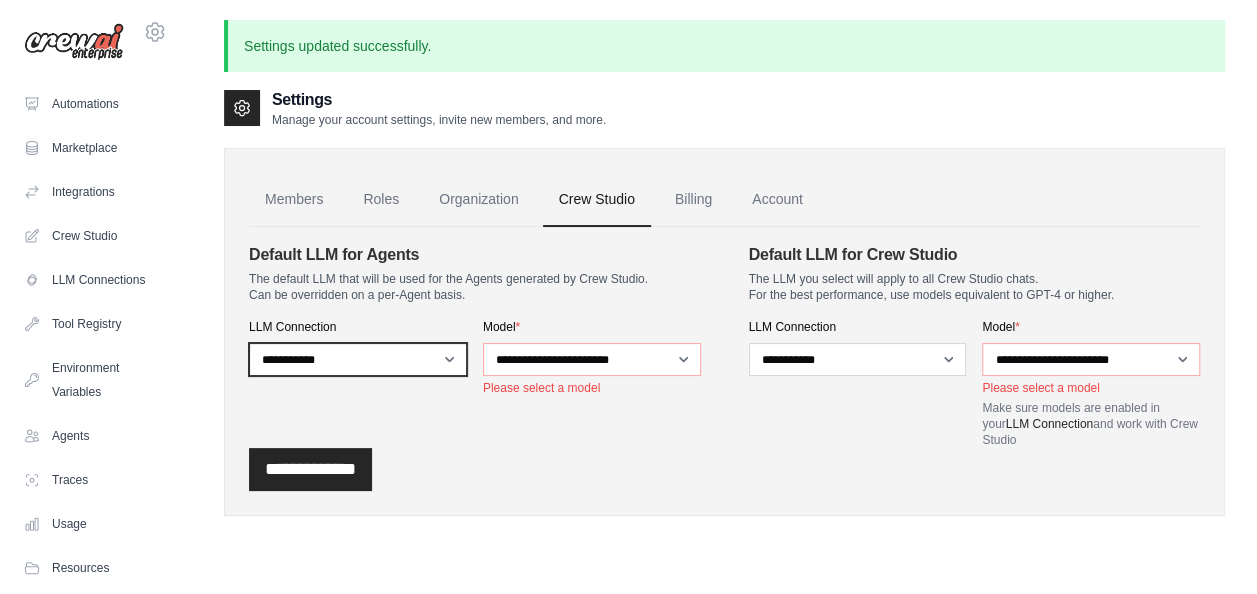 click on "**********" at bounding box center (358, 359) 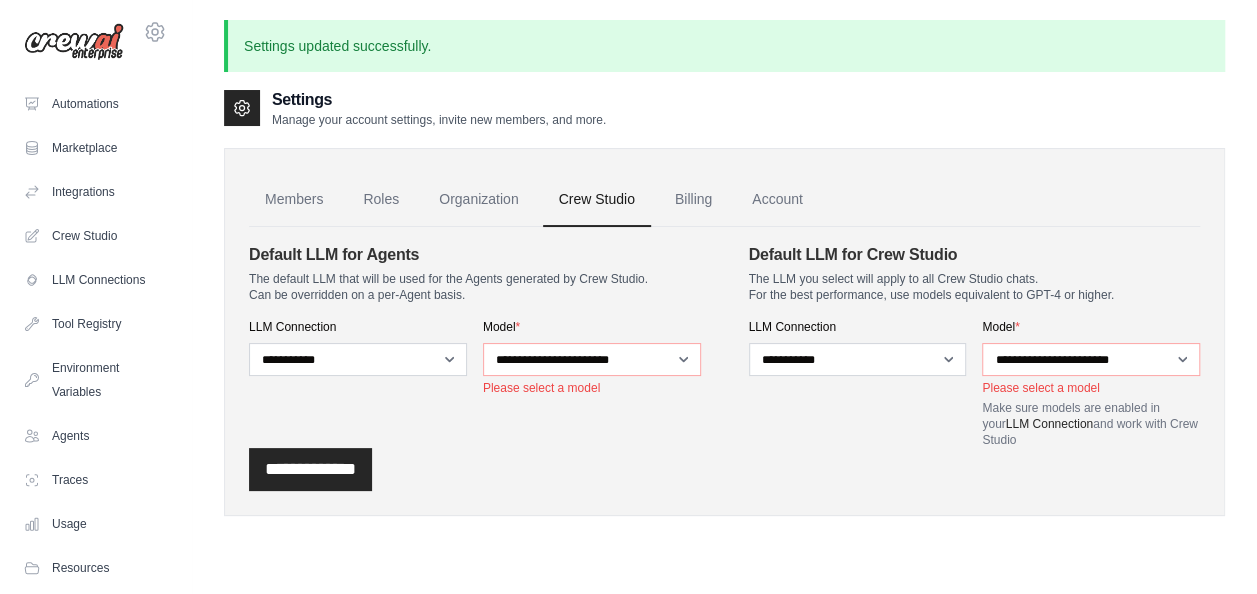 click on "The default LLM that will be used for the Agents generated by
Crew Studio.
Can be overridden on a per-Agent basis." at bounding box center (475, 287) 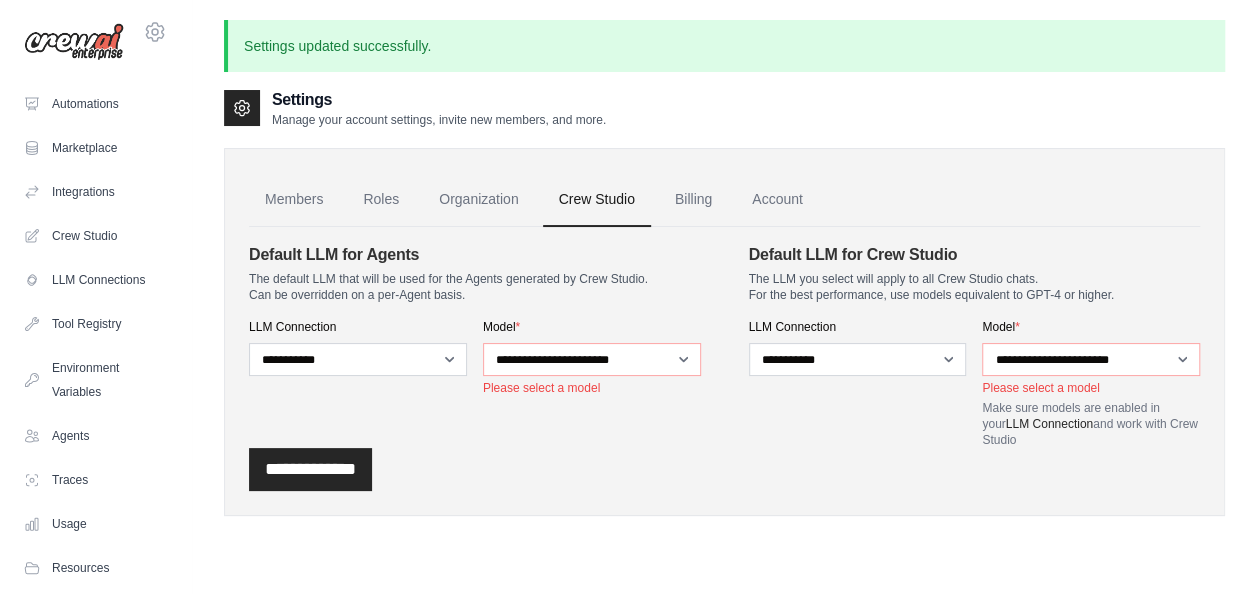 click on "Crew Studio" at bounding box center (597, 200) 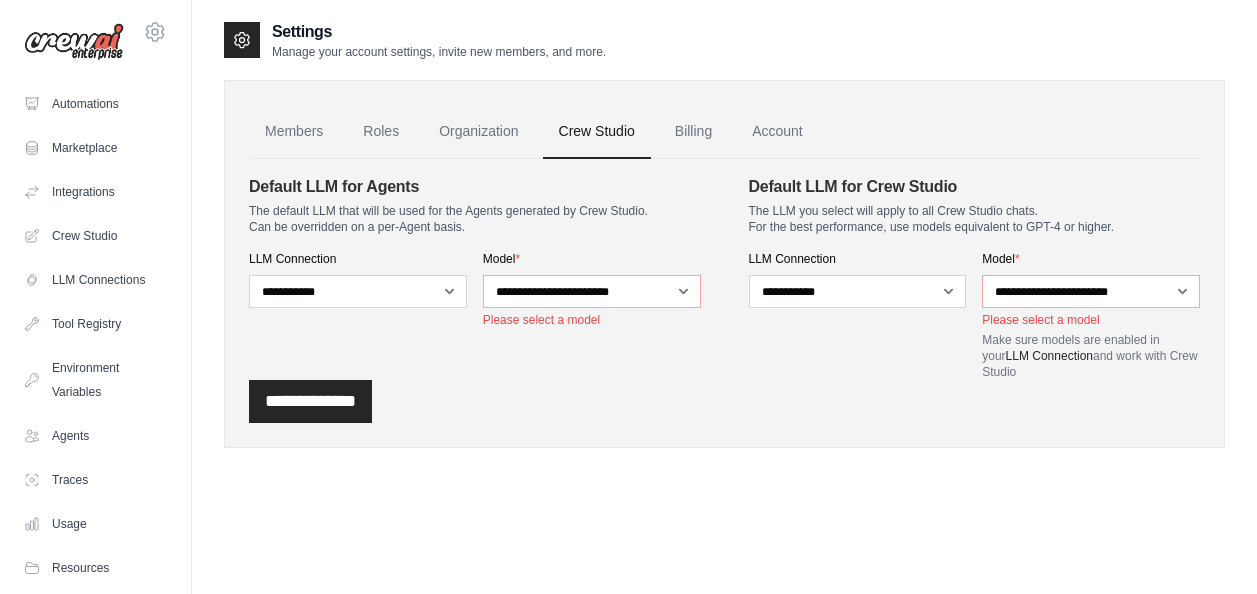 scroll, scrollTop: 0, scrollLeft: 0, axis: both 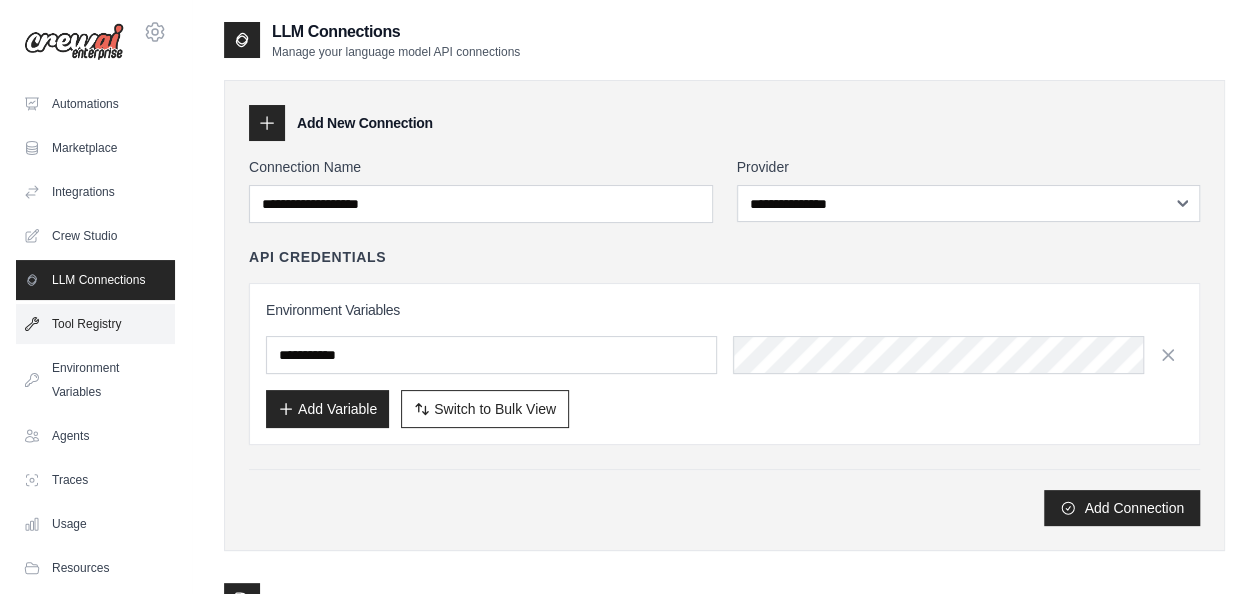 click on "Tool Registry" at bounding box center [95, 324] 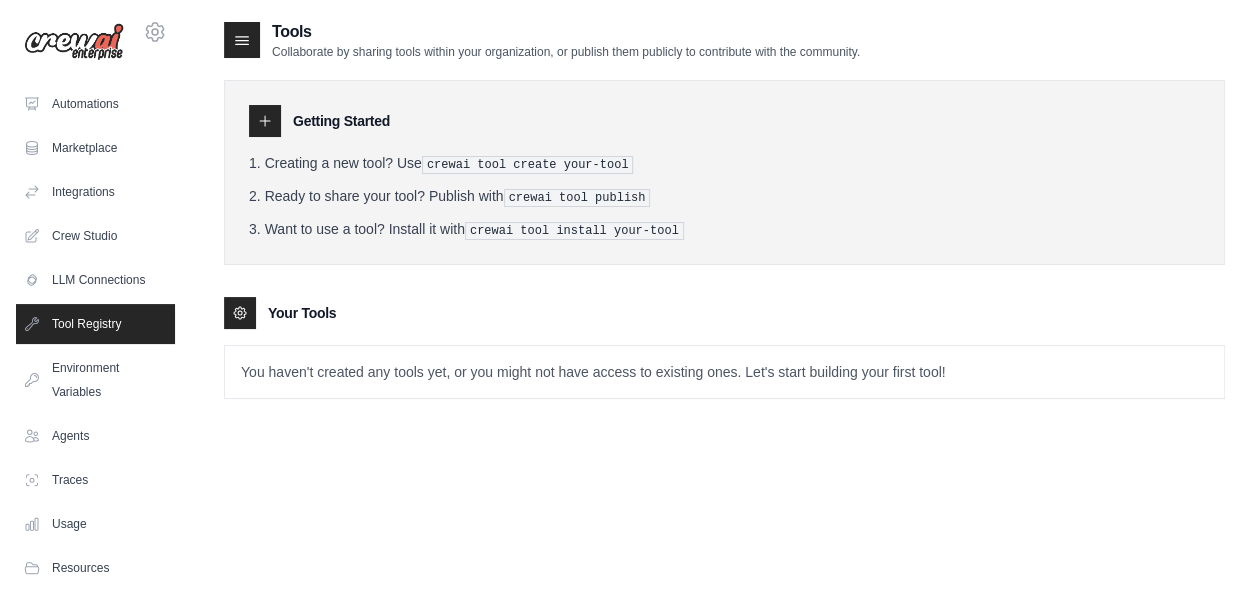 click on "crewai tool create your-tool" at bounding box center [528, 165] 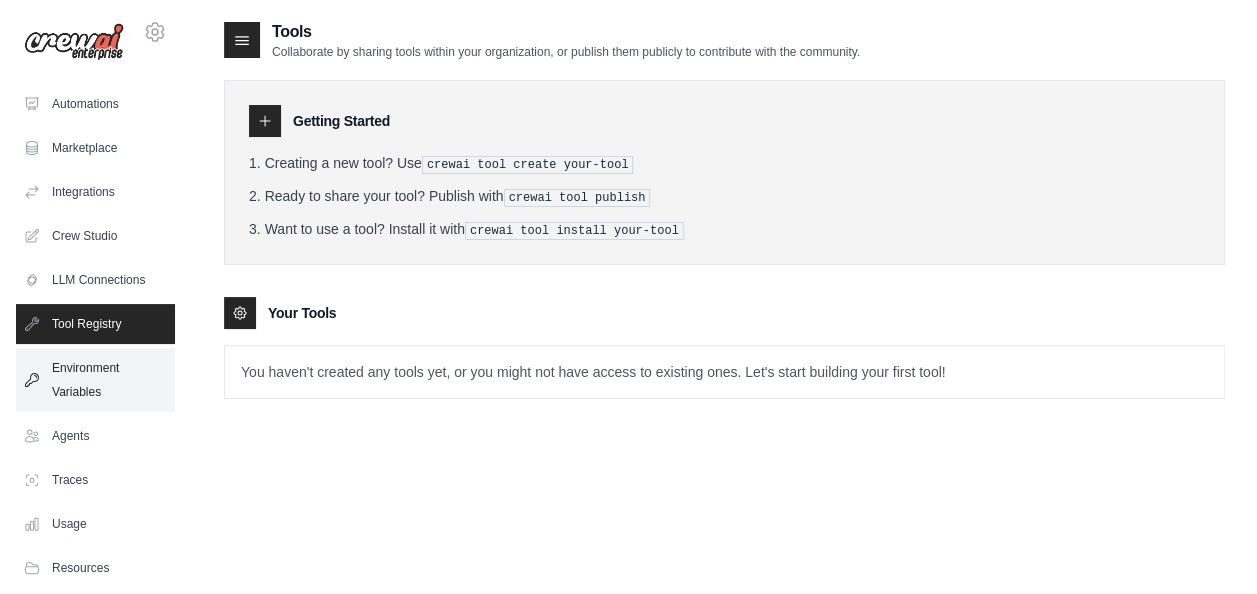 click on "Environment Variables" at bounding box center (95, 380) 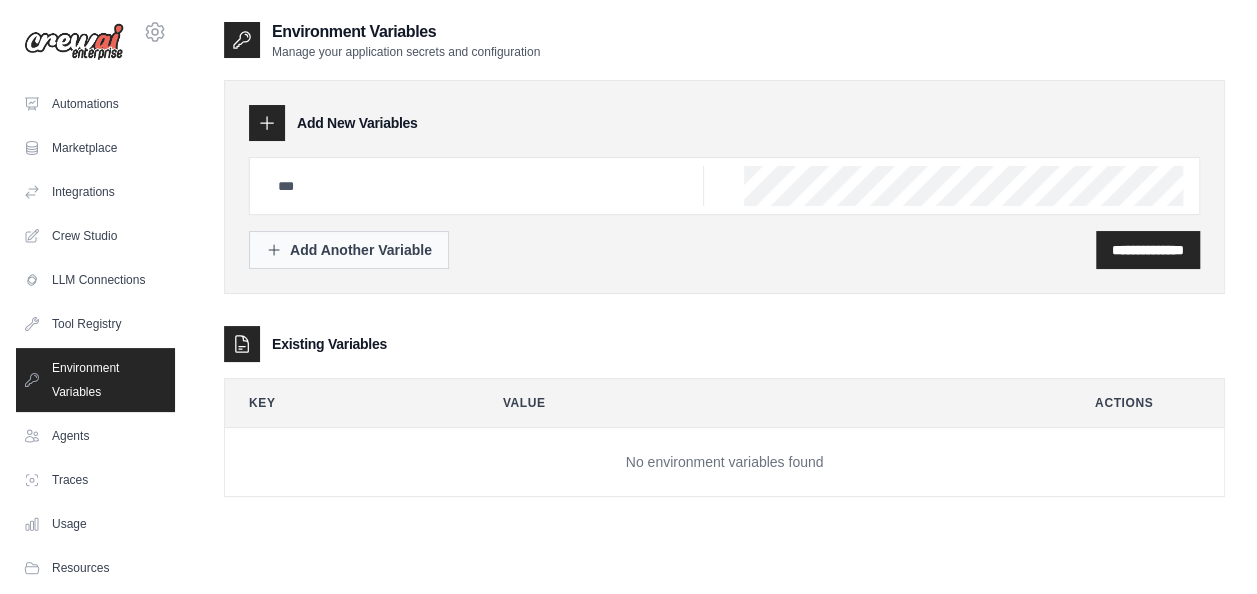 click on "Add Another Variable" at bounding box center [349, 250] 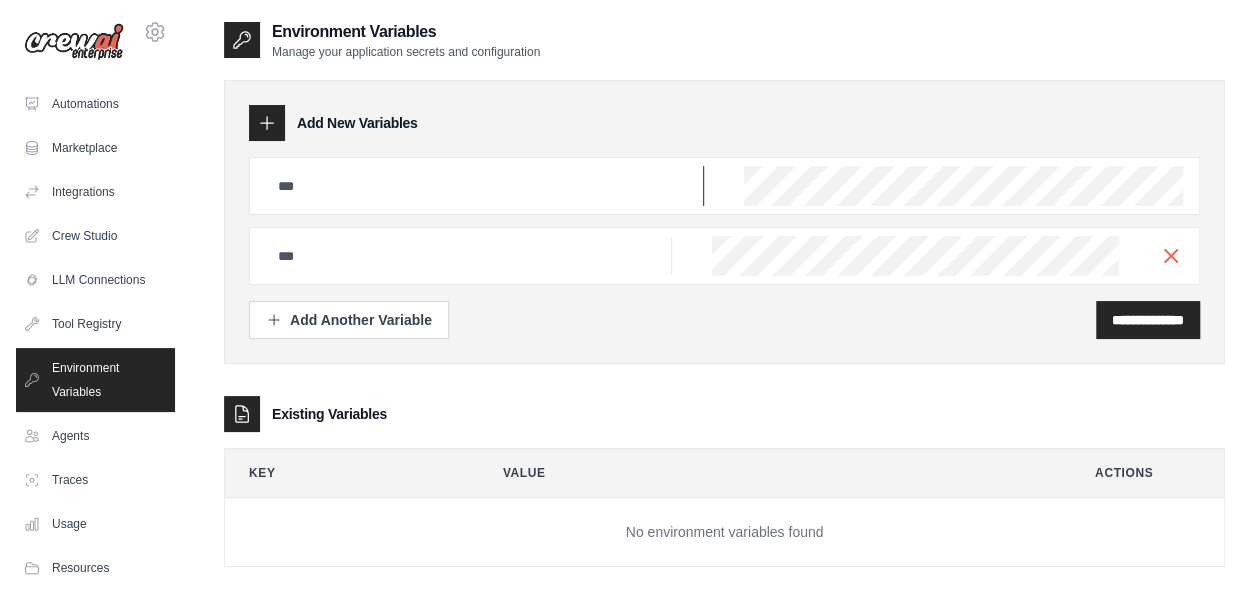 click at bounding box center [485, 186] 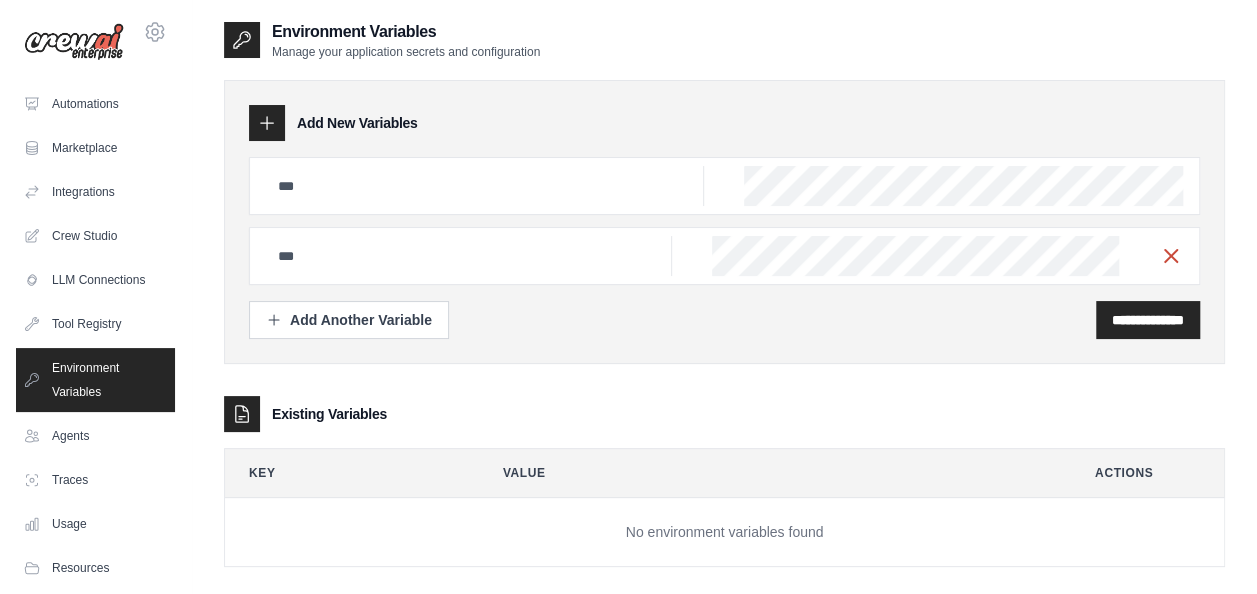 click 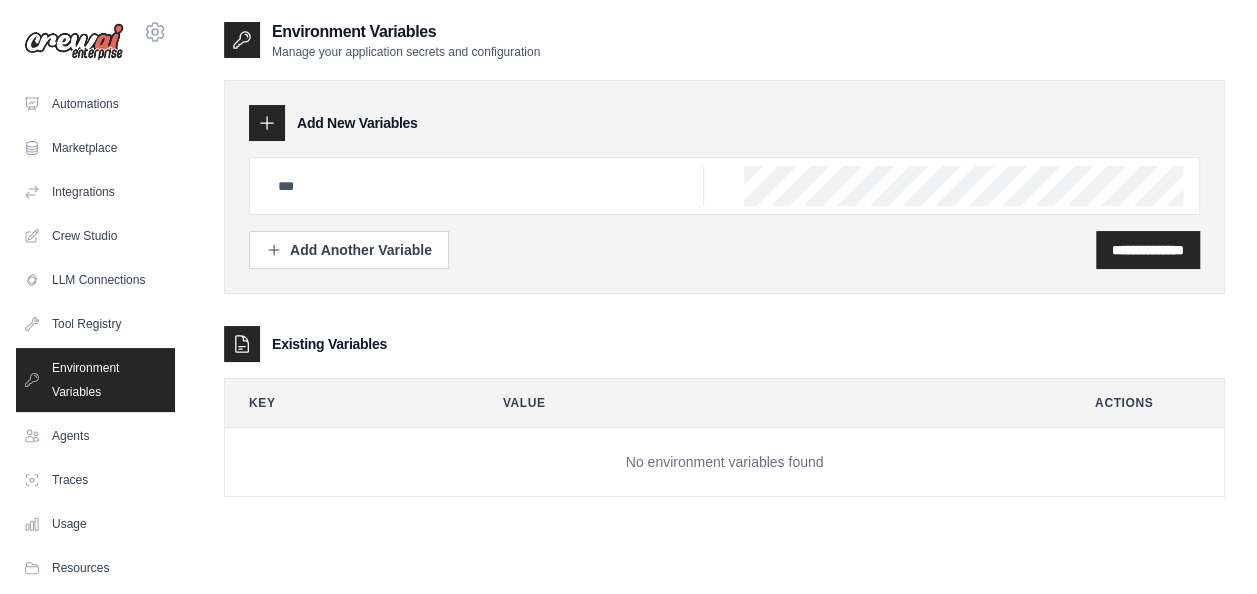 scroll, scrollTop: 40, scrollLeft: 0, axis: vertical 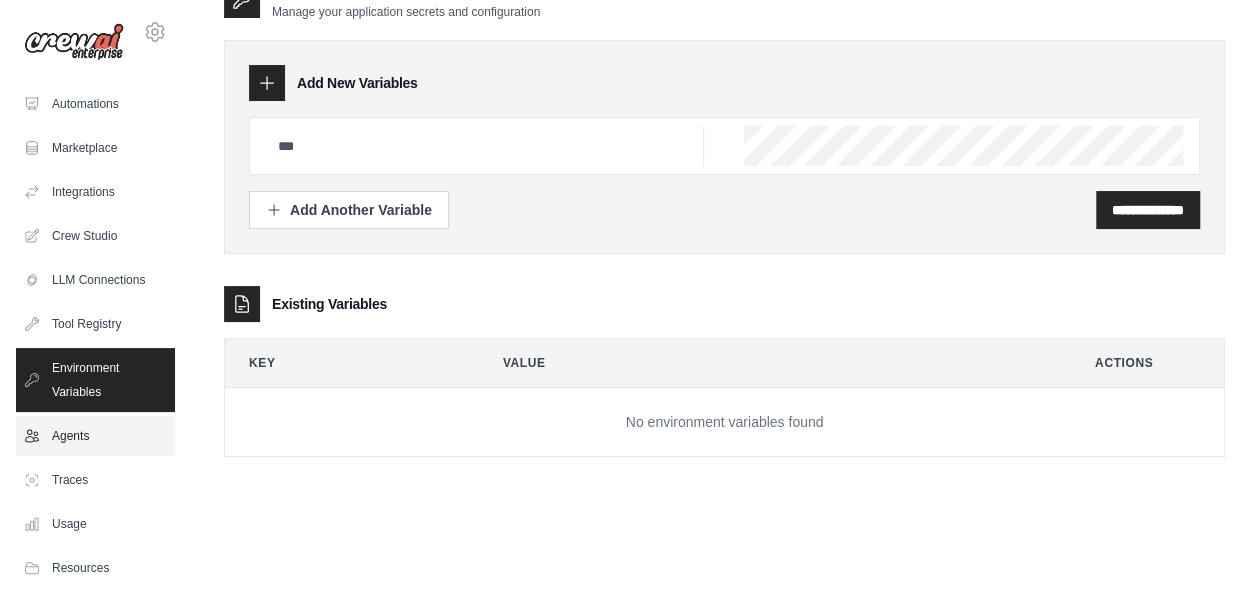 click on "Agents" at bounding box center [95, 436] 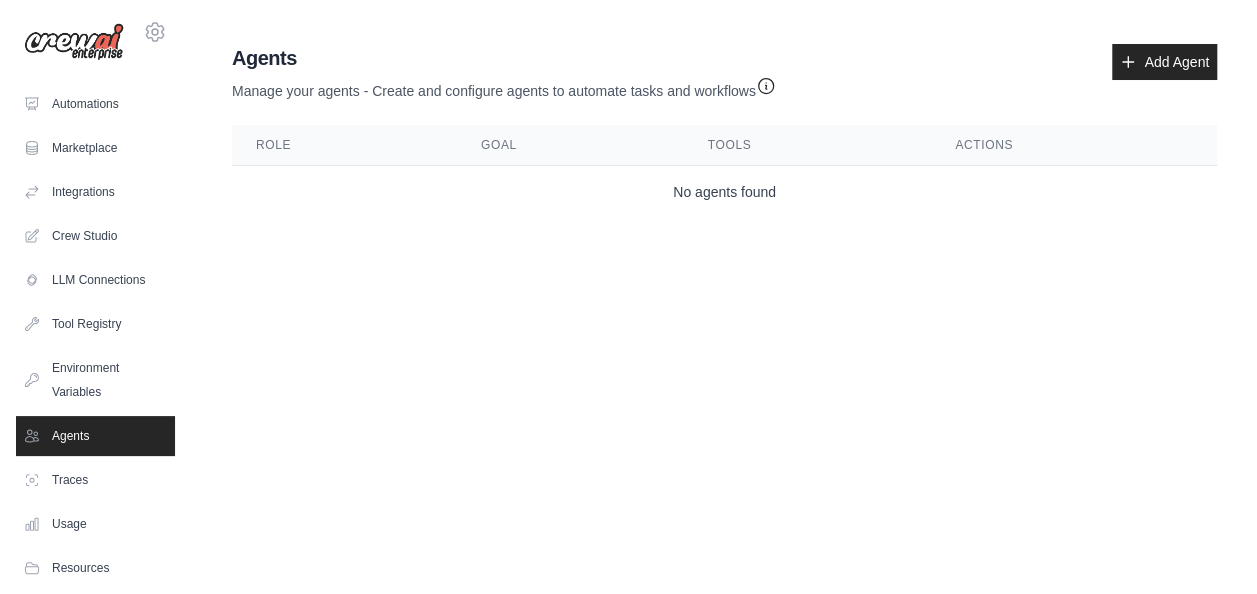 scroll, scrollTop: 0, scrollLeft: 0, axis: both 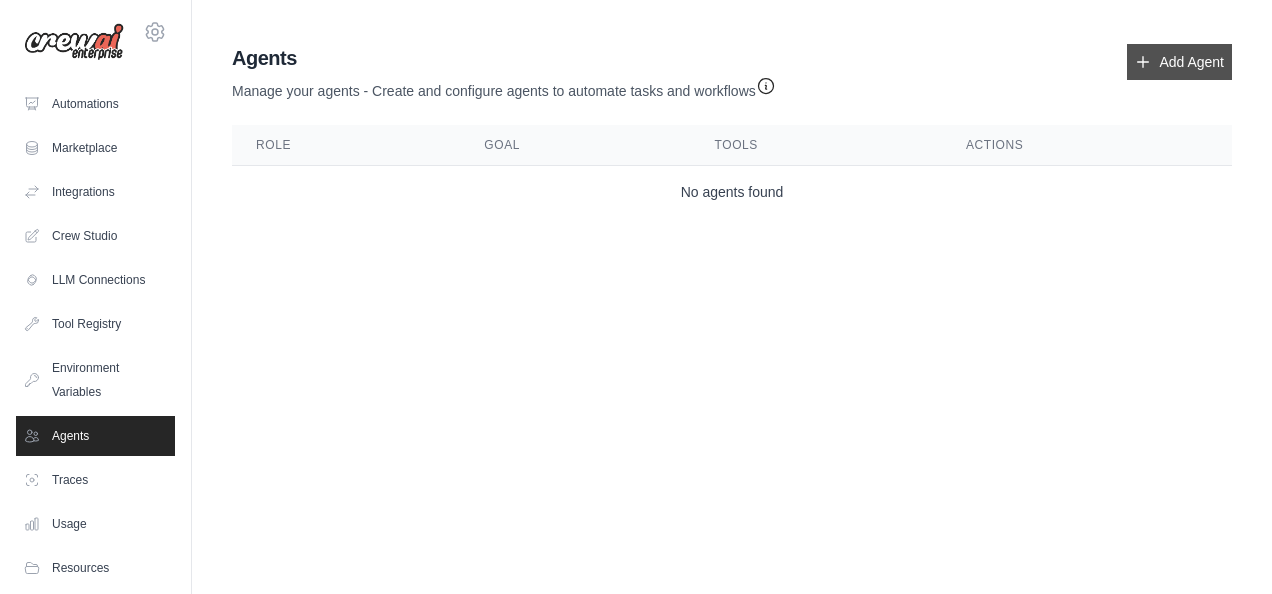 click on "Add Agent" at bounding box center [1179, 62] 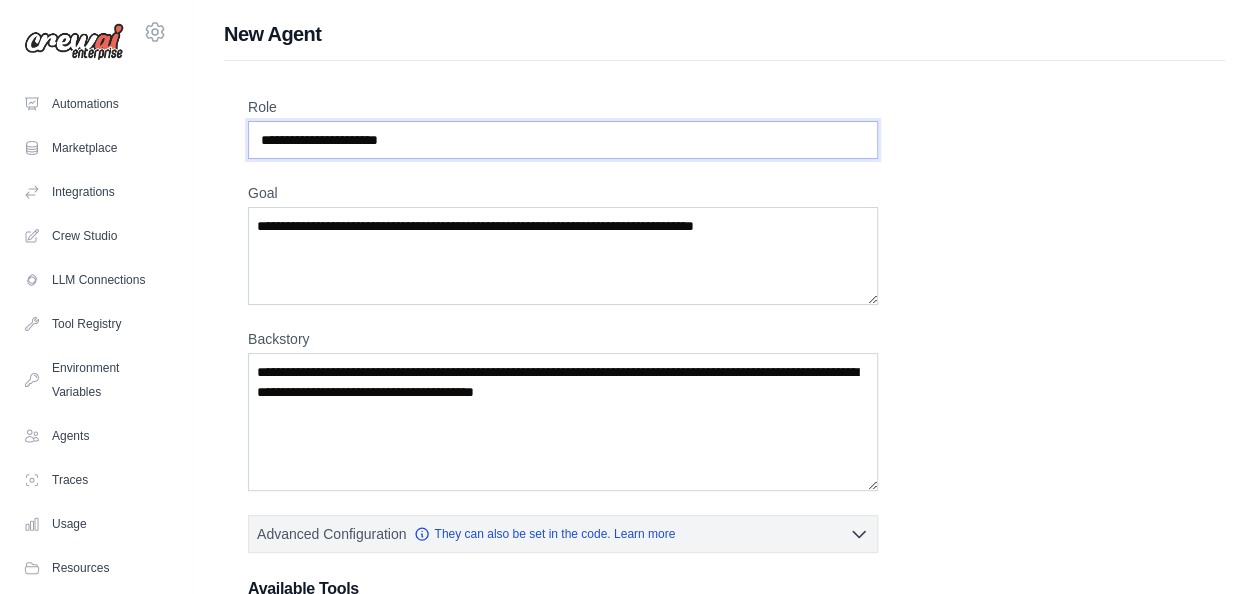 click on "Role" at bounding box center [563, 140] 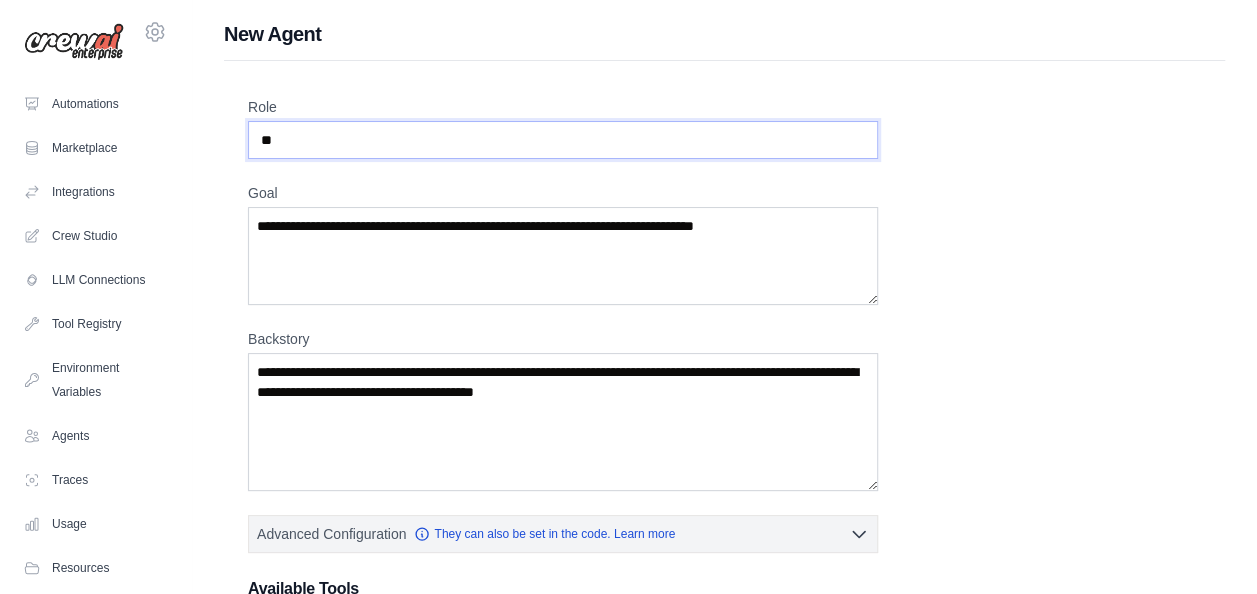type on "*" 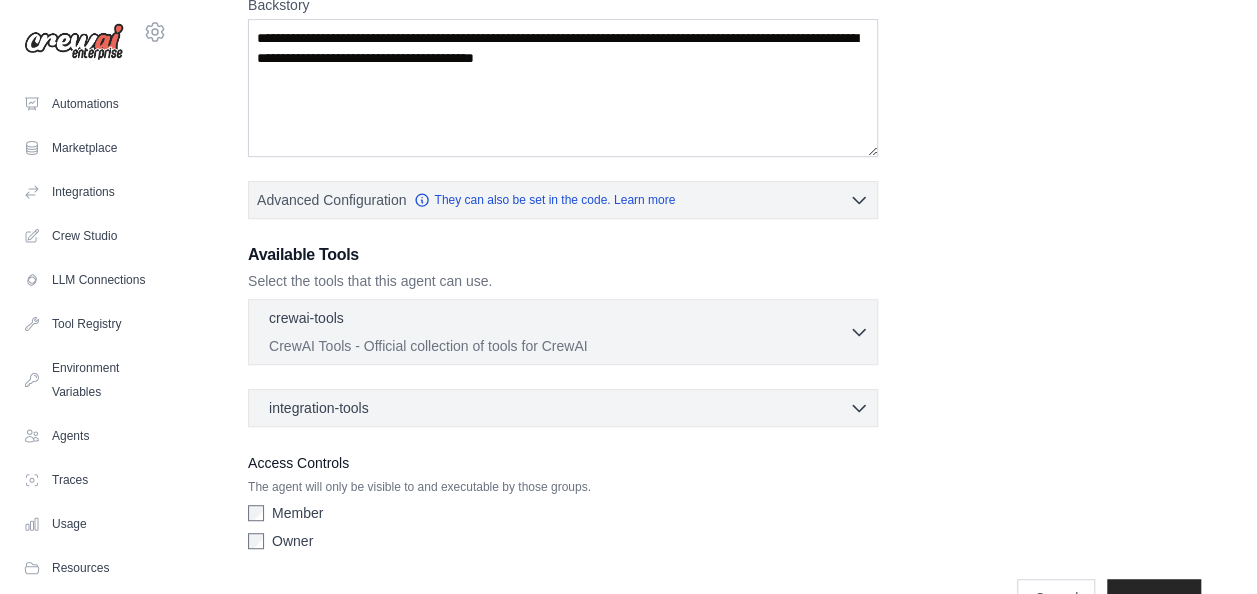 scroll, scrollTop: 336, scrollLeft: 0, axis: vertical 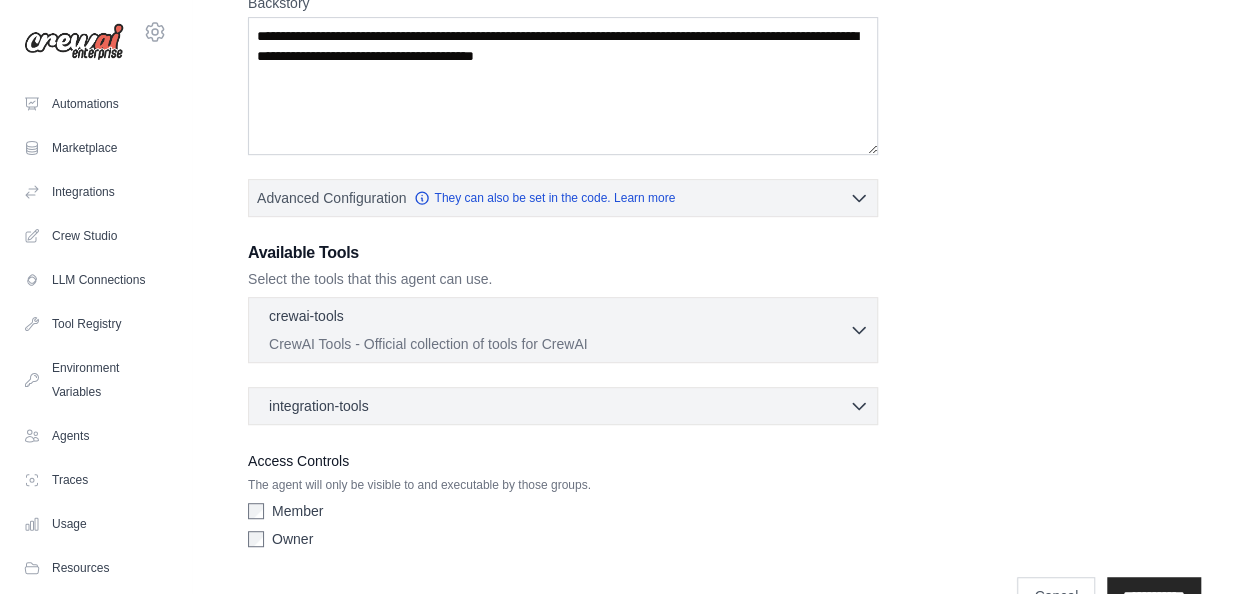 type on "**********" 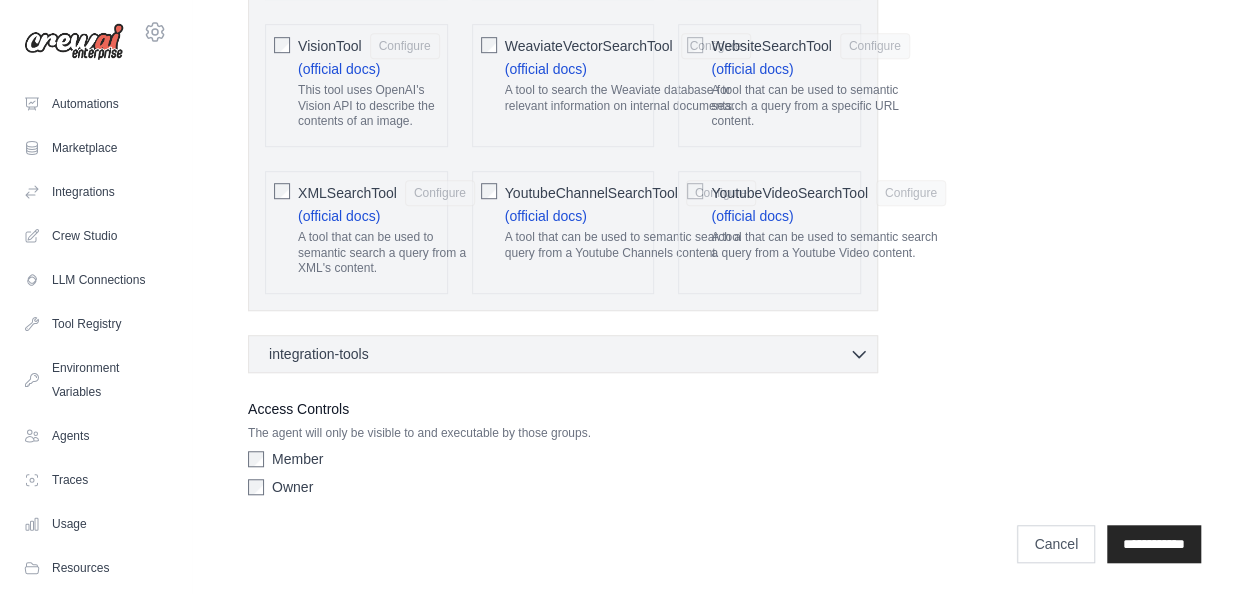 scroll, scrollTop: 4398, scrollLeft: 0, axis: vertical 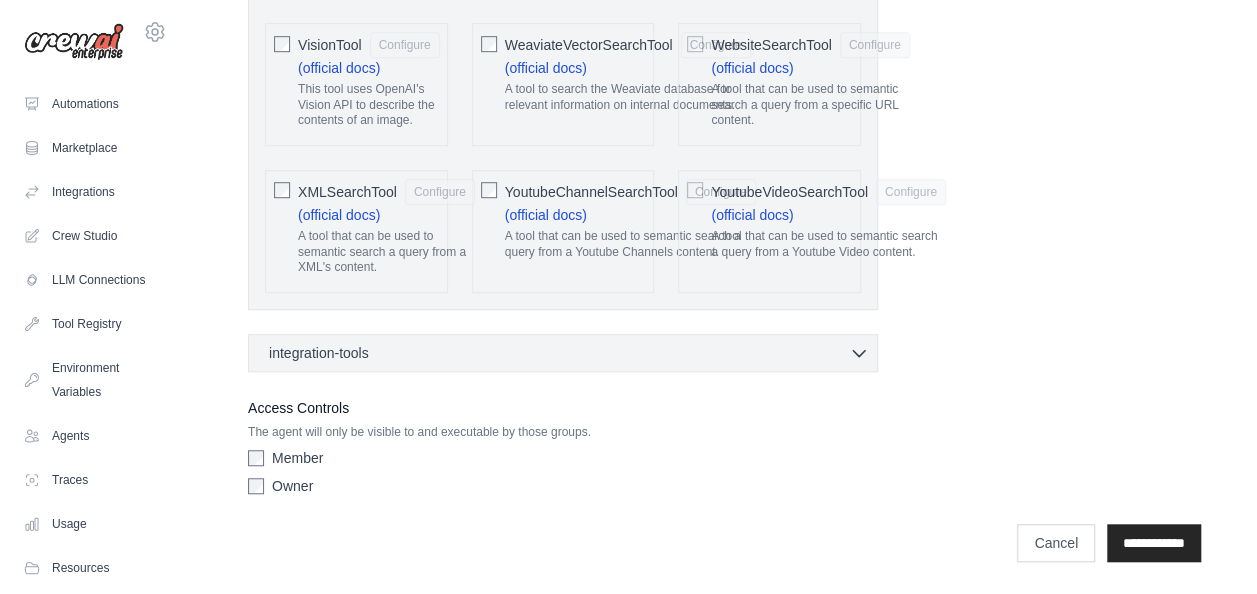 click 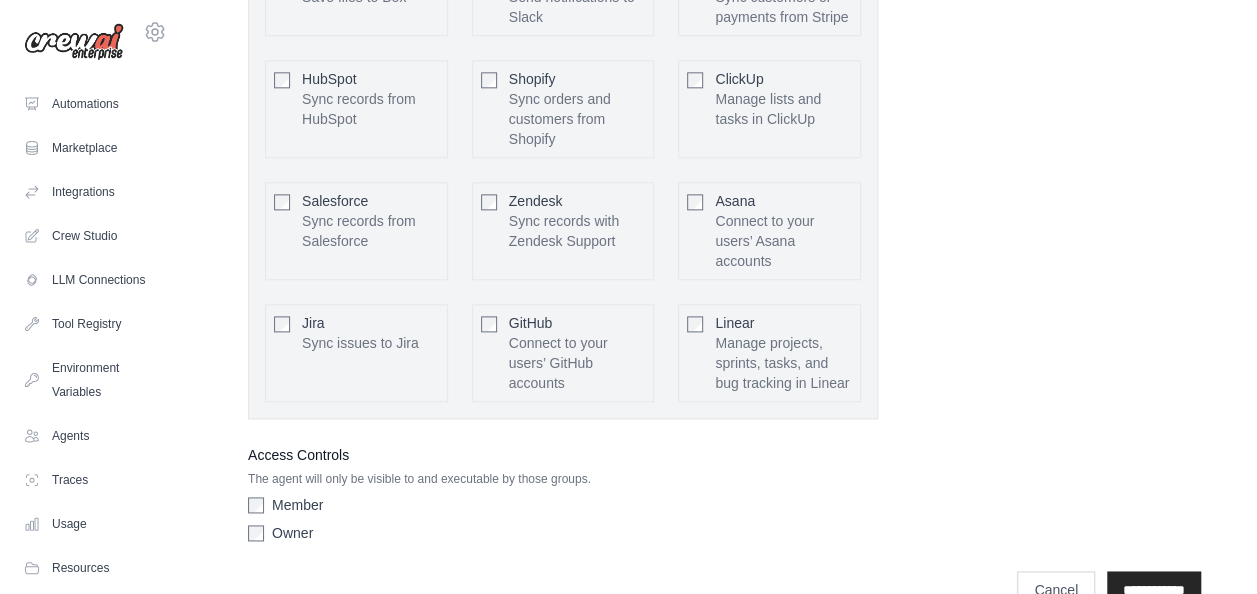 scroll, scrollTop: 4940, scrollLeft: 0, axis: vertical 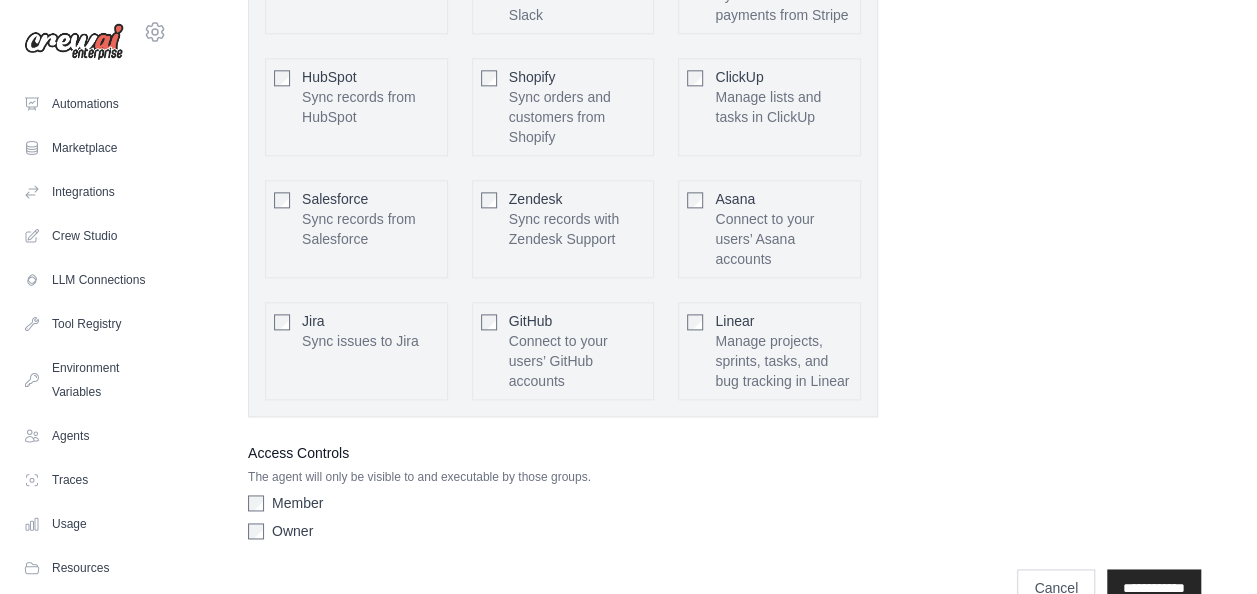 click on "Jira
Sync issues to Jira
Configure" at bounding box center (356, 351) 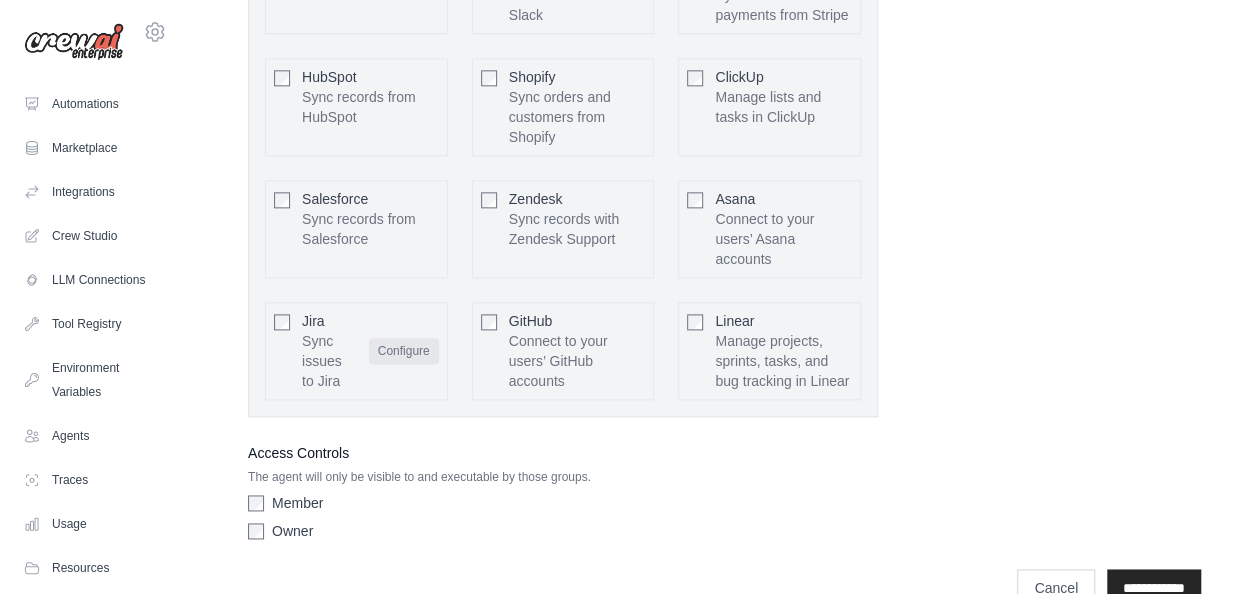 drag, startPoint x: 642, startPoint y: 480, endPoint x: 419, endPoint y: 391, distance: 240.10414 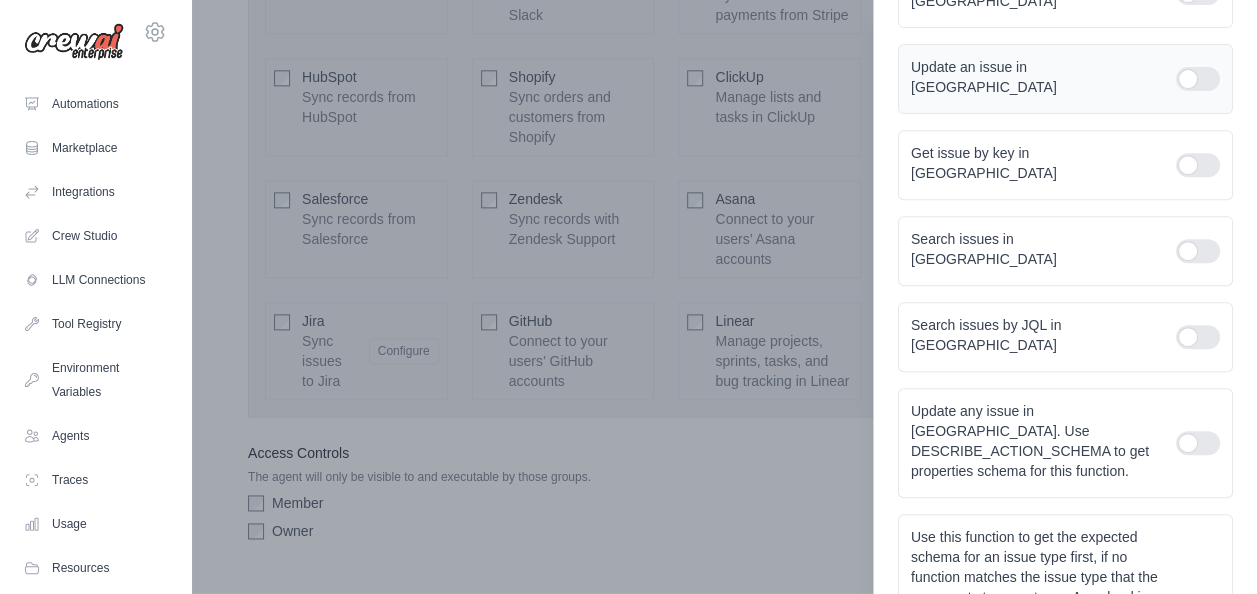 scroll, scrollTop: 356, scrollLeft: 0, axis: vertical 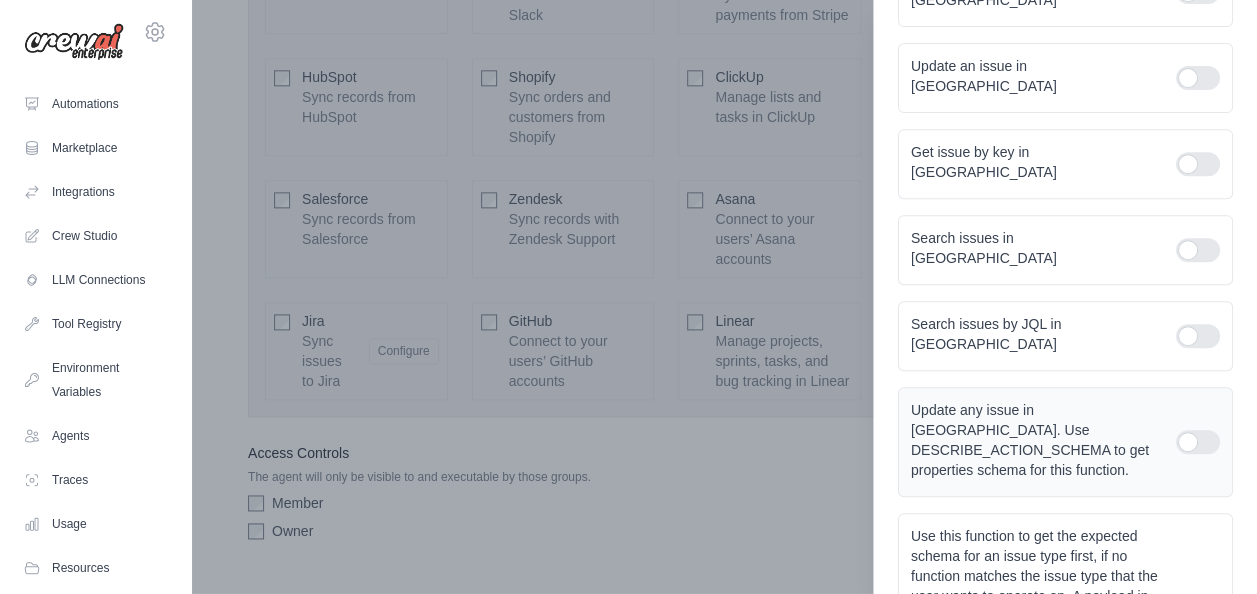 click at bounding box center [1198, 442] 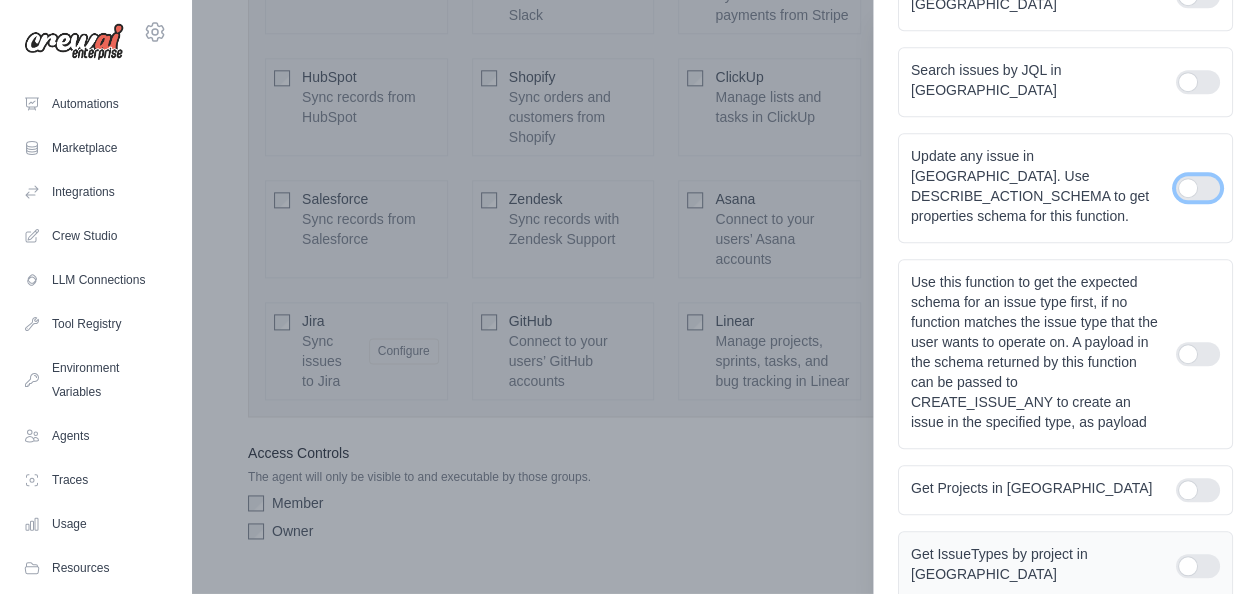 scroll, scrollTop: 484, scrollLeft: 0, axis: vertical 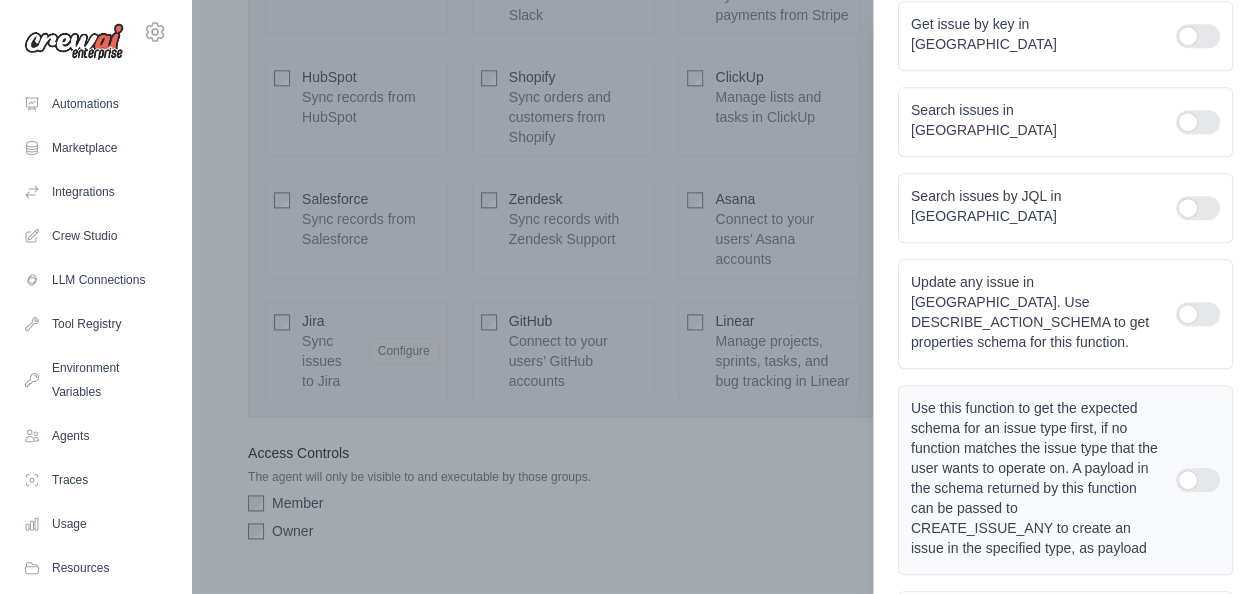 click at bounding box center [1198, 480] 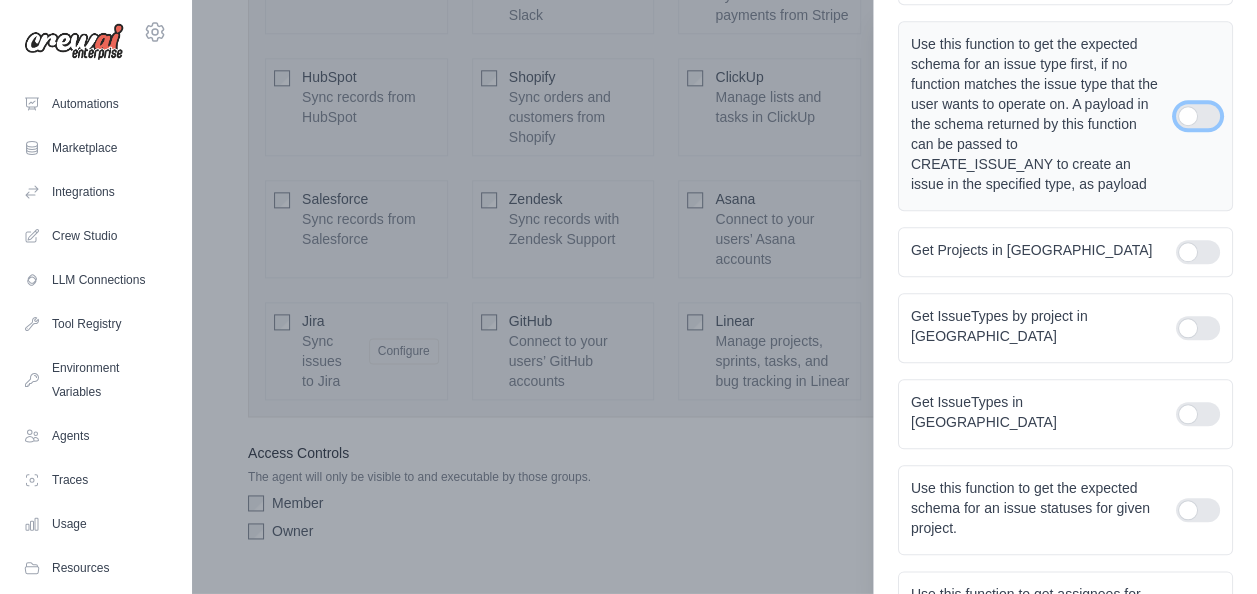 scroll, scrollTop: 860, scrollLeft: 0, axis: vertical 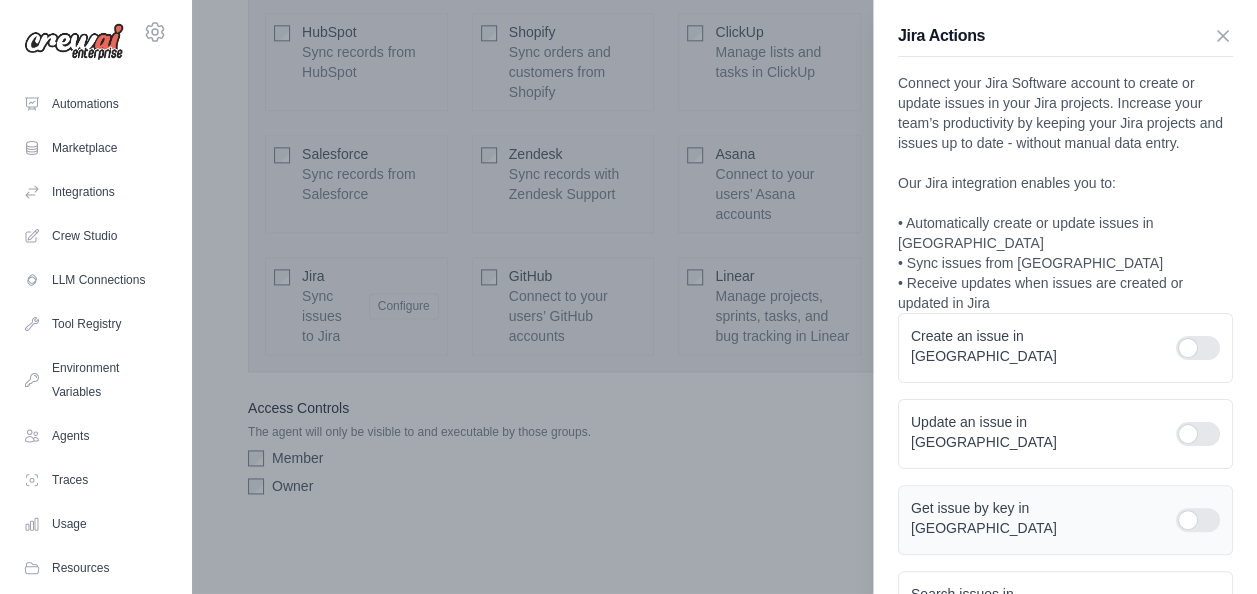 click at bounding box center [1198, 520] 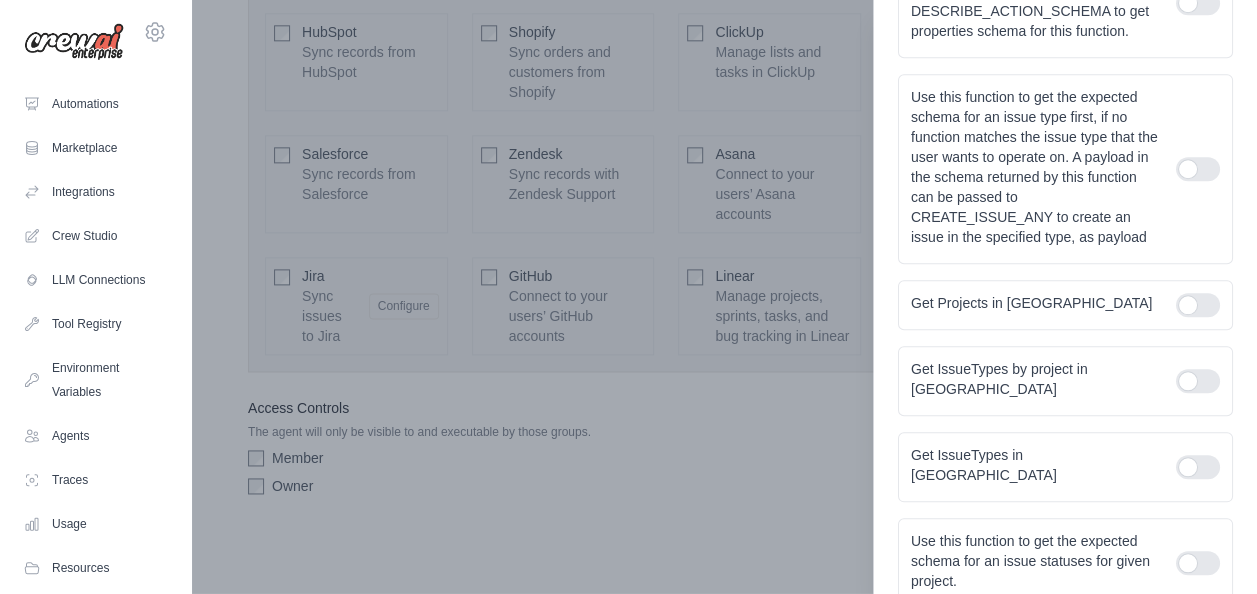 scroll, scrollTop: 860, scrollLeft: 0, axis: vertical 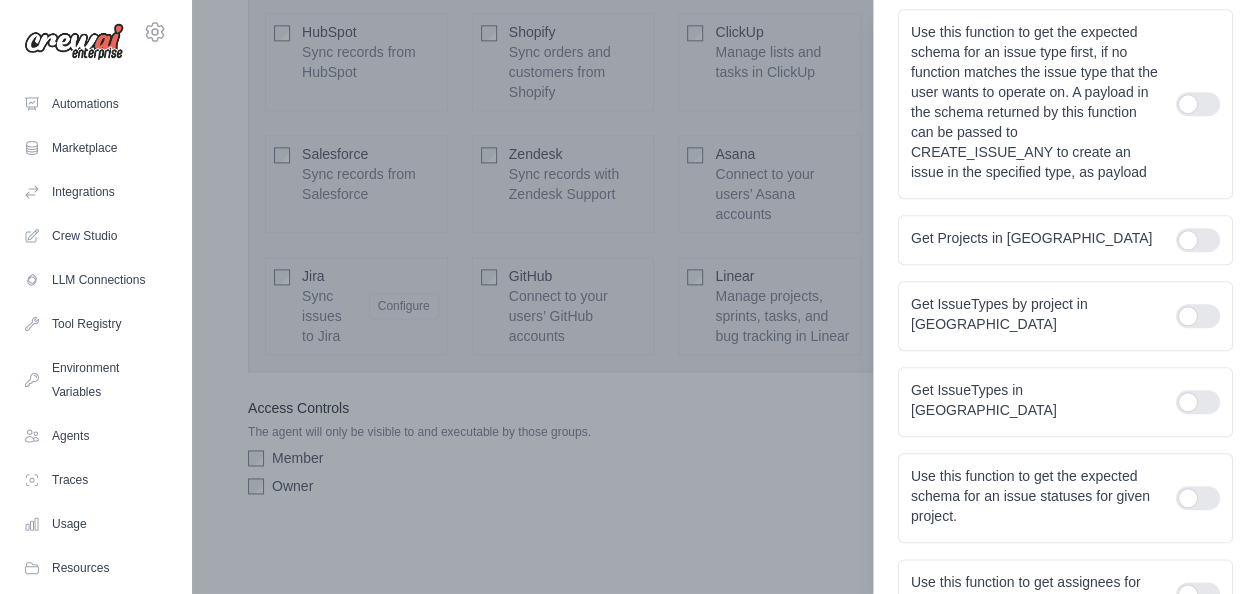 click on "Save Configuration" at bounding box center [1170, 691] 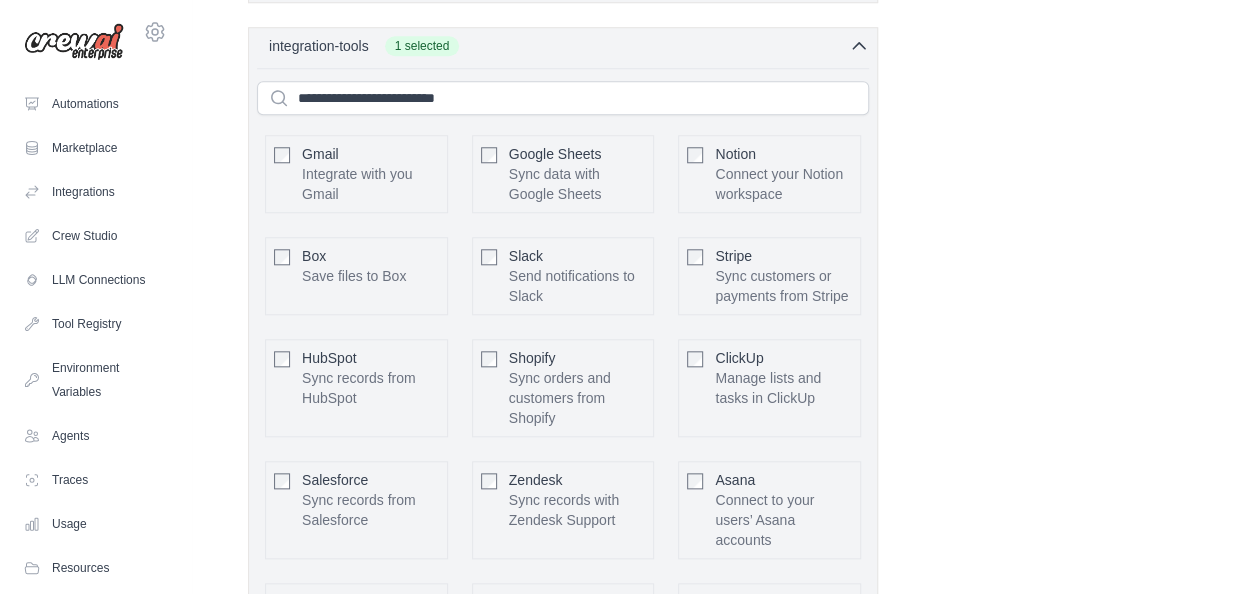 scroll, scrollTop: 4658, scrollLeft: 0, axis: vertical 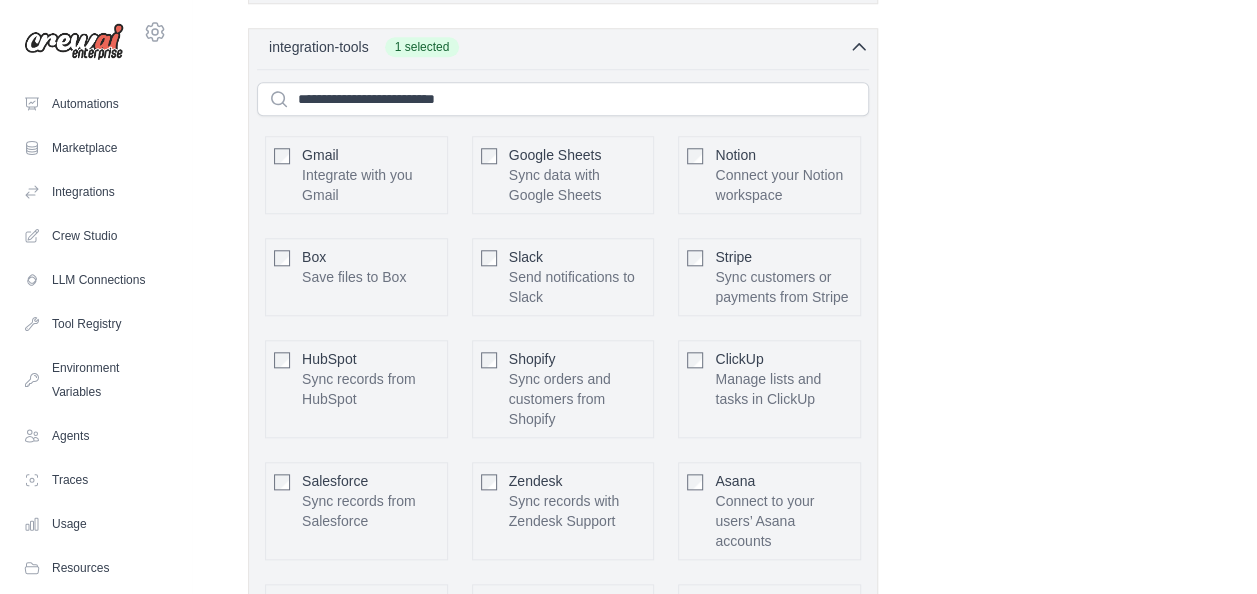 click on "**********" at bounding box center [724, -1735] 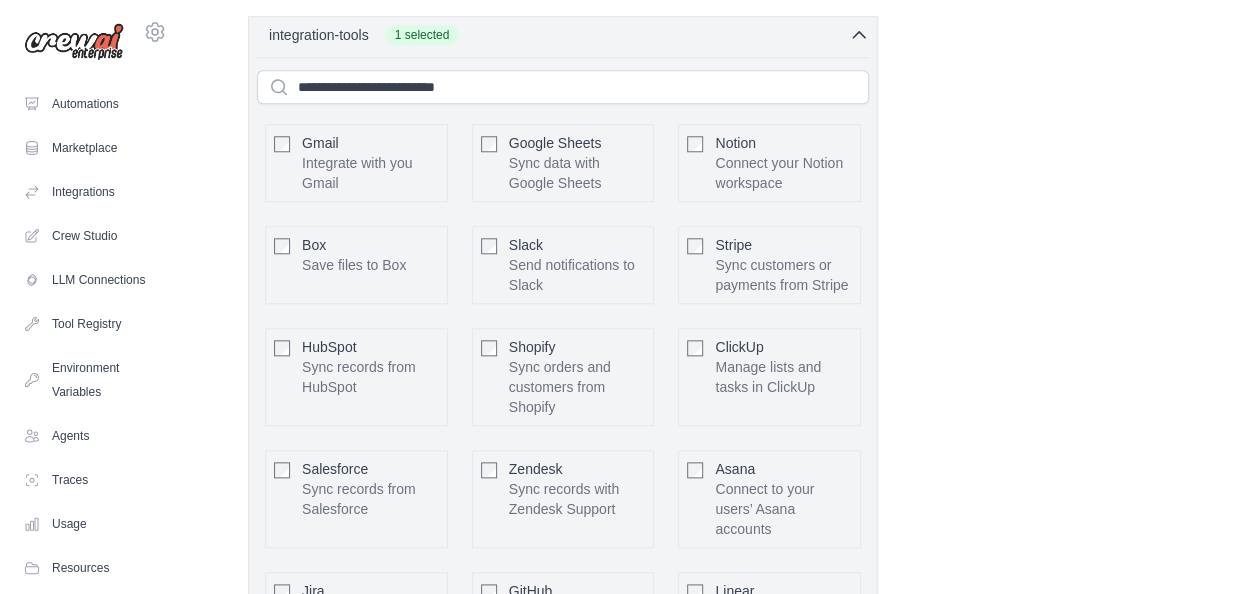 scroll, scrollTop: 5254, scrollLeft: 0, axis: vertical 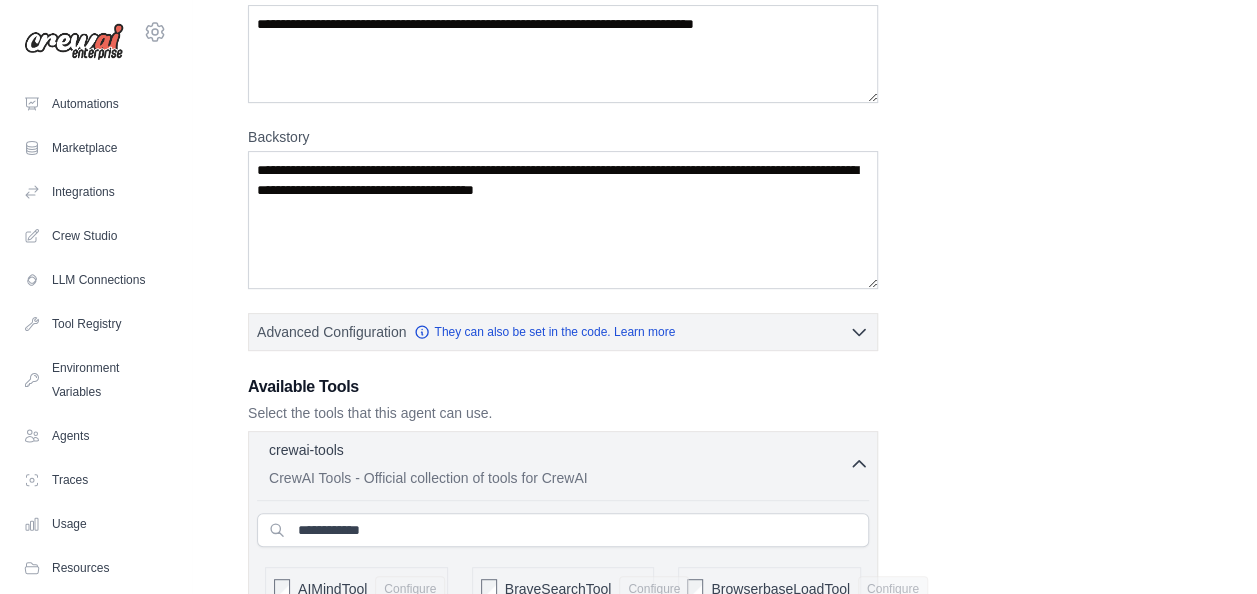 click 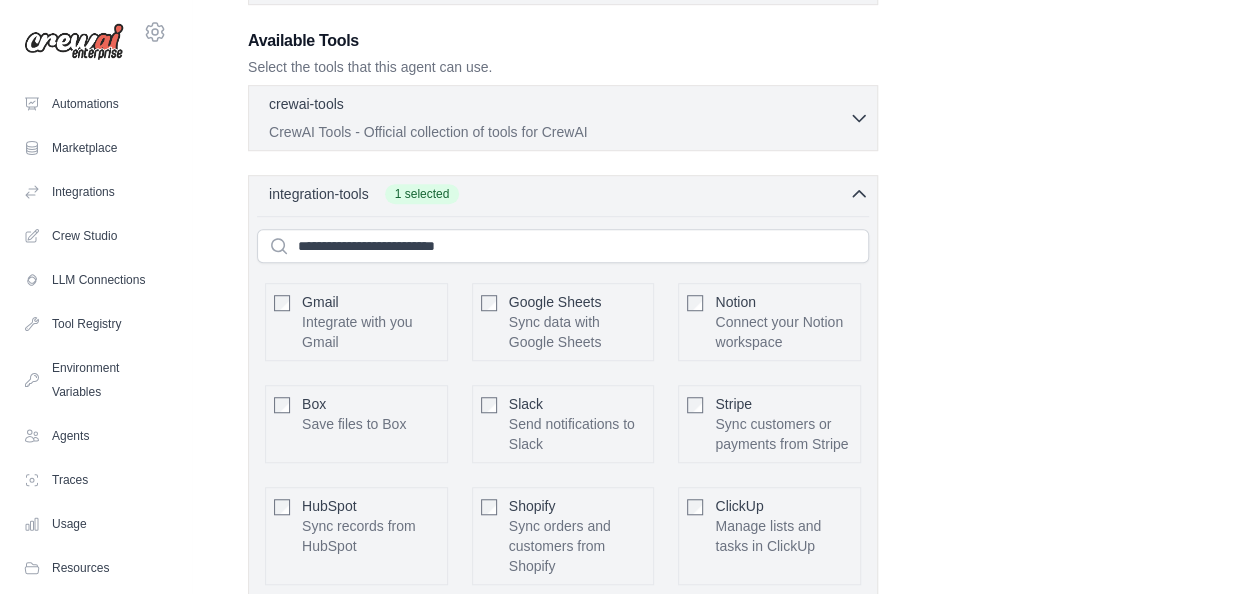 scroll, scrollTop: 526, scrollLeft: 0, axis: vertical 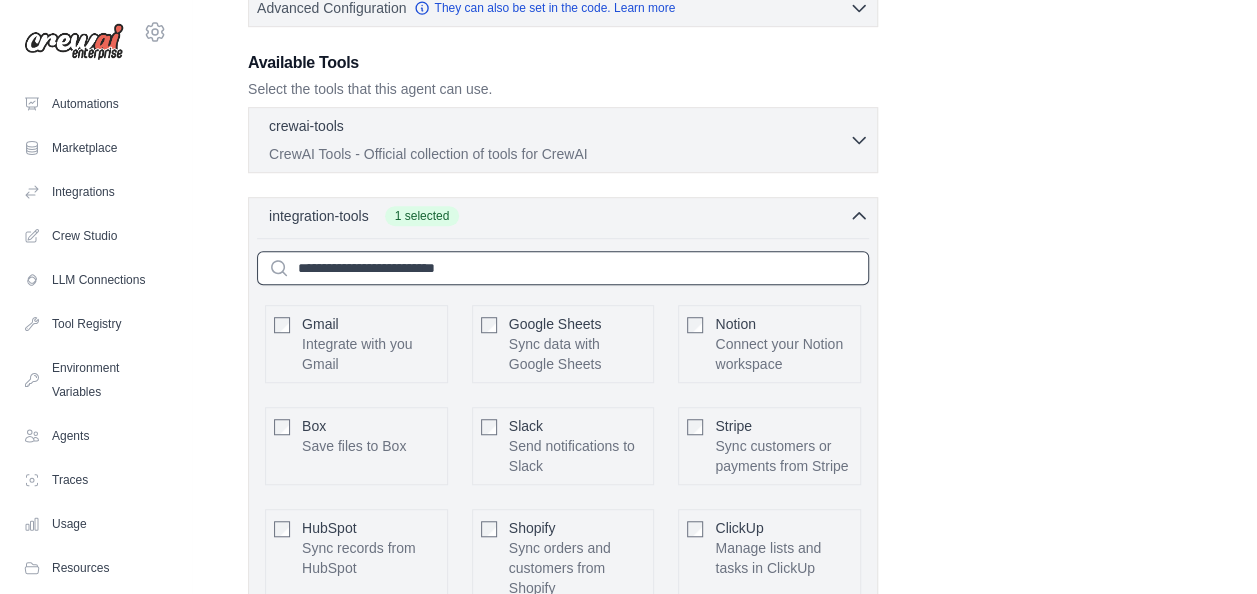 click at bounding box center [563, 268] 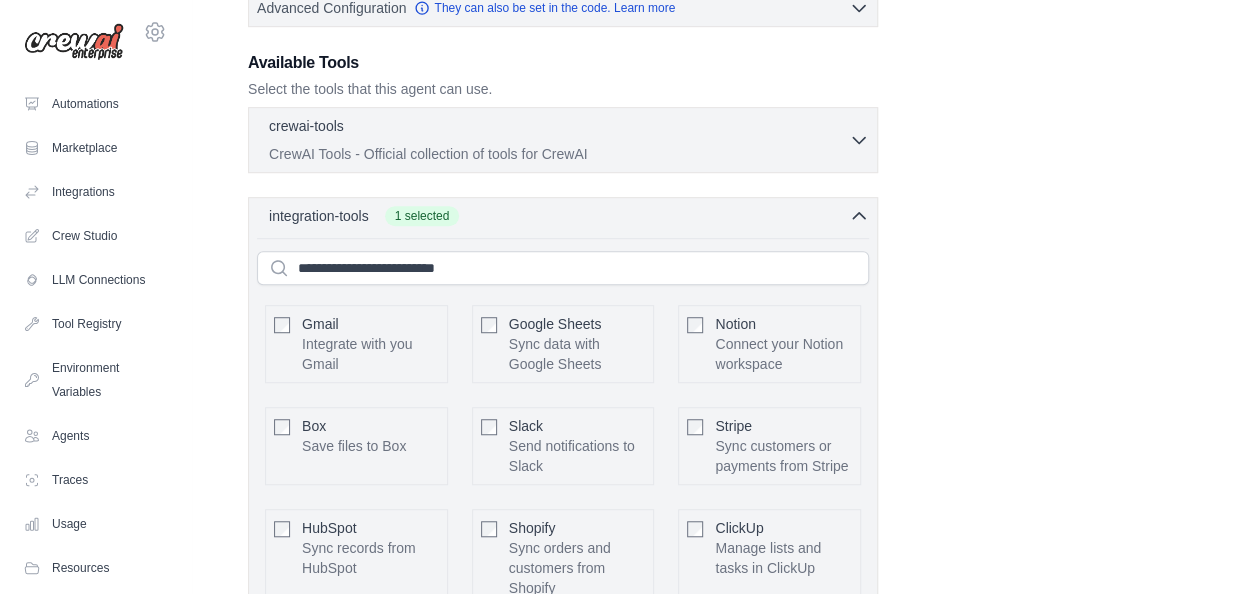 click 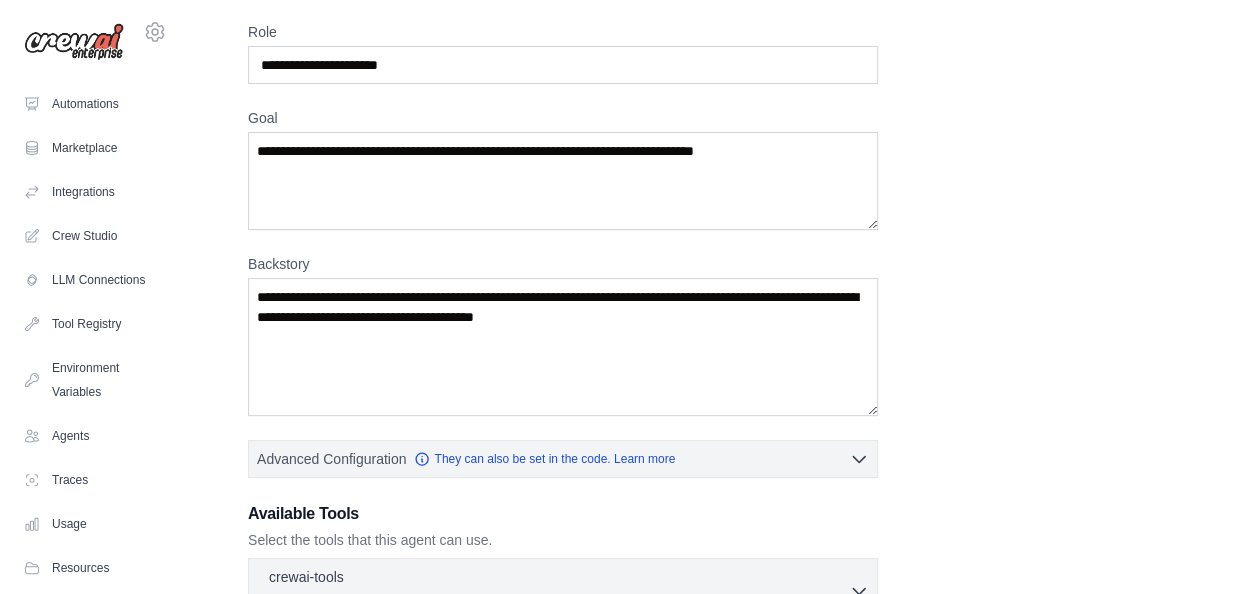 scroll, scrollTop: 72, scrollLeft: 0, axis: vertical 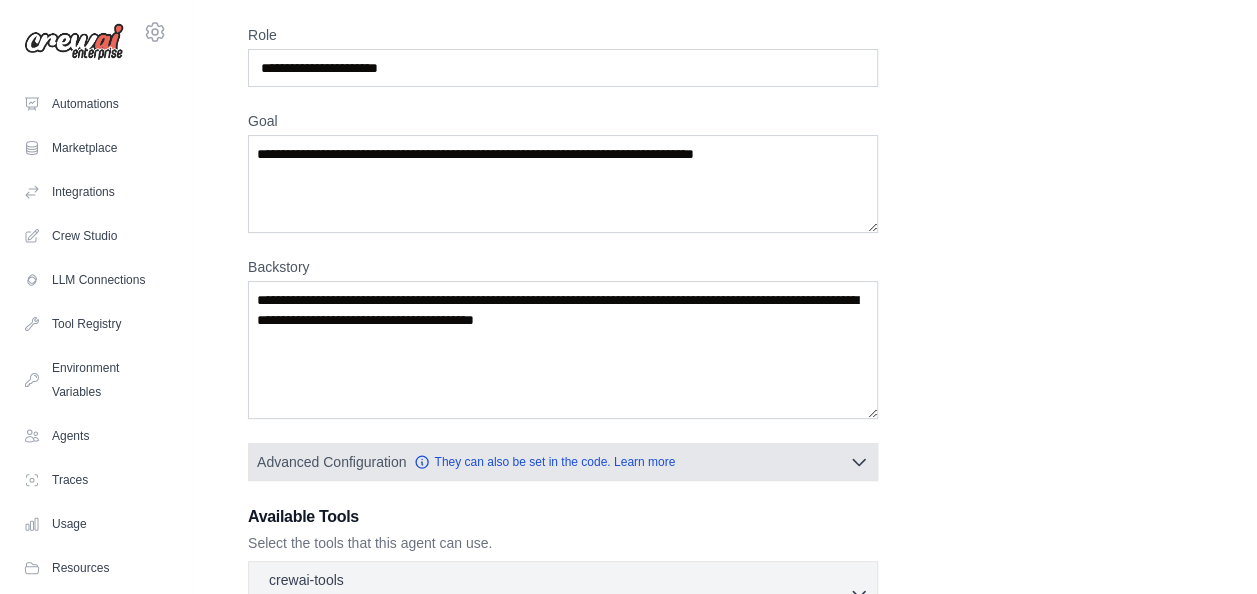 click 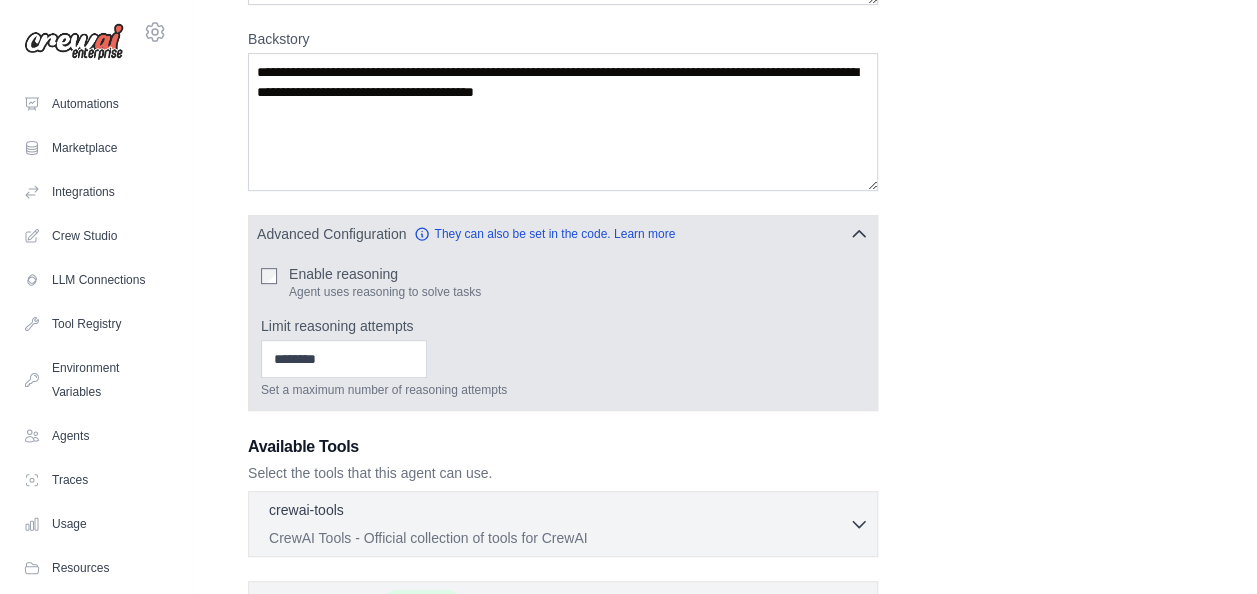 scroll, scrollTop: 302, scrollLeft: 0, axis: vertical 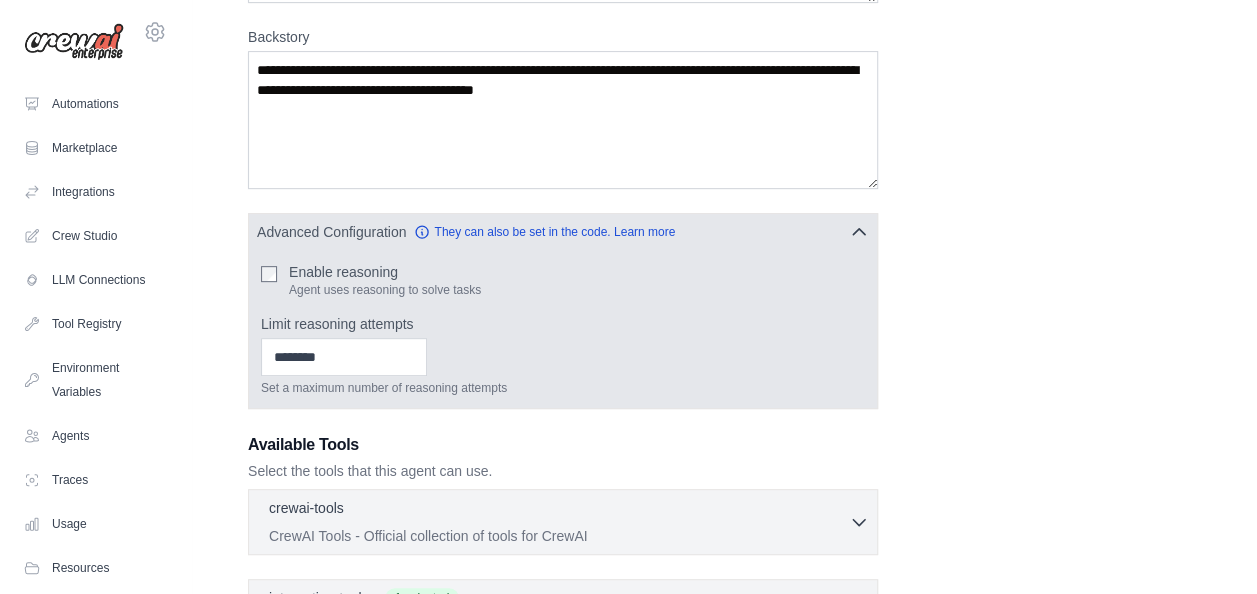 click 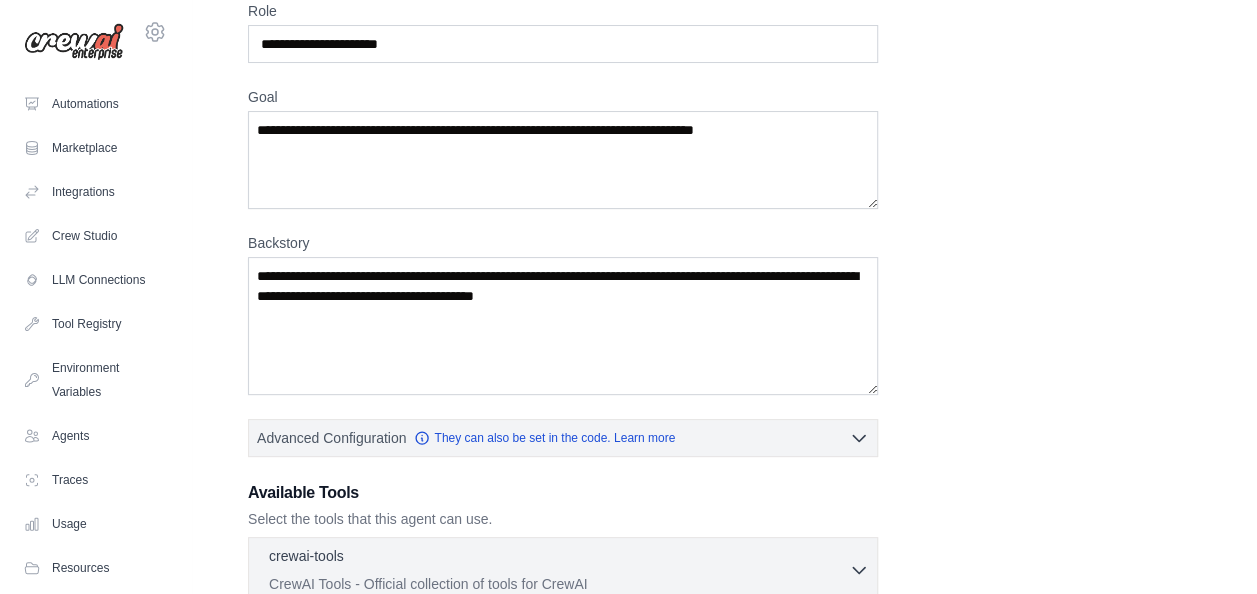 scroll, scrollTop: 0, scrollLeft: 0, axis: both 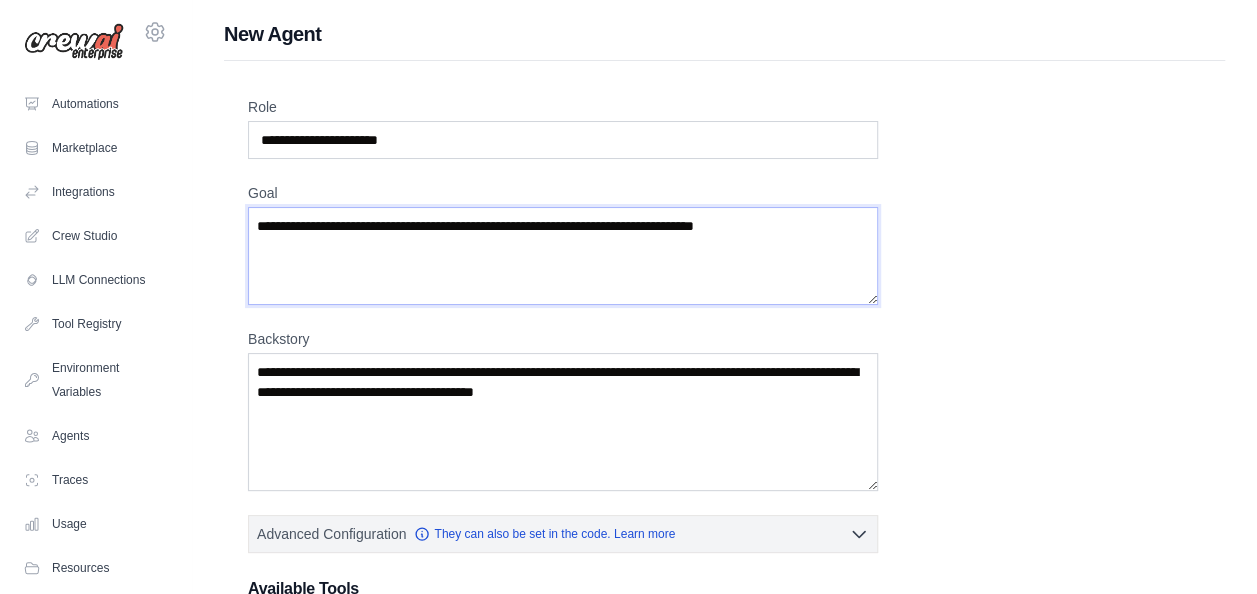 click on "Goal" at bounding box center (563, 256) 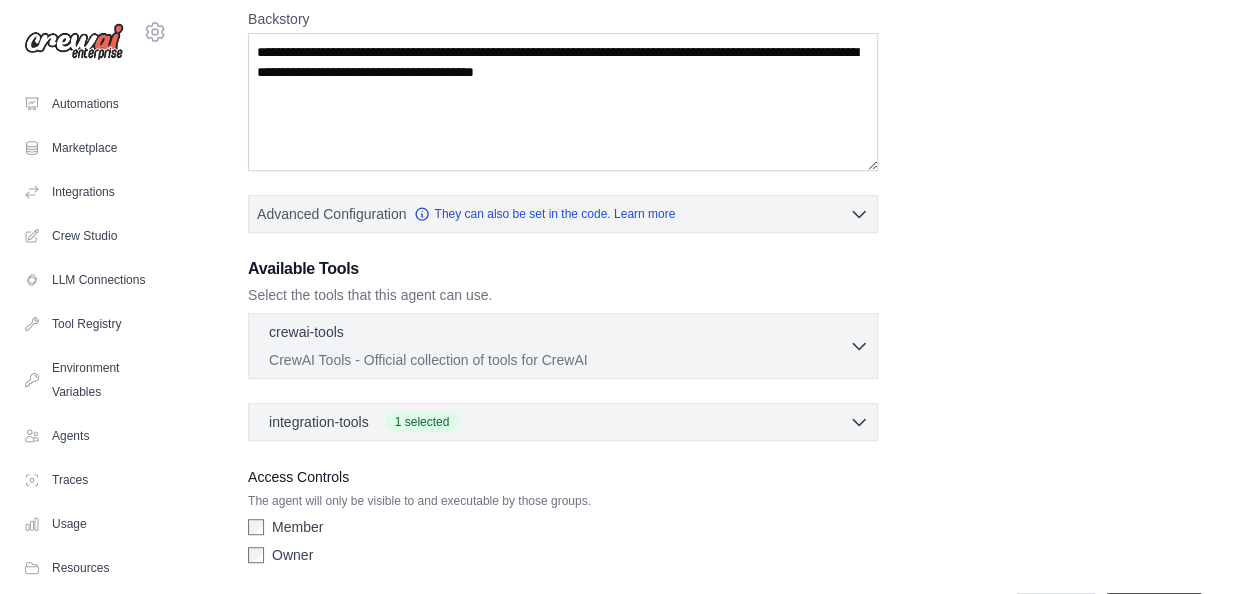 scroll, scrollTop: 321, scrollLeft: 0, axis: vertical 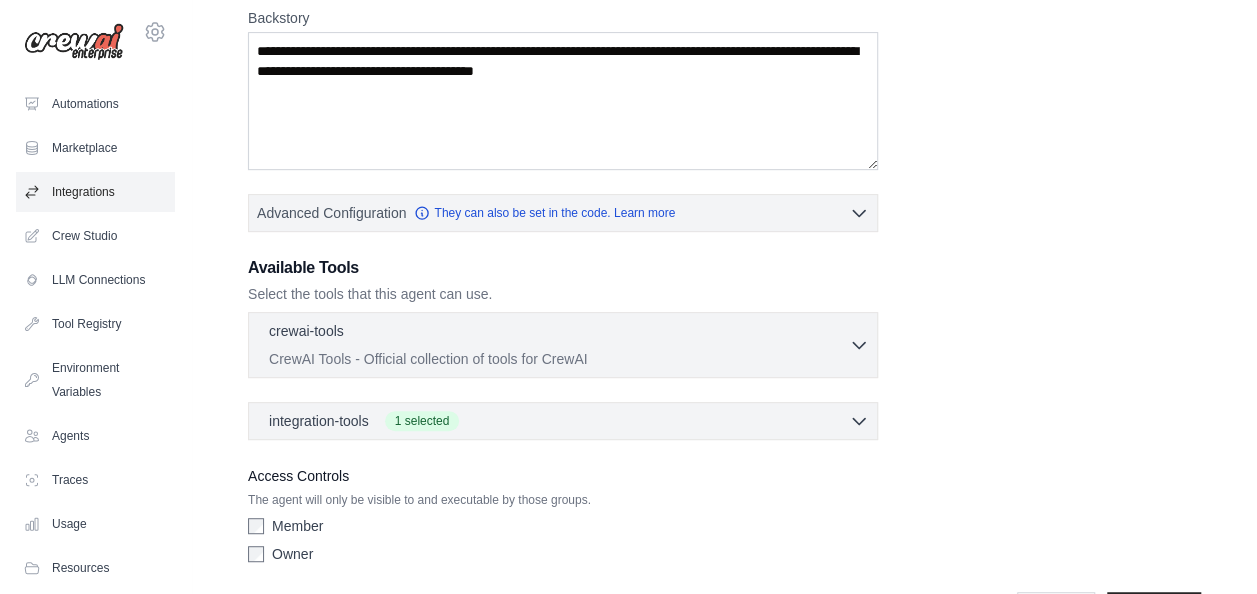 type on "**********" 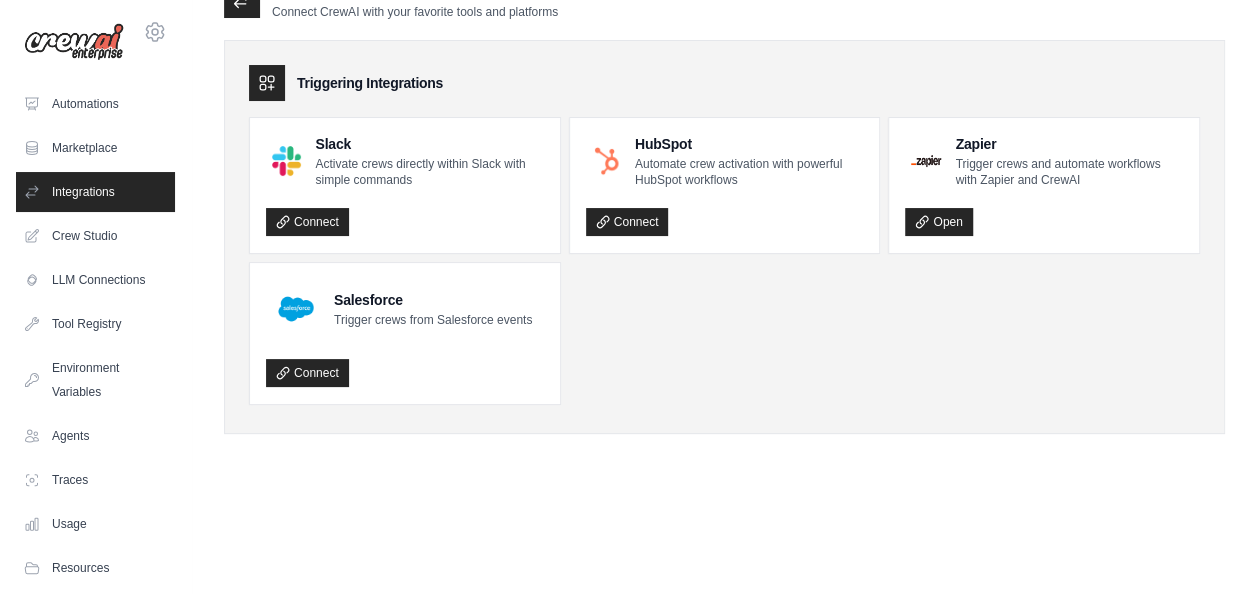 scroll, scrollTop: 0, scrollLeft: 0, axis: both 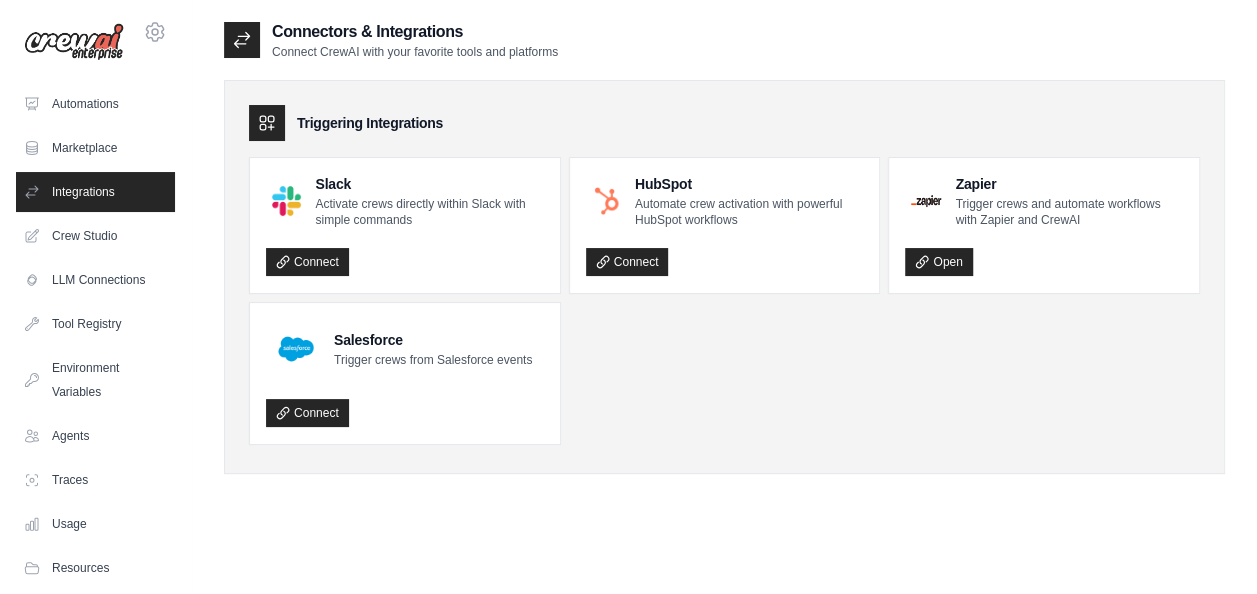 click 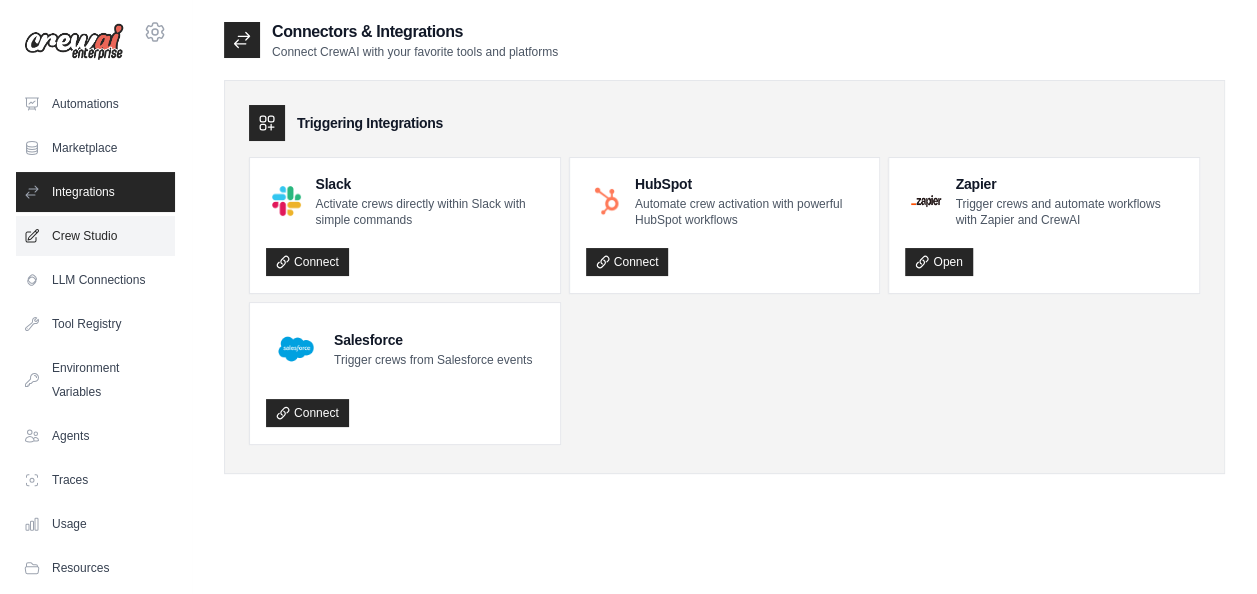 click on "Crew Studio" at bounding box center (95, 236) 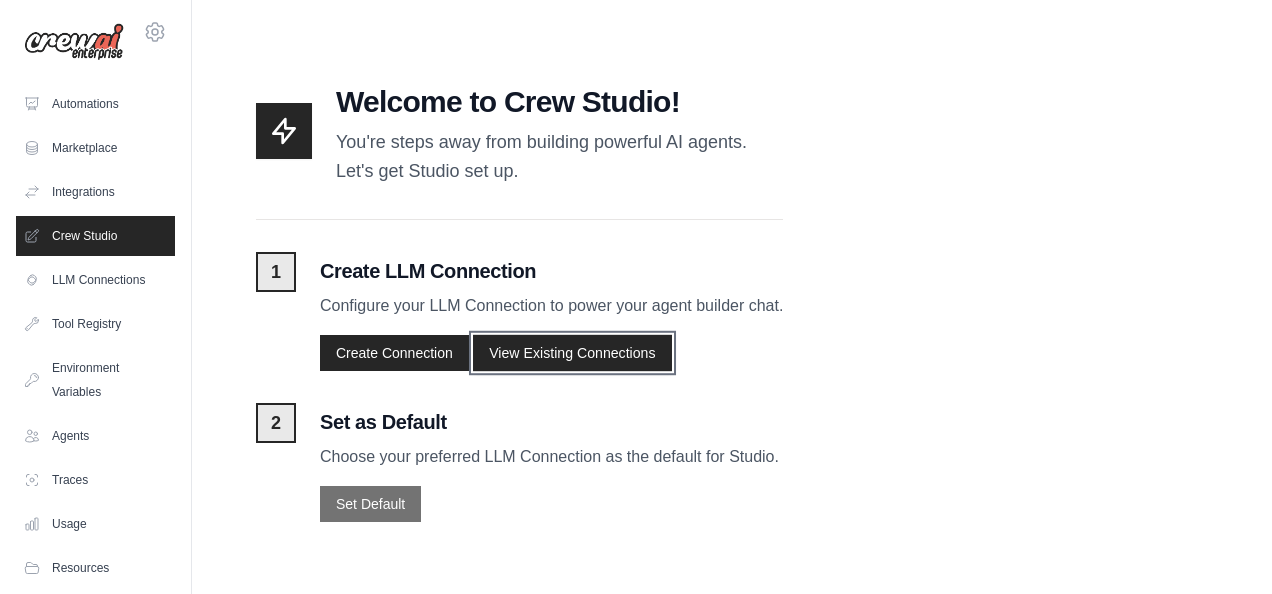 click on "View Existing Connections" at bounding box center [572, 352] 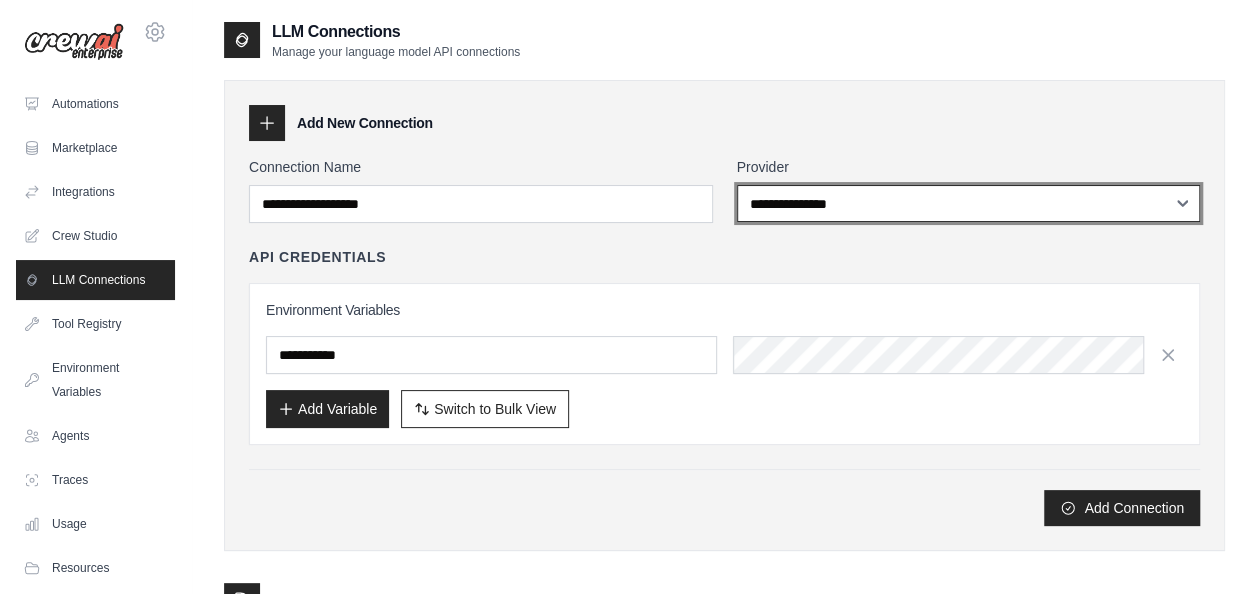 click on "**********" at bounding box center (969, 203) 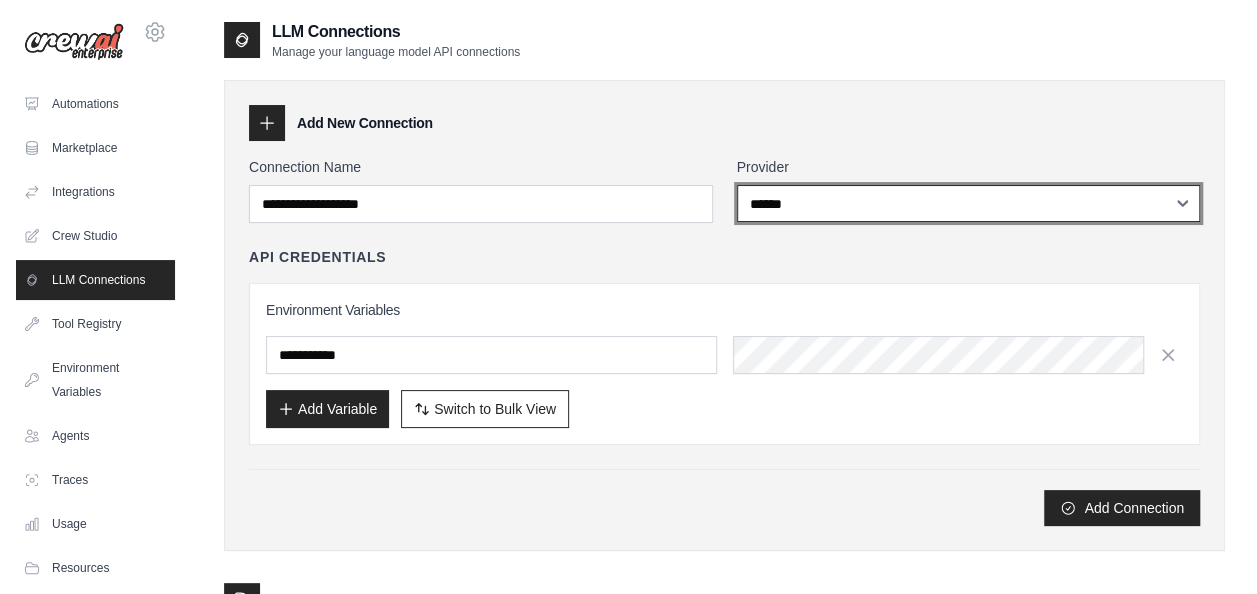click on "**********" at bounding box center (969, 203) 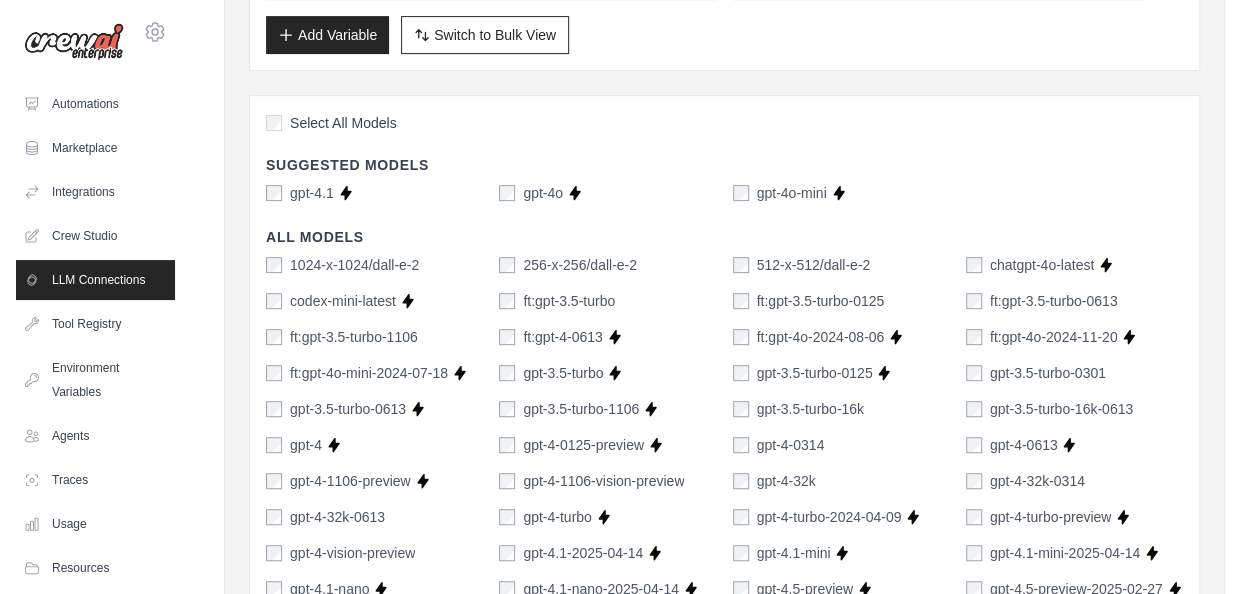 scroll, scrollTop: 375, scrollLeft: 0, axis: vertical 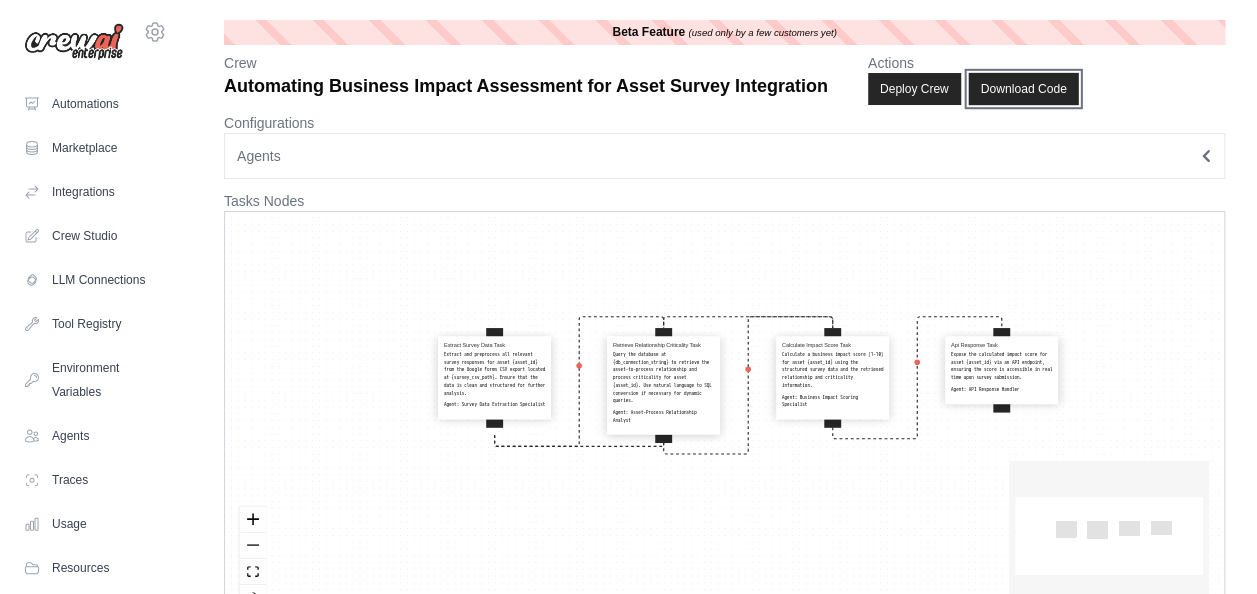 click on "Download Code" at bounding box center (1023, 89) 